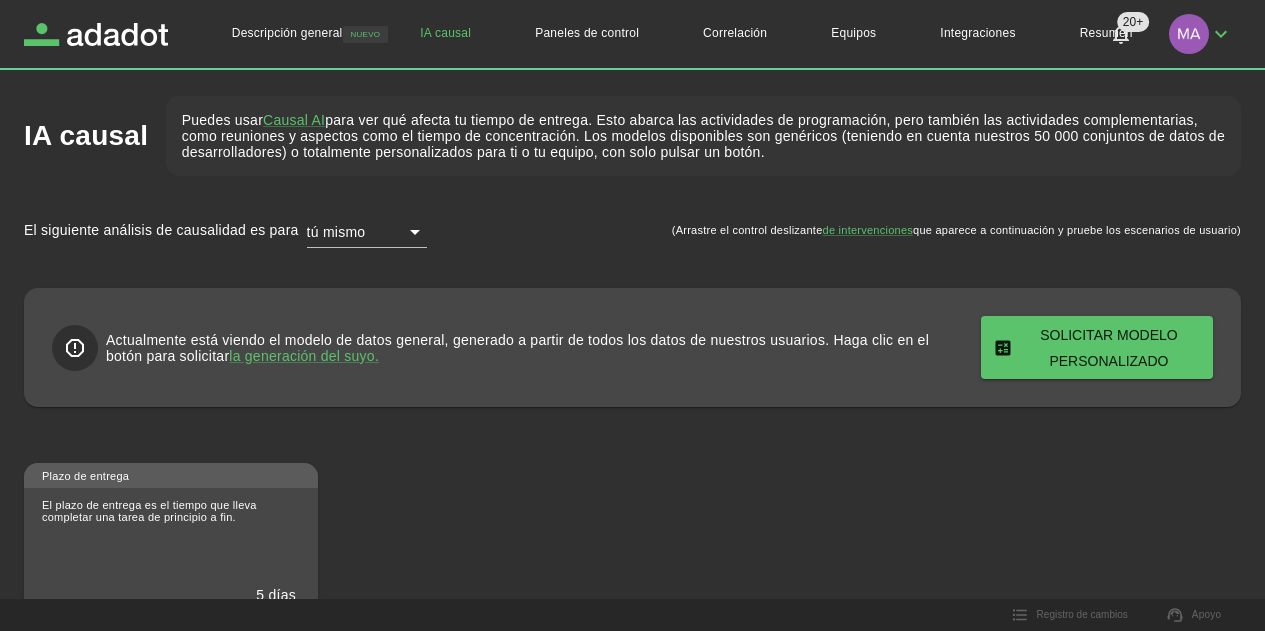 scroll, scrollTop: 0, scrollLeft: 0, axis: both 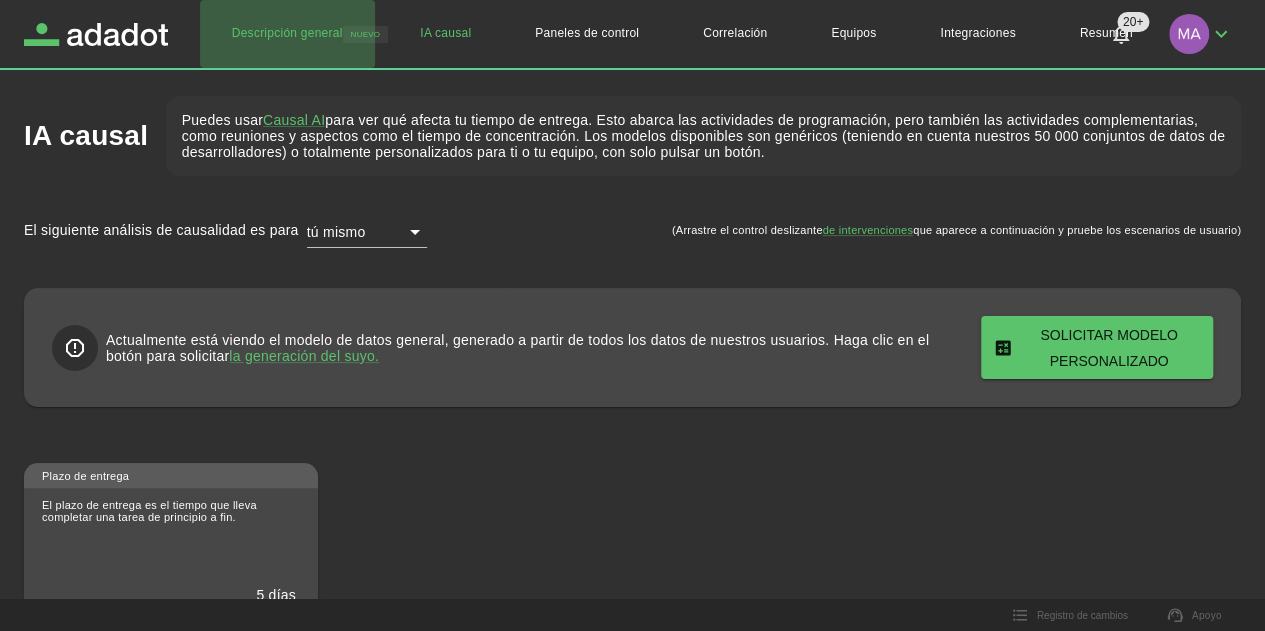click on "Descripción general" at bounding box center [287, 34] 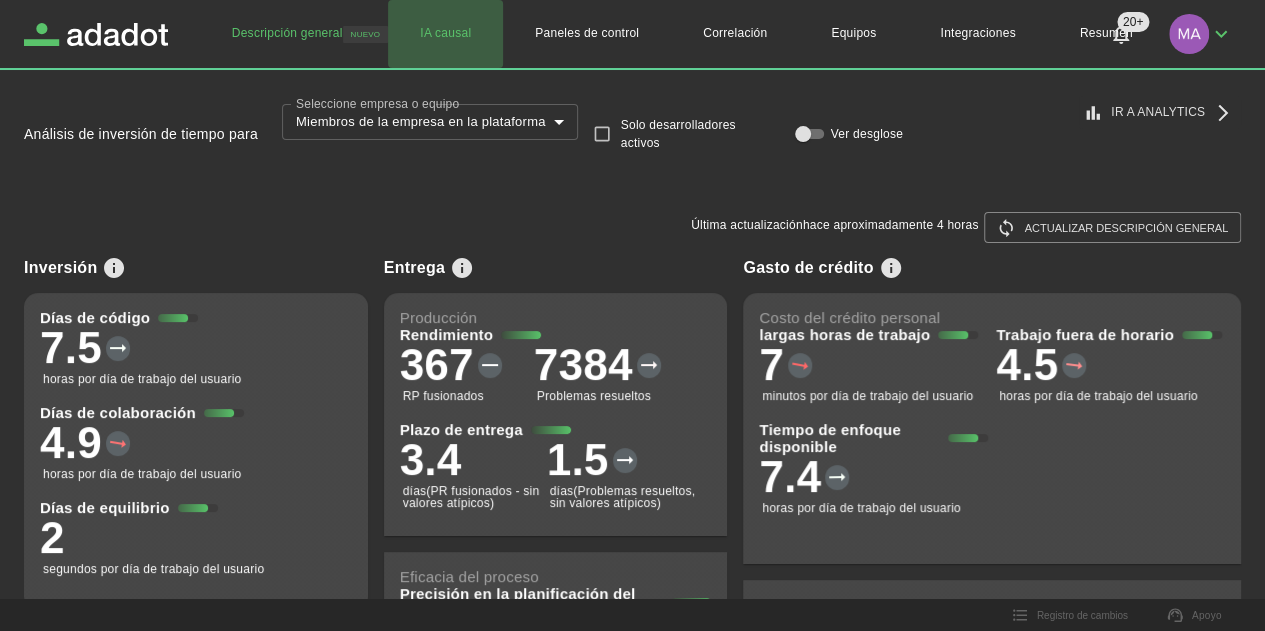 click on "IA causal" at bounding box center [445, 34] 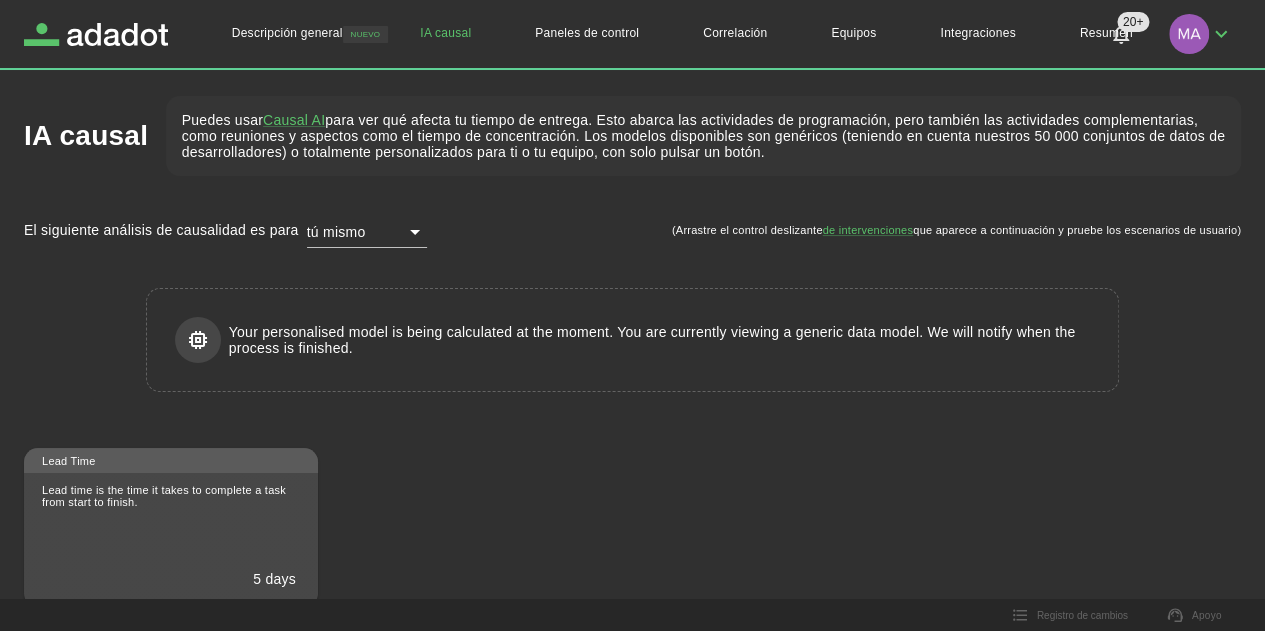 type on "******" 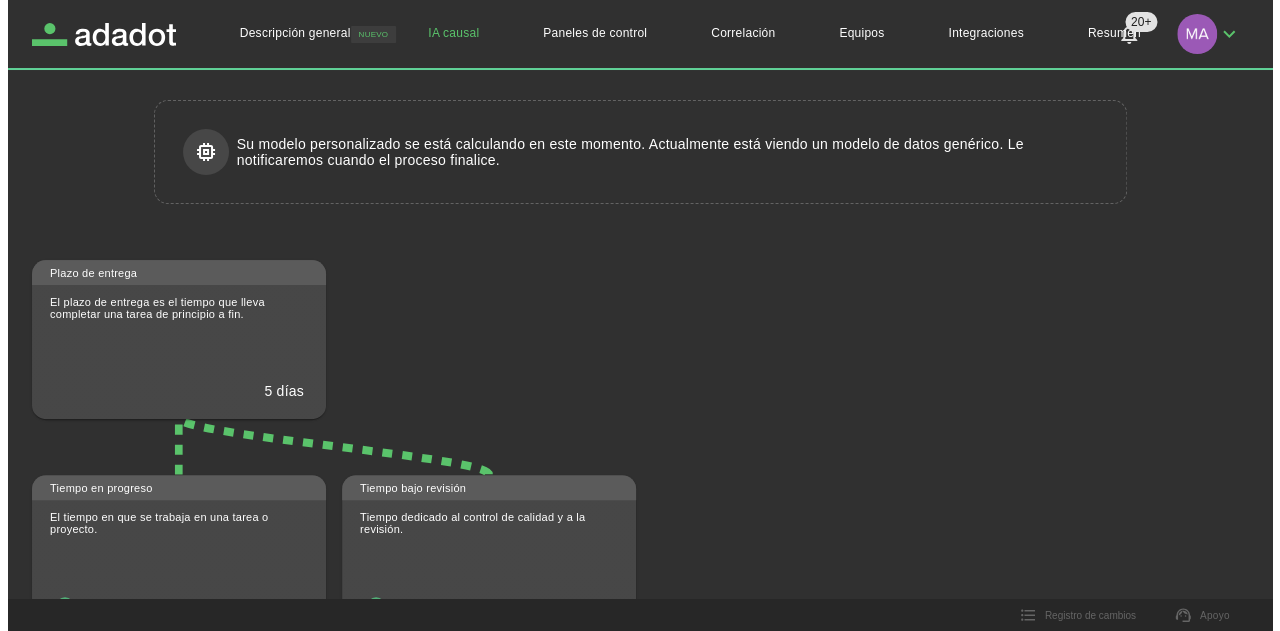 scroll, scrollTop: 0, scrollLeft: 0, axis: both 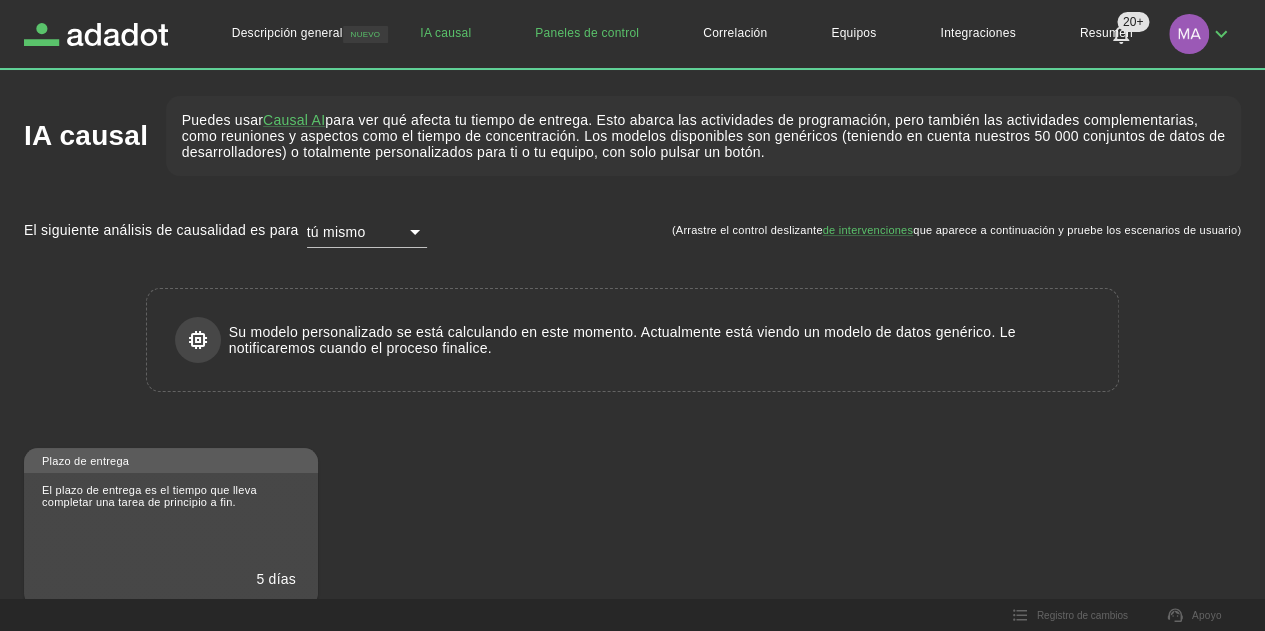 click on "Paneles de control" at bounding box center [587, 34] 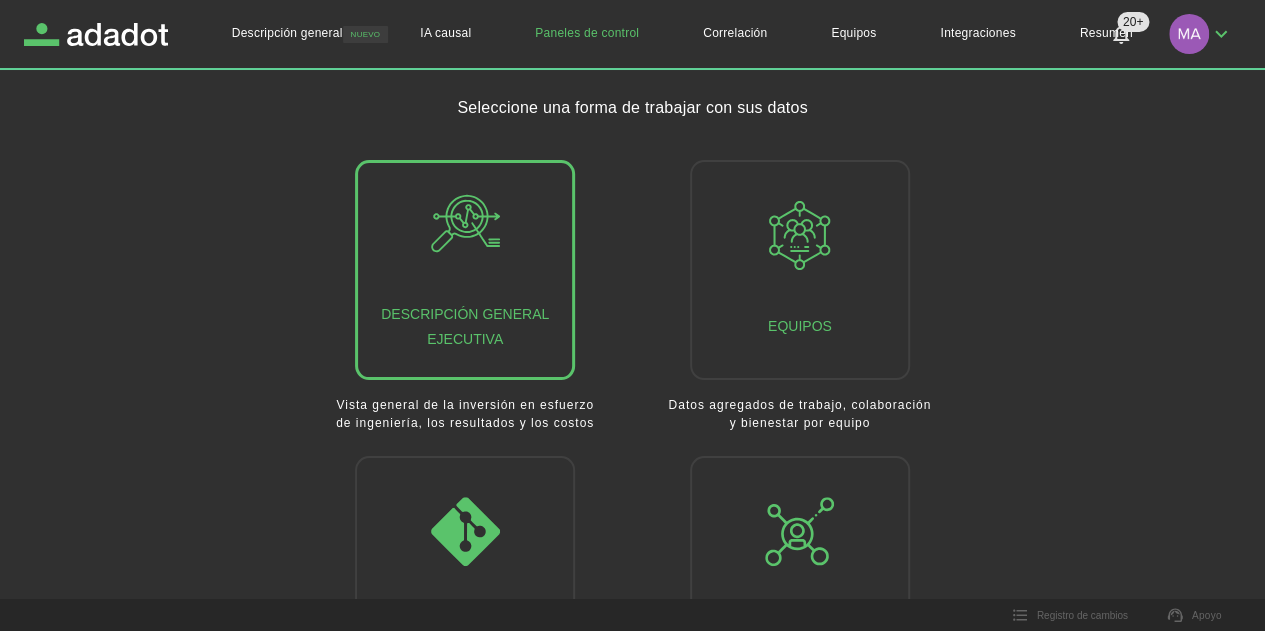 drag, startPoint x: 468, startPoint y: 204, endPoint x: 454, endPoint y: 204, distance: 14 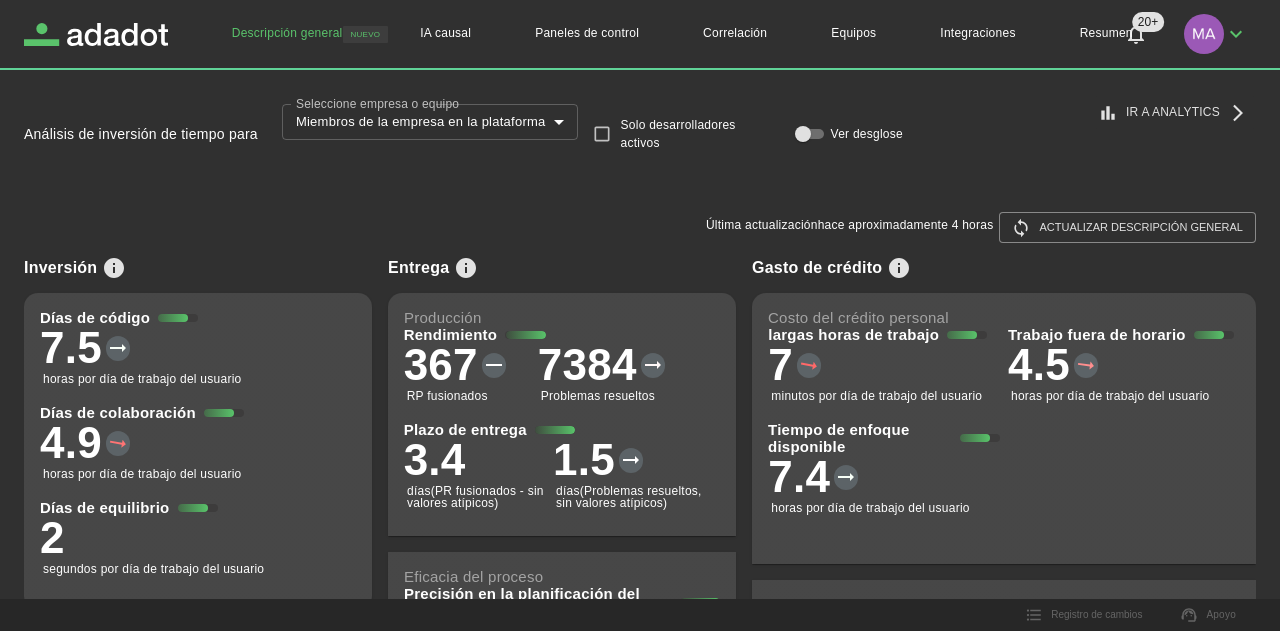 click on "**********" at bounding box center [640, 315] 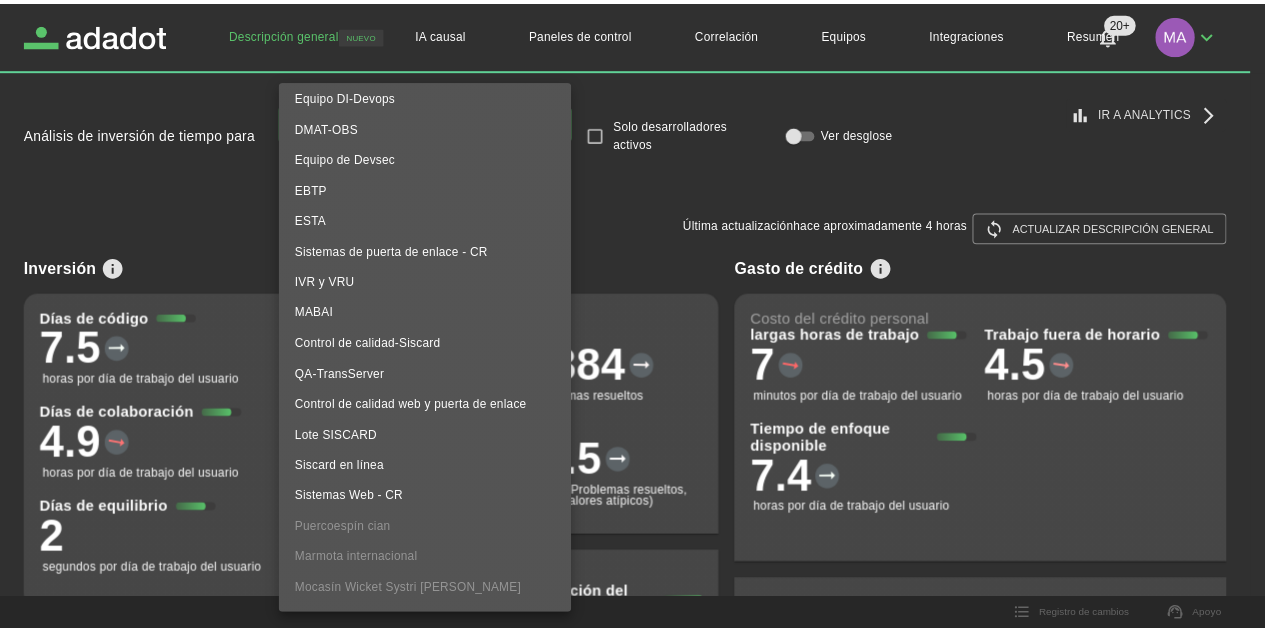 scroll, scrollTop: 672, scrollLeft: 0, axis: vertical 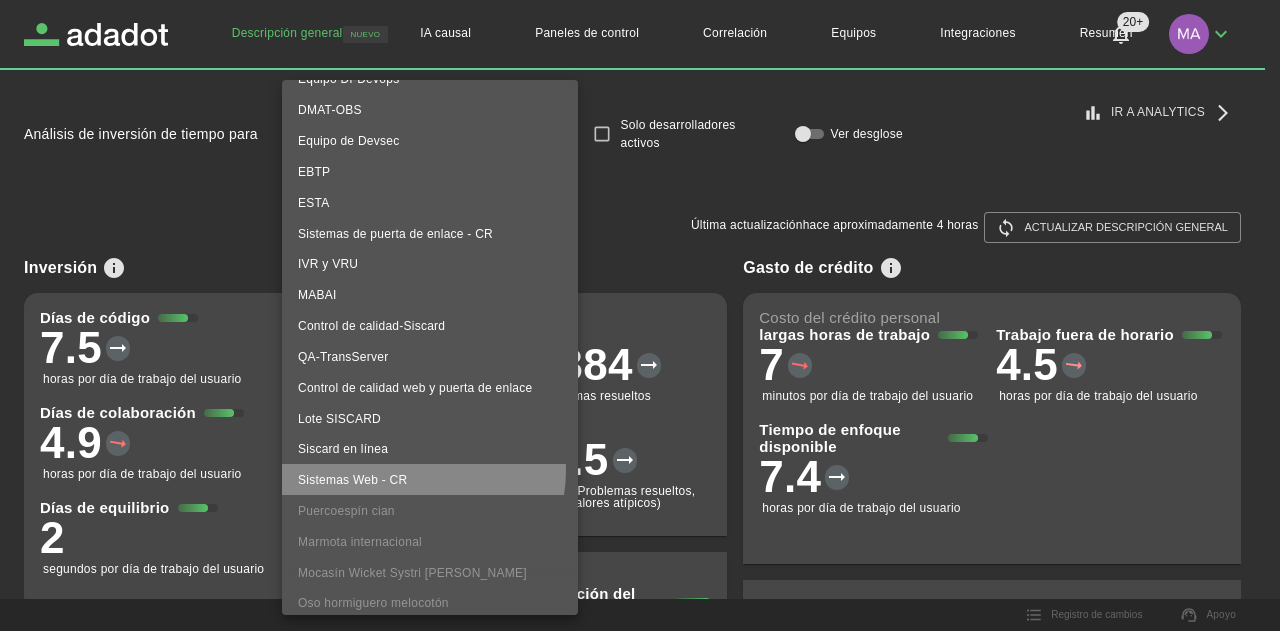 click on "Sistemas Web - CR" at bounding box center (430, 479) 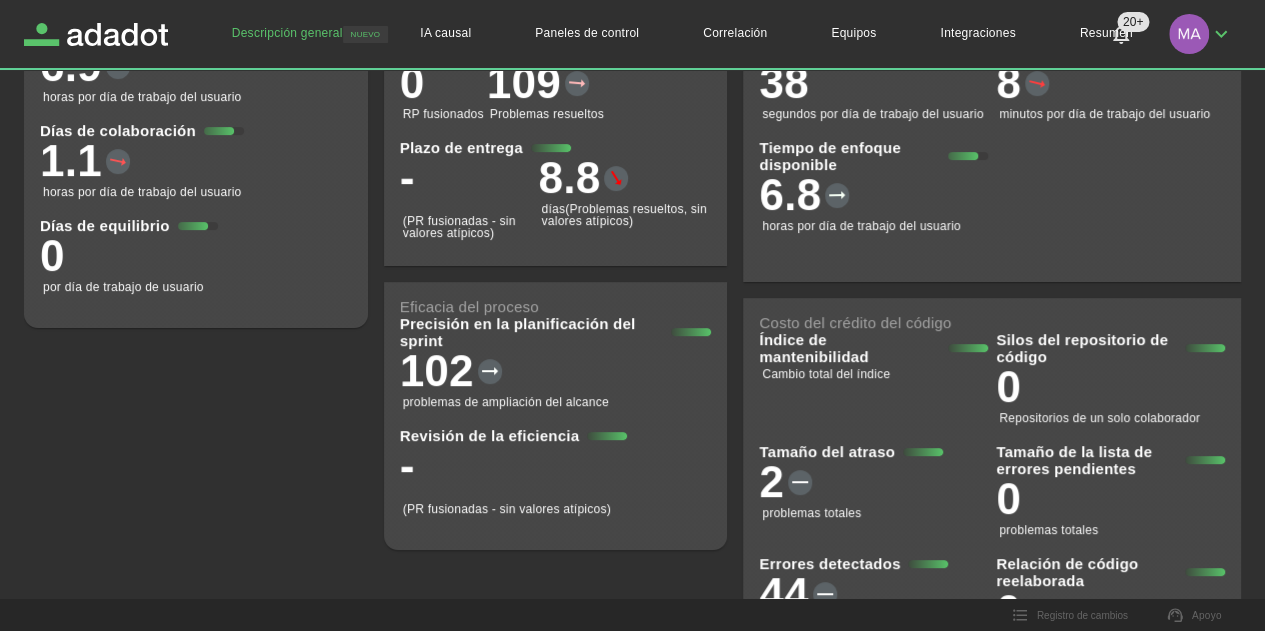 scroll, scrollTop: 291, scrollLeft: 0, axis: vertical 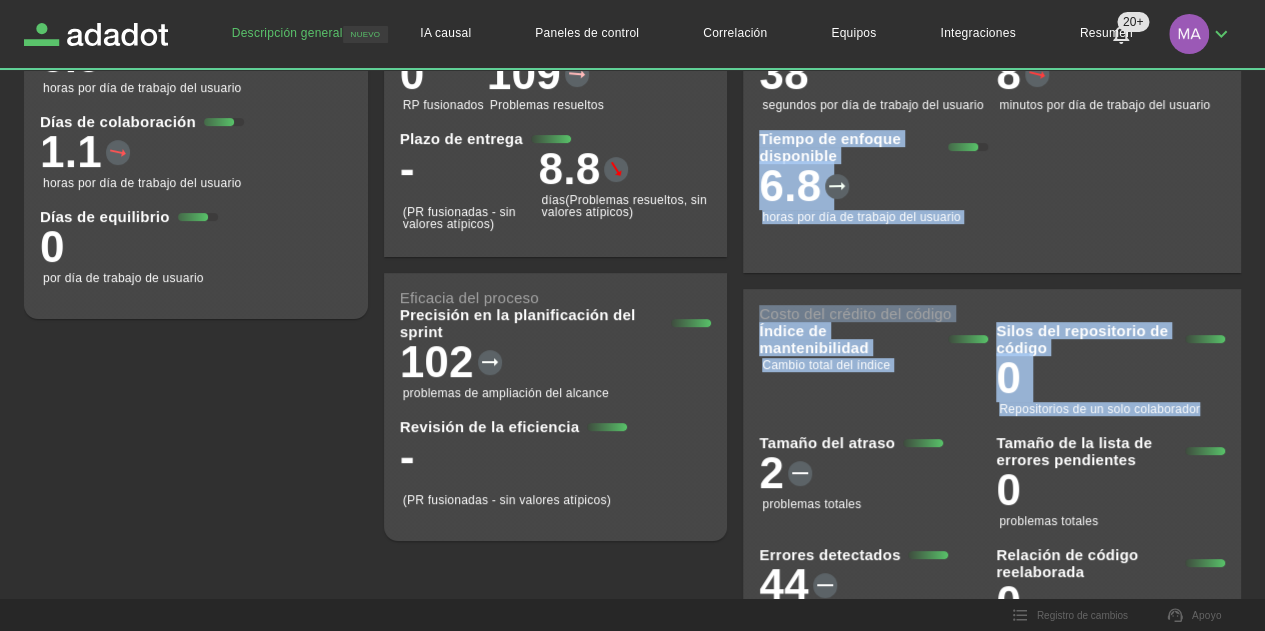 drag, startPoint x: 1264, startPoint y: 379, endPoint x: 1258, endPoint y: 269, distance: 110.16351 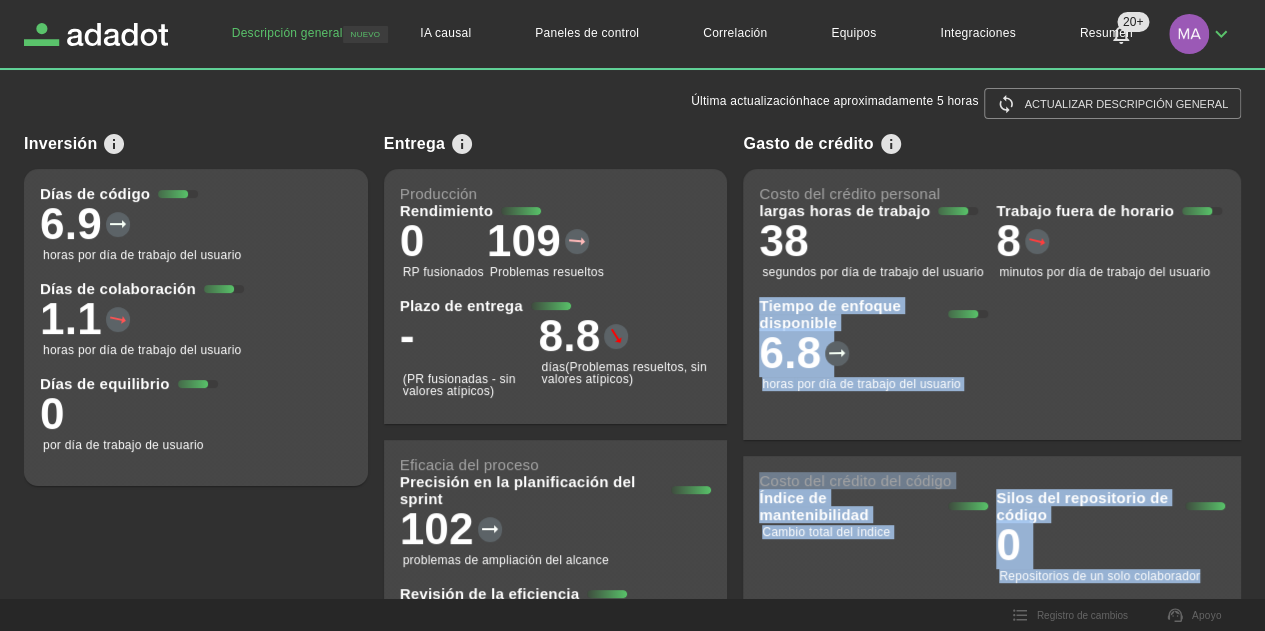 scroll, scrollTop: 119, scrollLeft: 0, axis: vertical 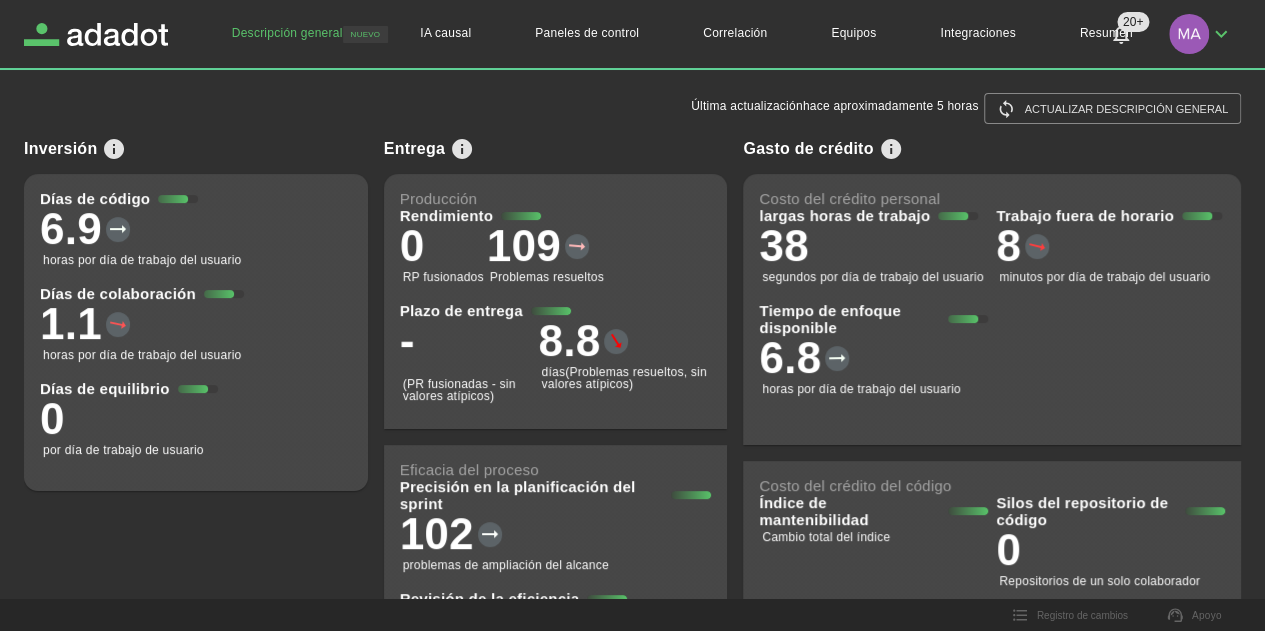 click on "largas horas de trabajo 38 segundos    por día de trabajo del usuario Trabajo fuera de horario 8 minutos    por día de trabajo del usuario Tiempo de enfoque disponible 6.8 horas    por día de trabajo del usuario" at bounding box center [988, 302] 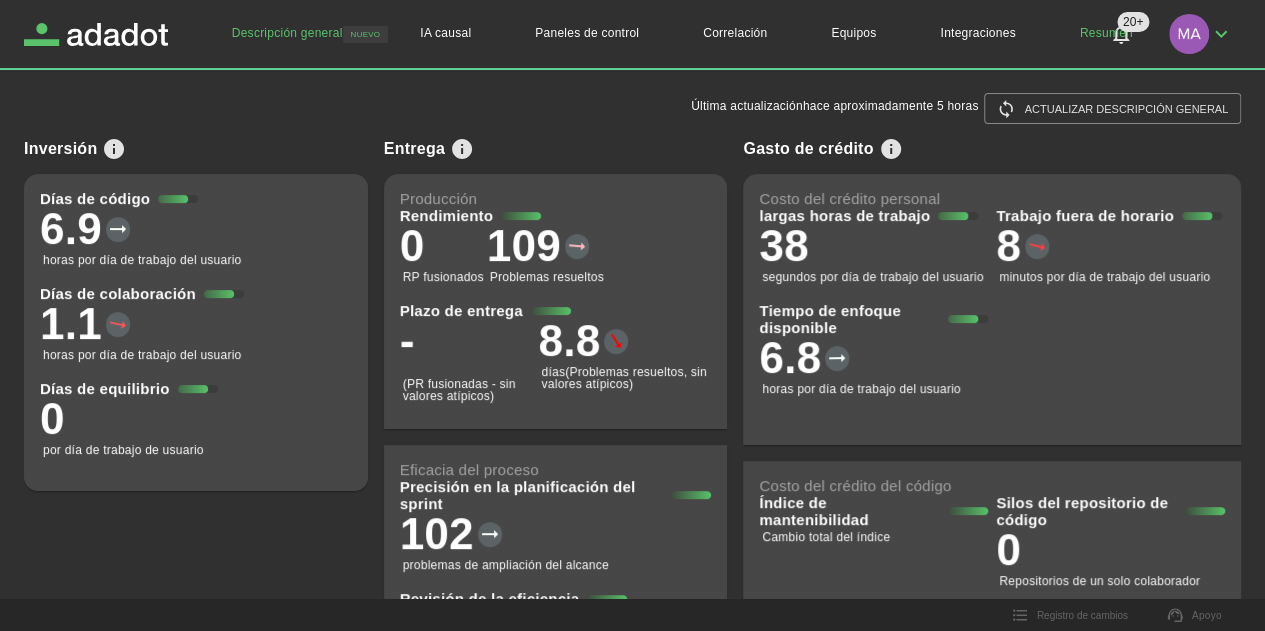 click on "Resumen" at bounding box center [1106, 33] 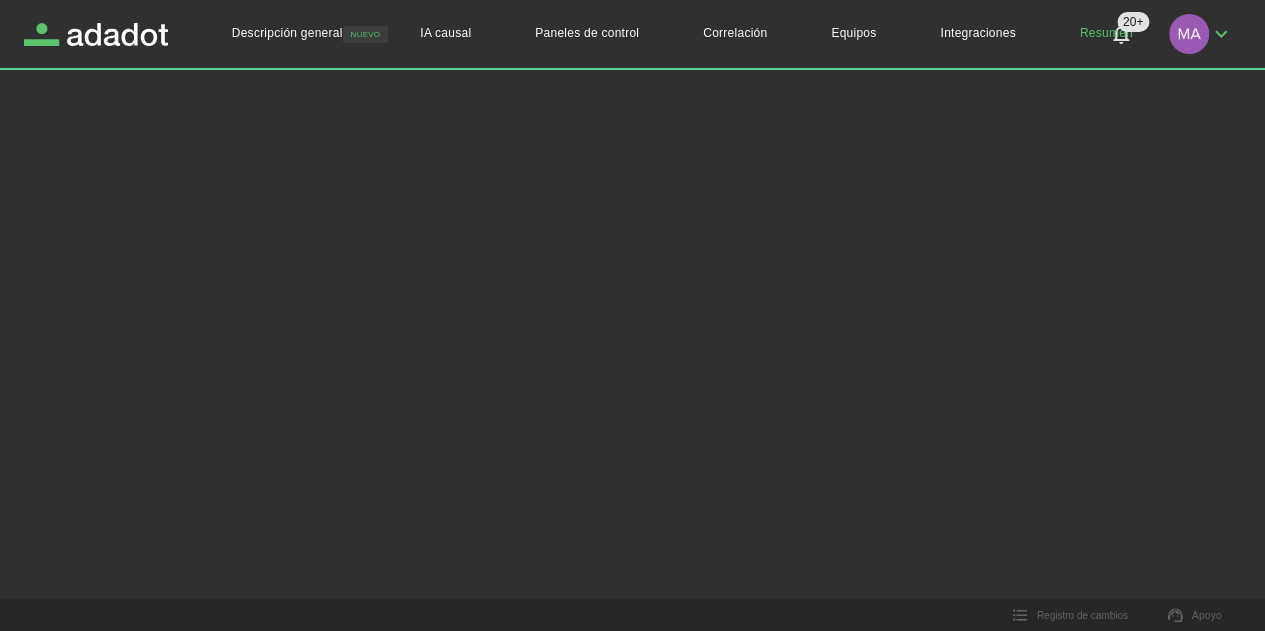 scroll, scrollTop: 0, scrollLeft: 0, axis: both 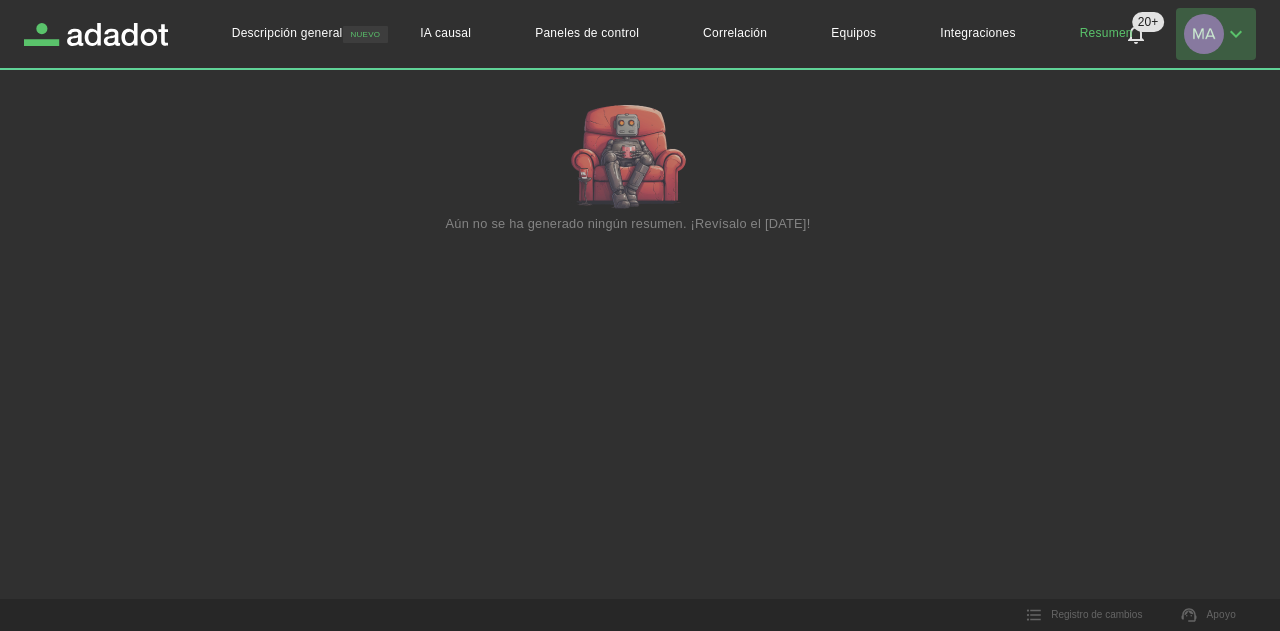 click at bounding box center [1216, 34] 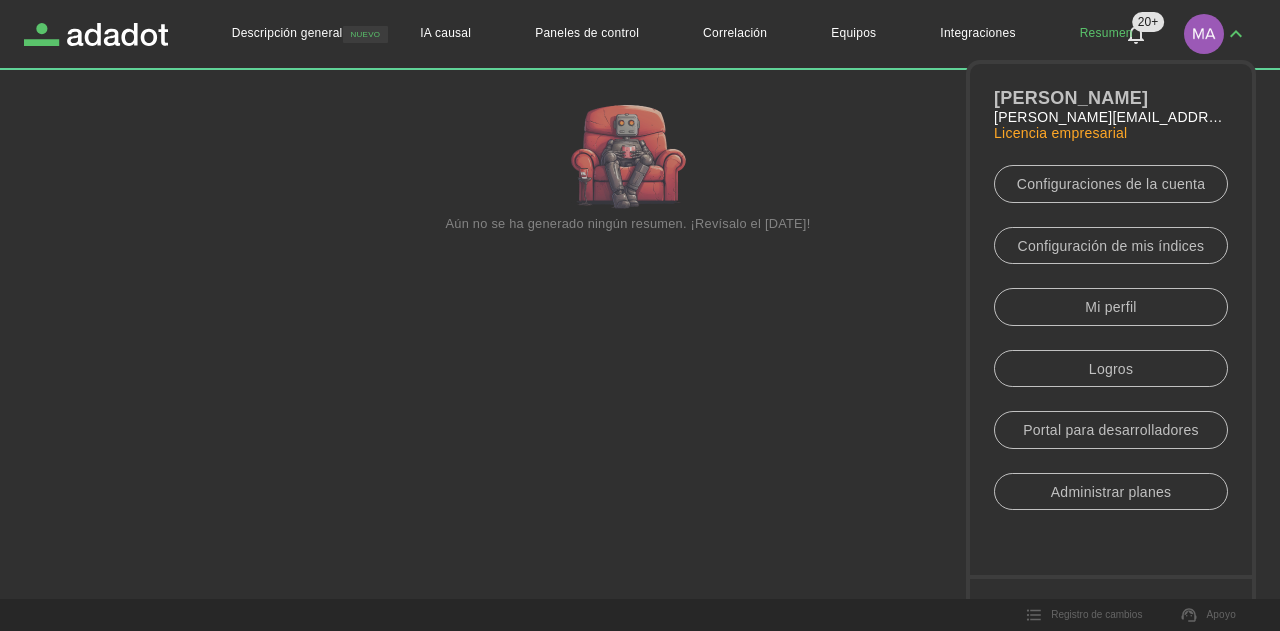 click on "Configuración de mis índices" at bounding box center [1111, 246] 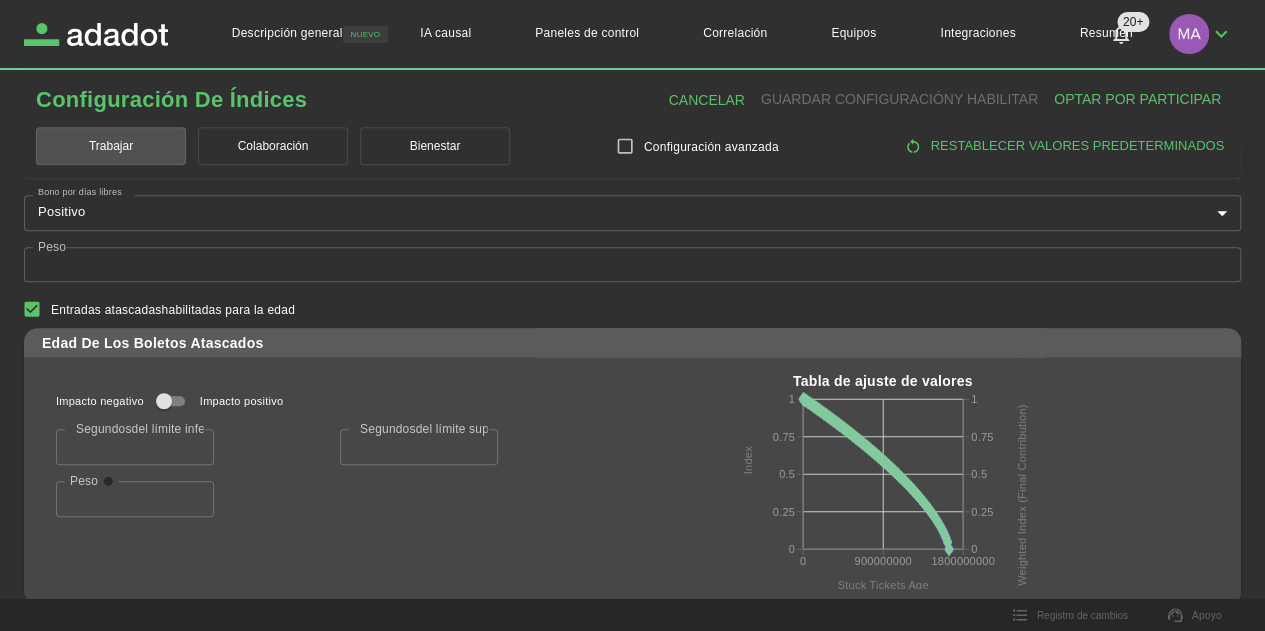 scroll, scrollTop: 477, scrollLeft: 0, axis: vertical 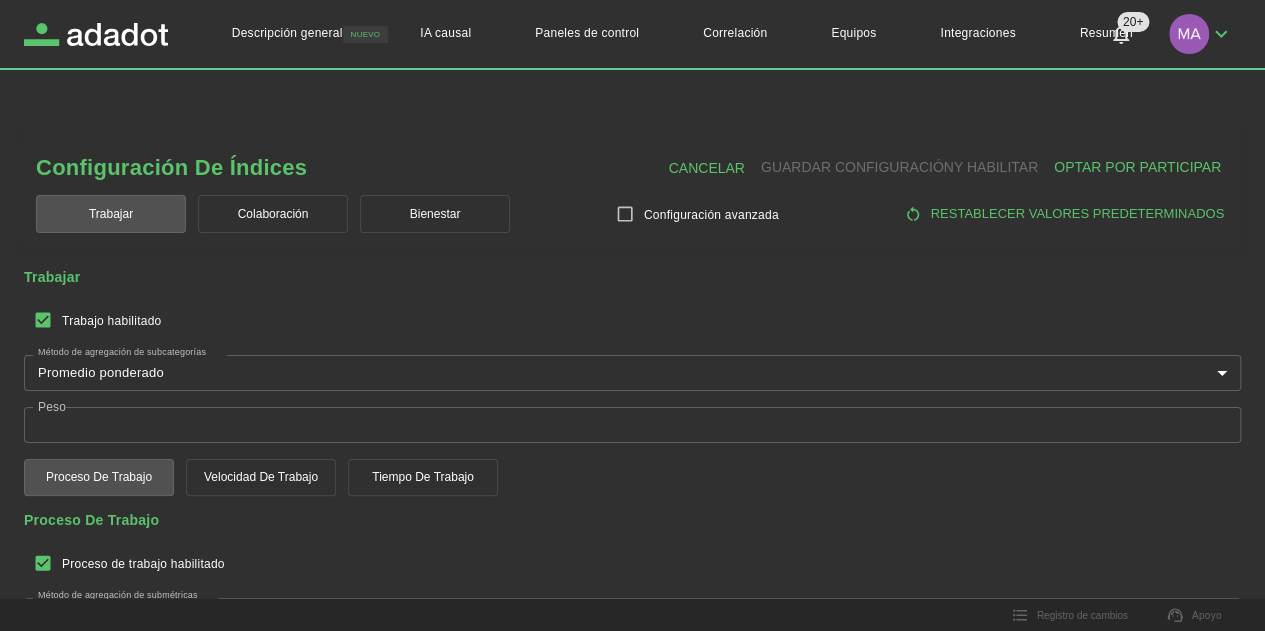 click on "Colaboración" at bounding box center (273, 214) 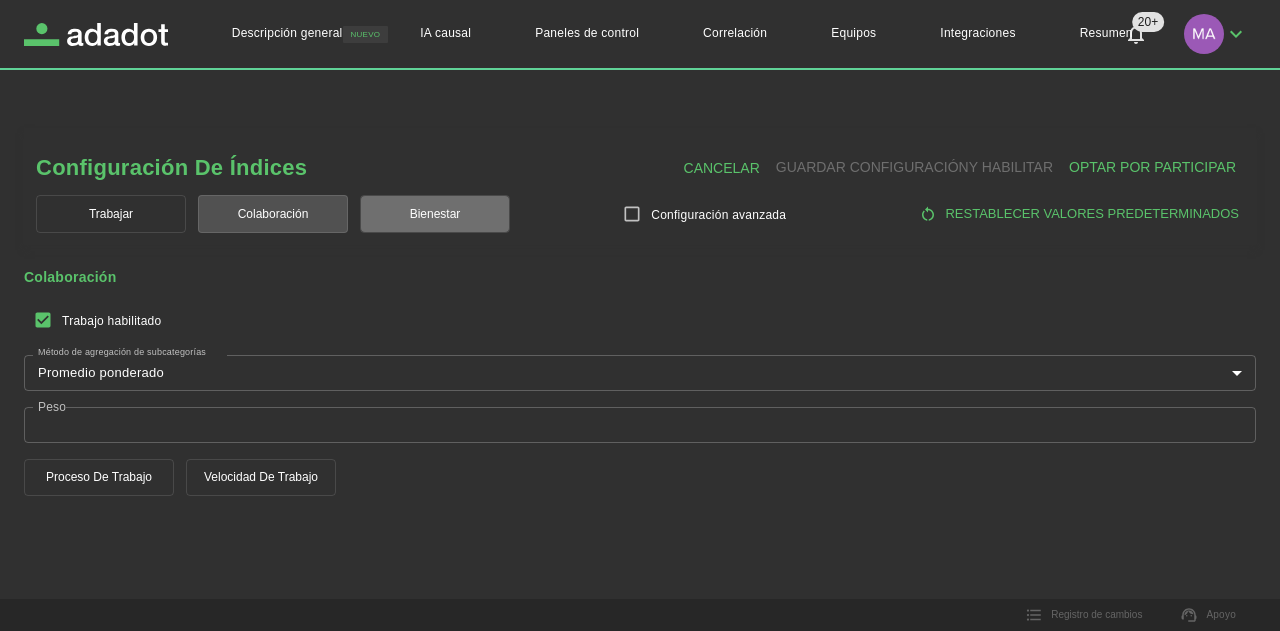 click on "Bienestar" at bounding box center [435, 214] 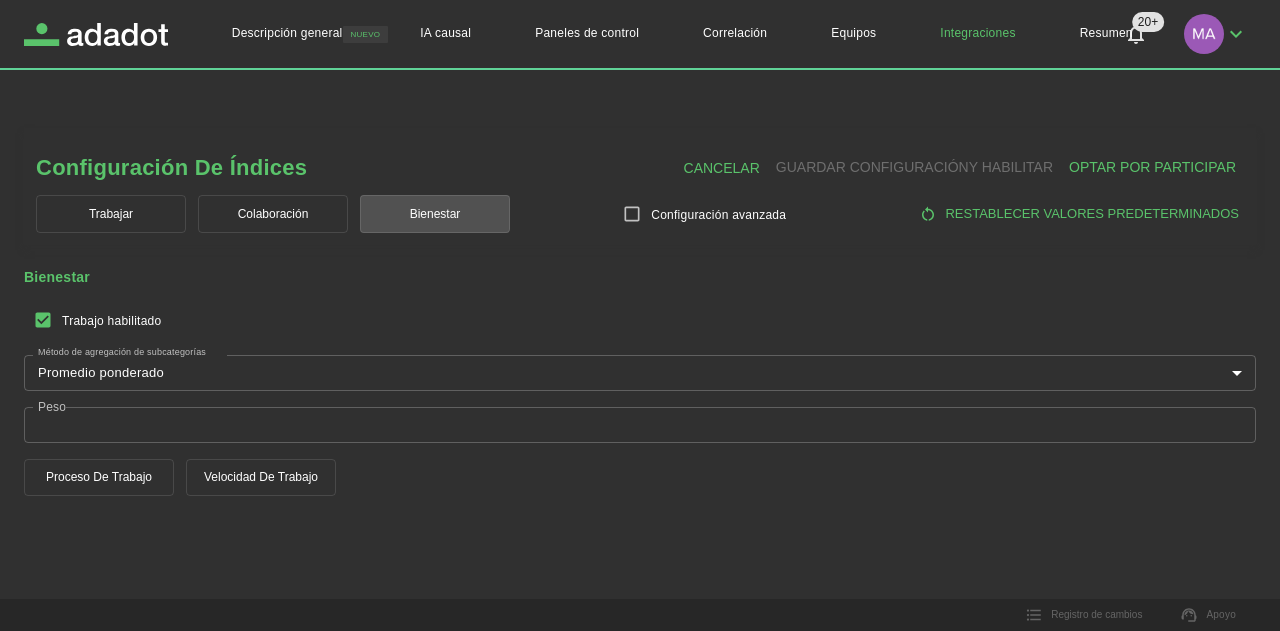 click on "Integraciones" at bounding box center [977, 34] 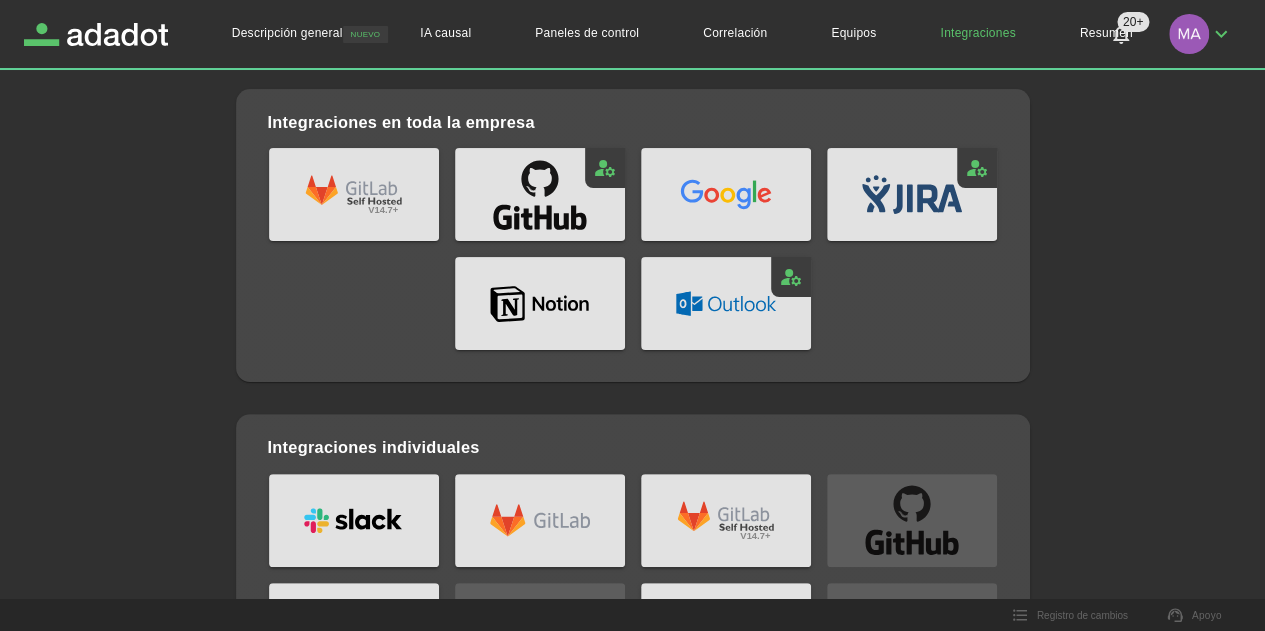 scroll, scrollTop: 76, scrollLeft: 0, axis: vertical 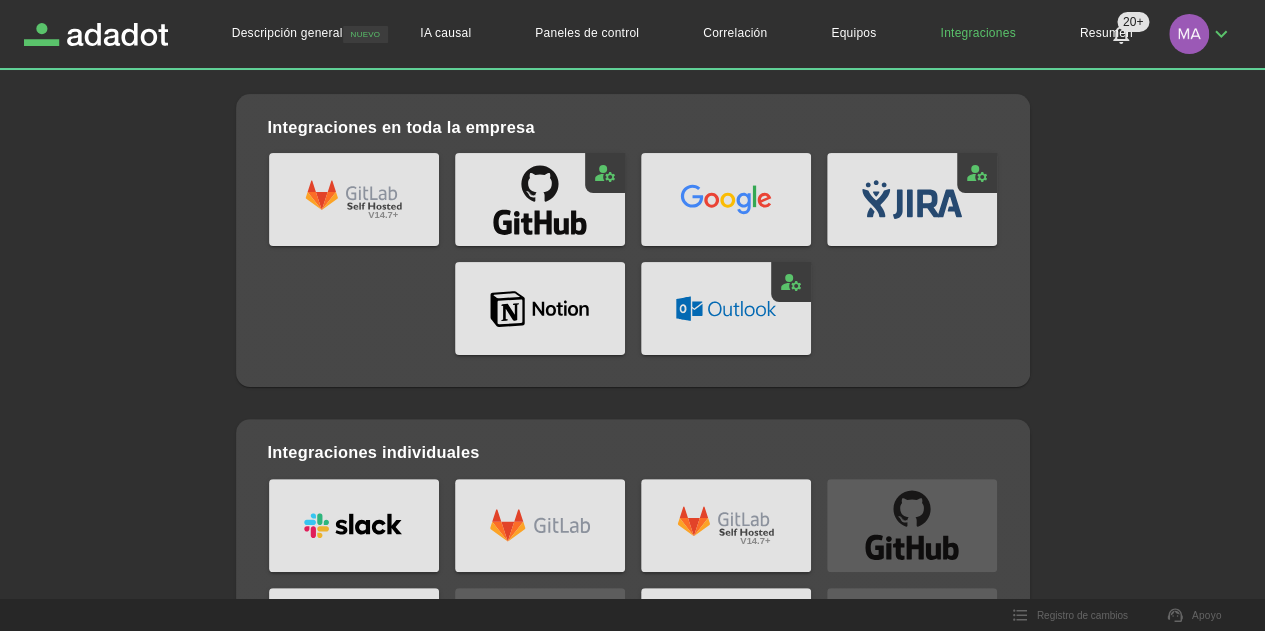 click 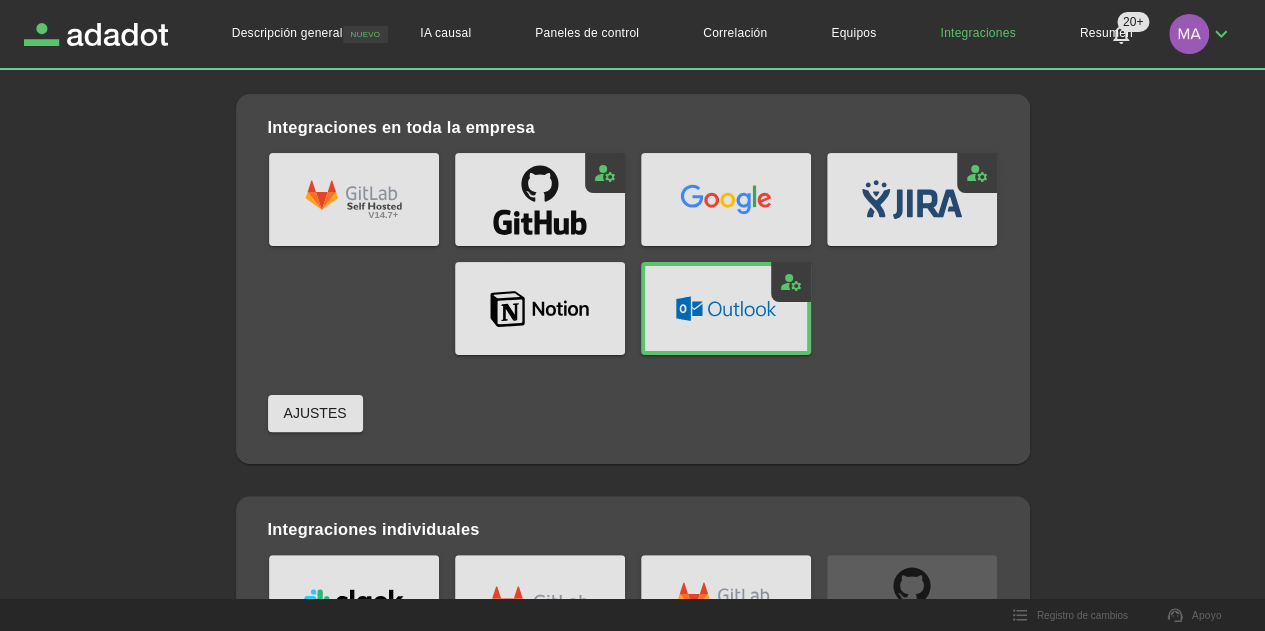 click on "Ajustes" at bounding box center (315, 413) 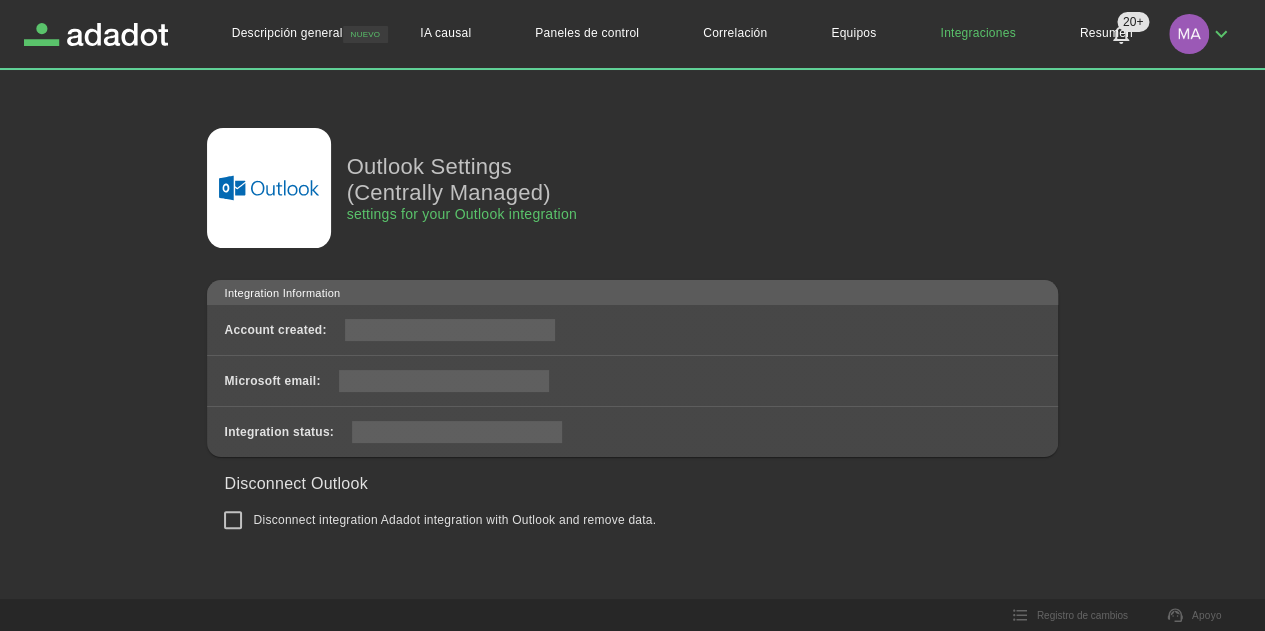 scroll, scrollTop: 0, scrollLeft: 0, axis: both 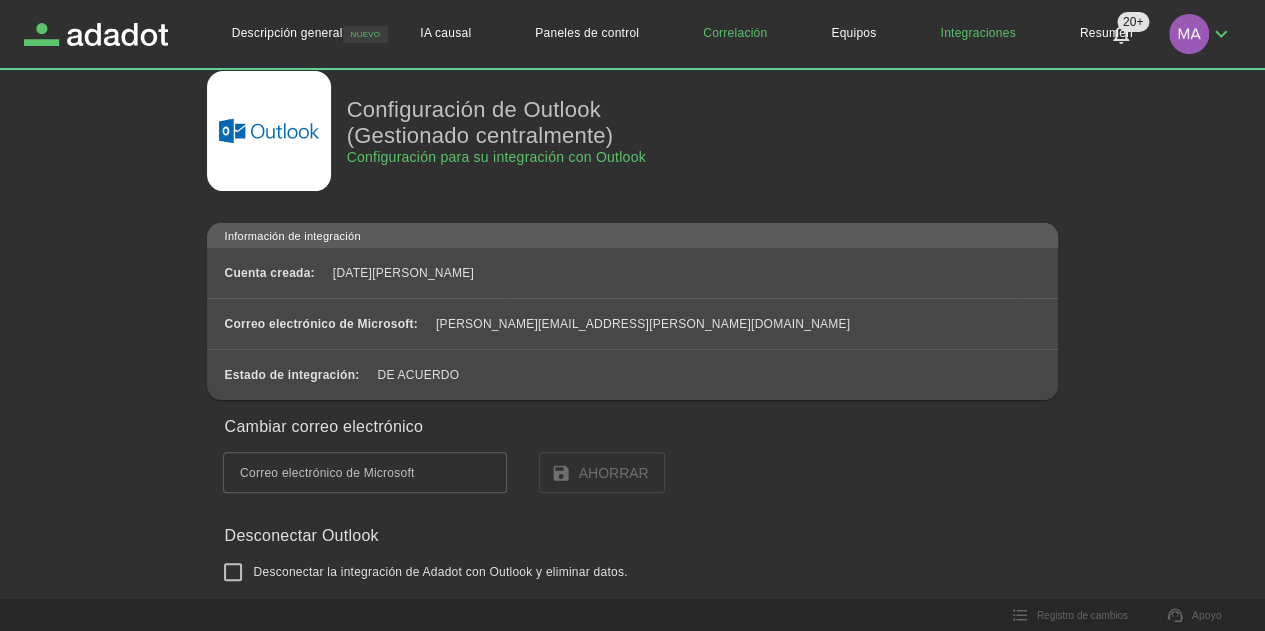 click on "Correlación" at bounding box center (735, 33) 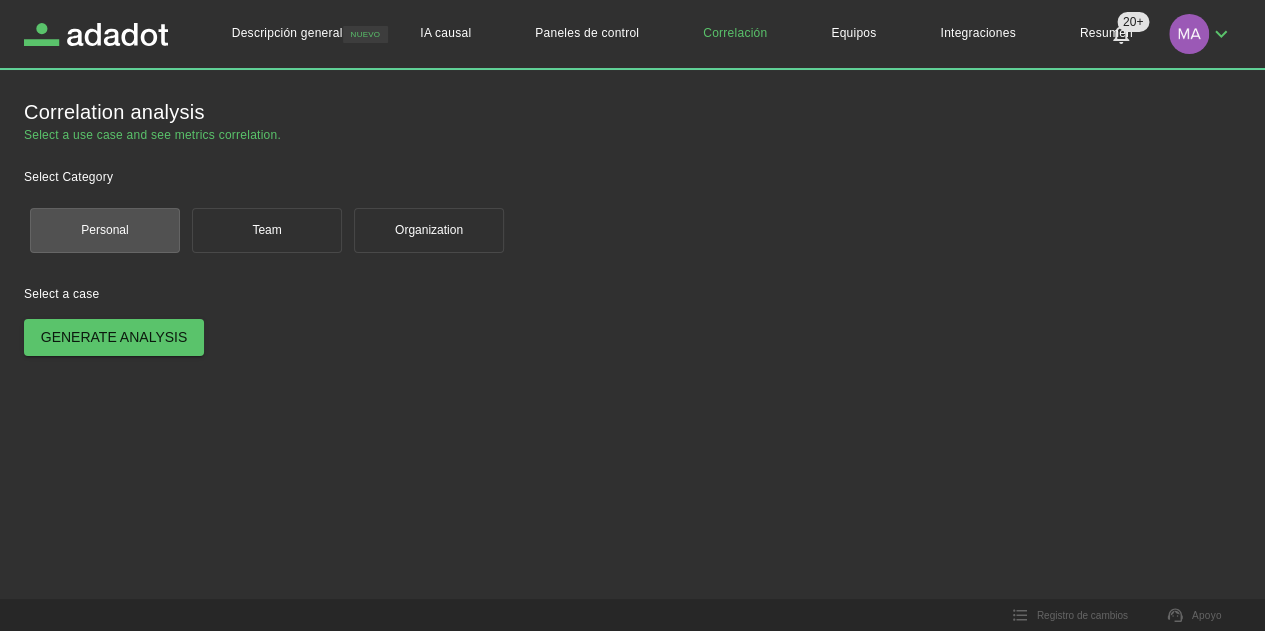 scroll, scrollTop: 0, scrollLeft: 0, axis: both 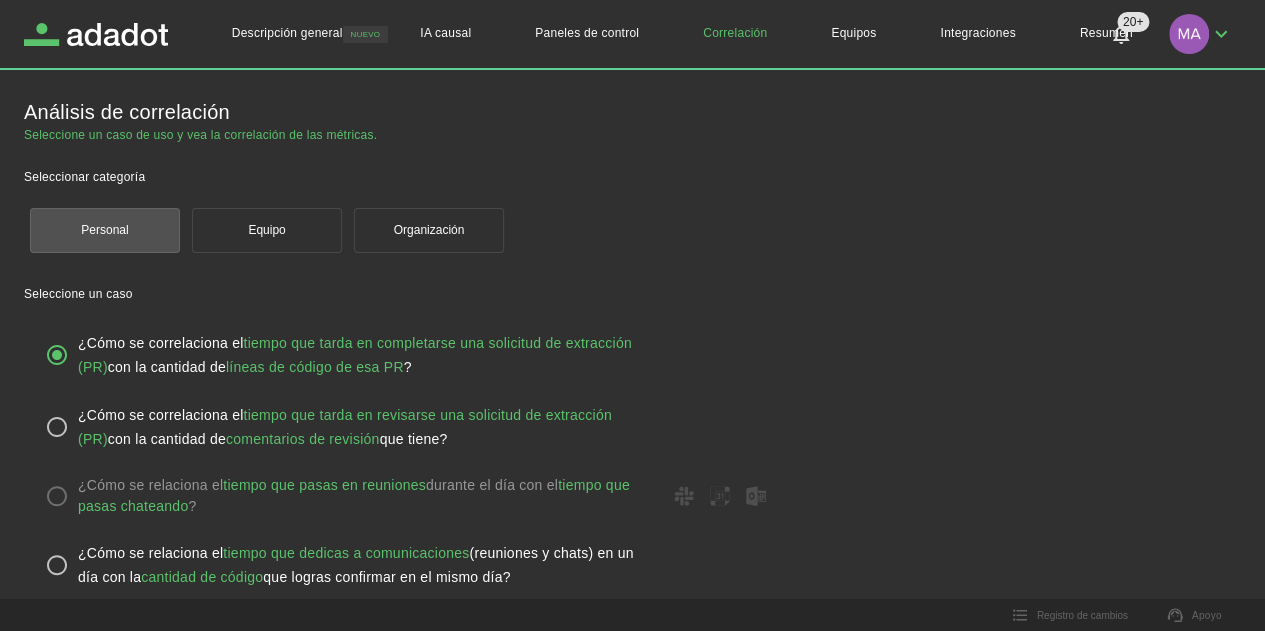 click at bounding box center [1189, 34] 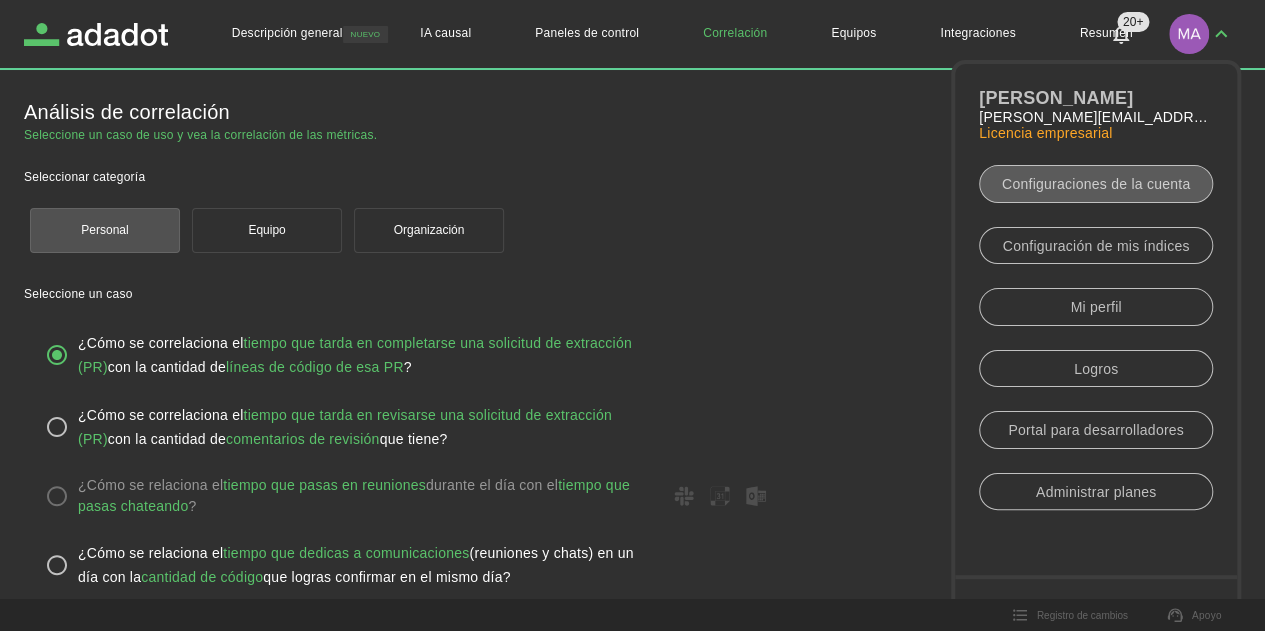 click on "Configuraciones de la cuenta" at bounding box center [1096, 184] 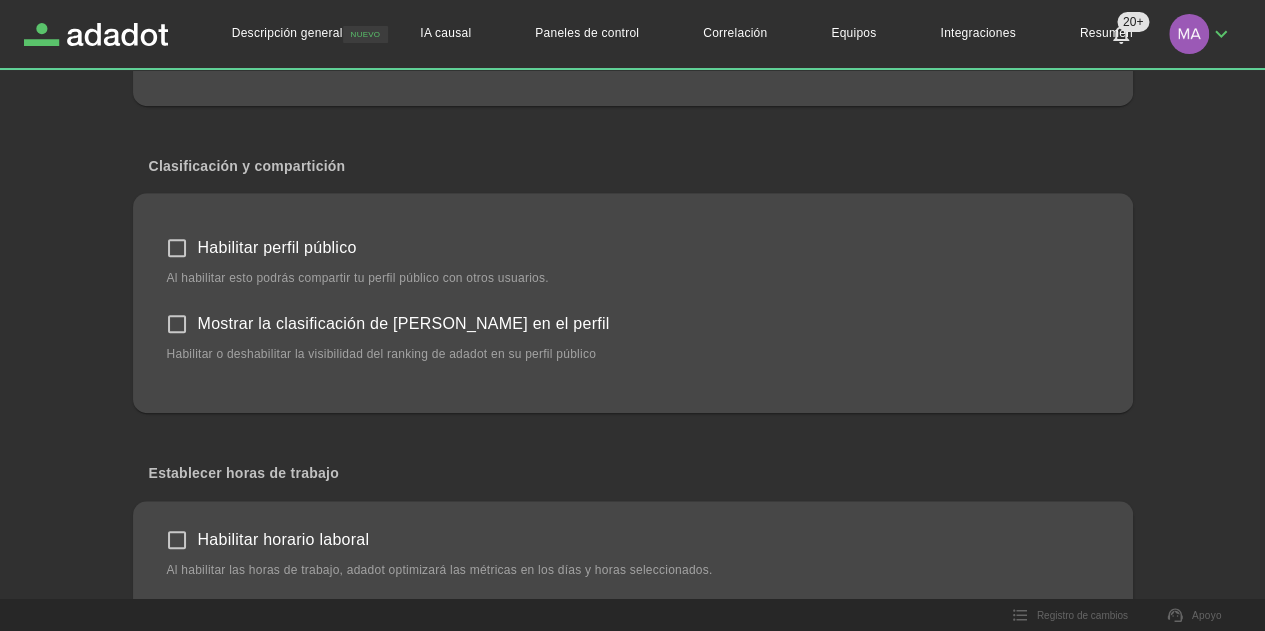scroll, scrollTop: 400, scrollLeft: 0, axis: vertical 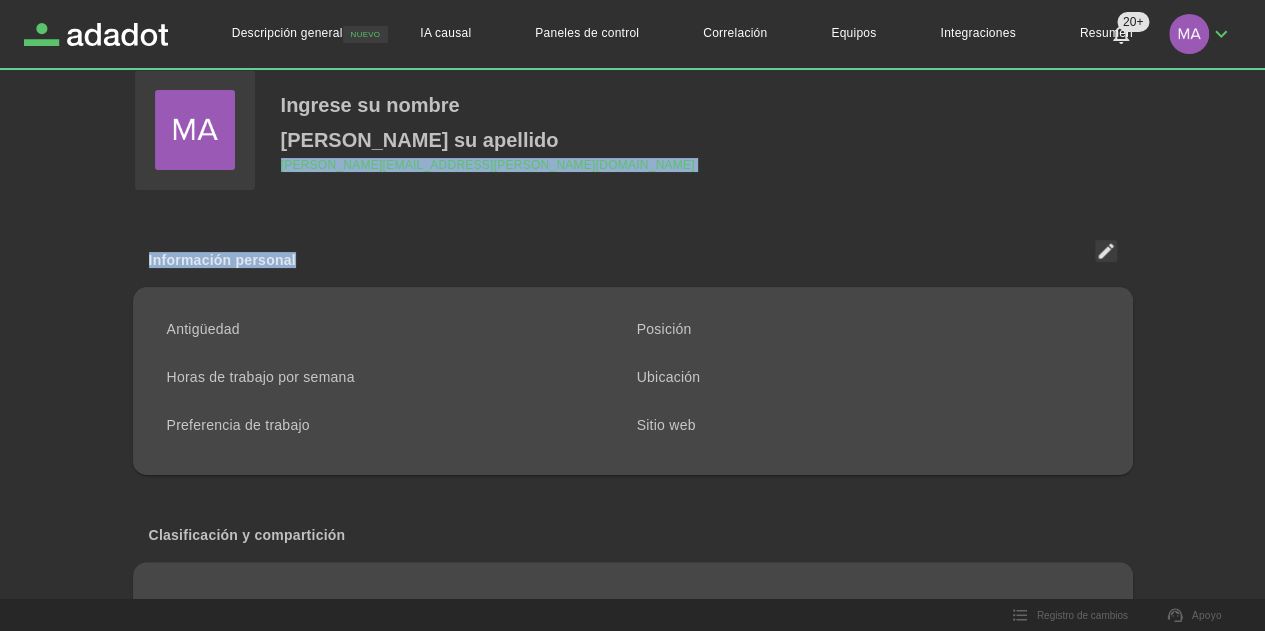 drag, startPoint x: 1264, startPoint y: 199, endPoint x: 1273, endPoint y: 128, distance: 71.568146 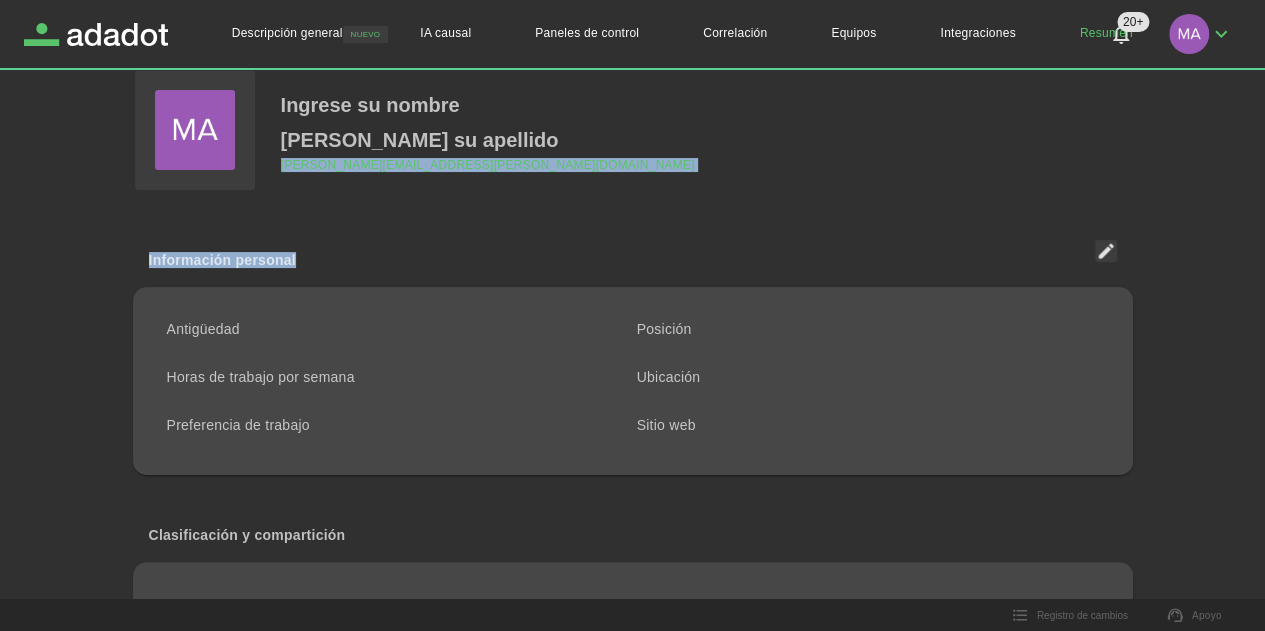 click on "Resumen" at bounding box center (1106, 34) 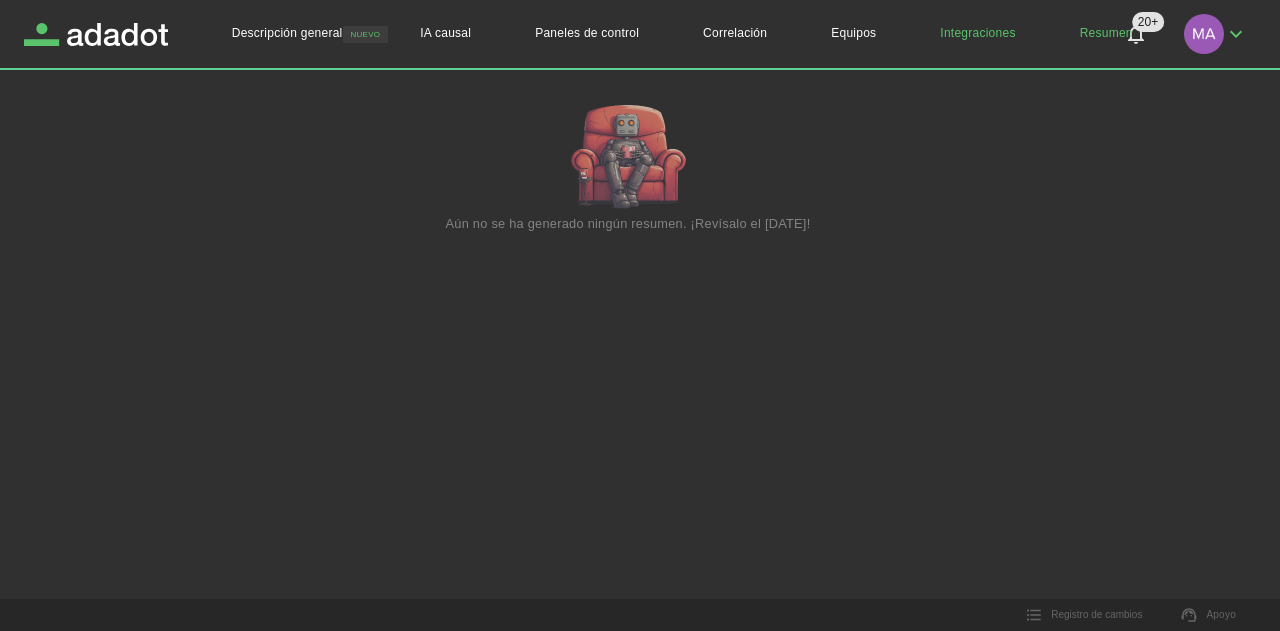 click on "Integraciones" at bounding box center (977, 34) 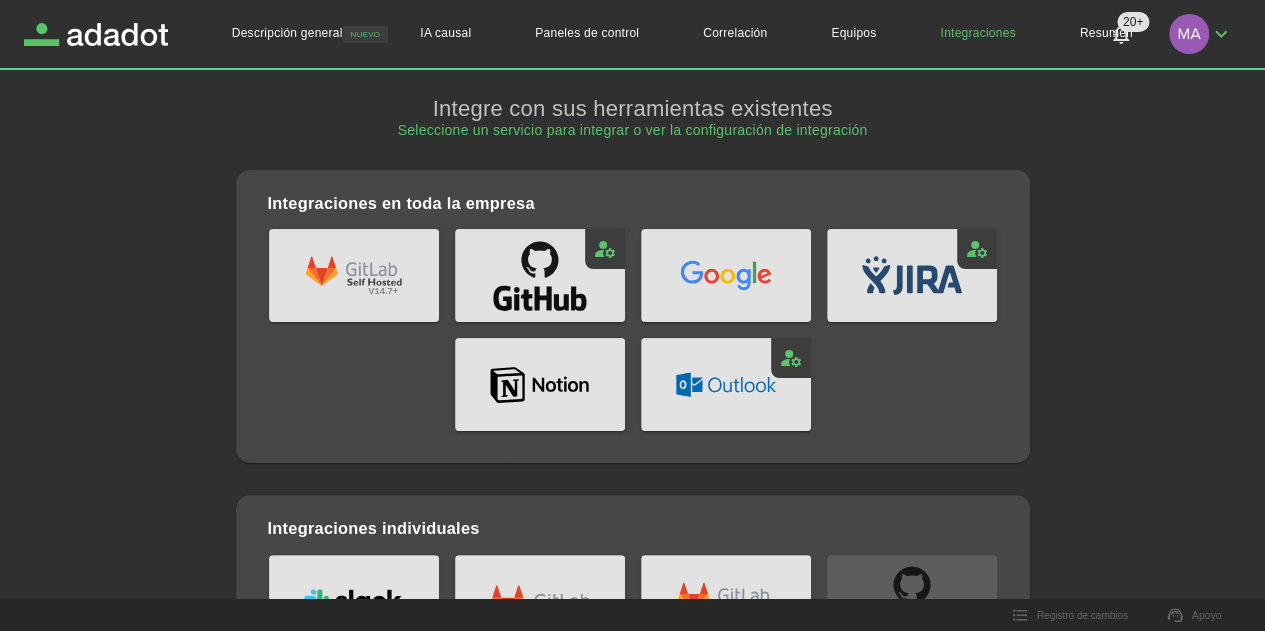 drag, startPoint x: 302, startPoint y: 4, endPoint x: 0, endPoint y: 136, distance: 329.58762 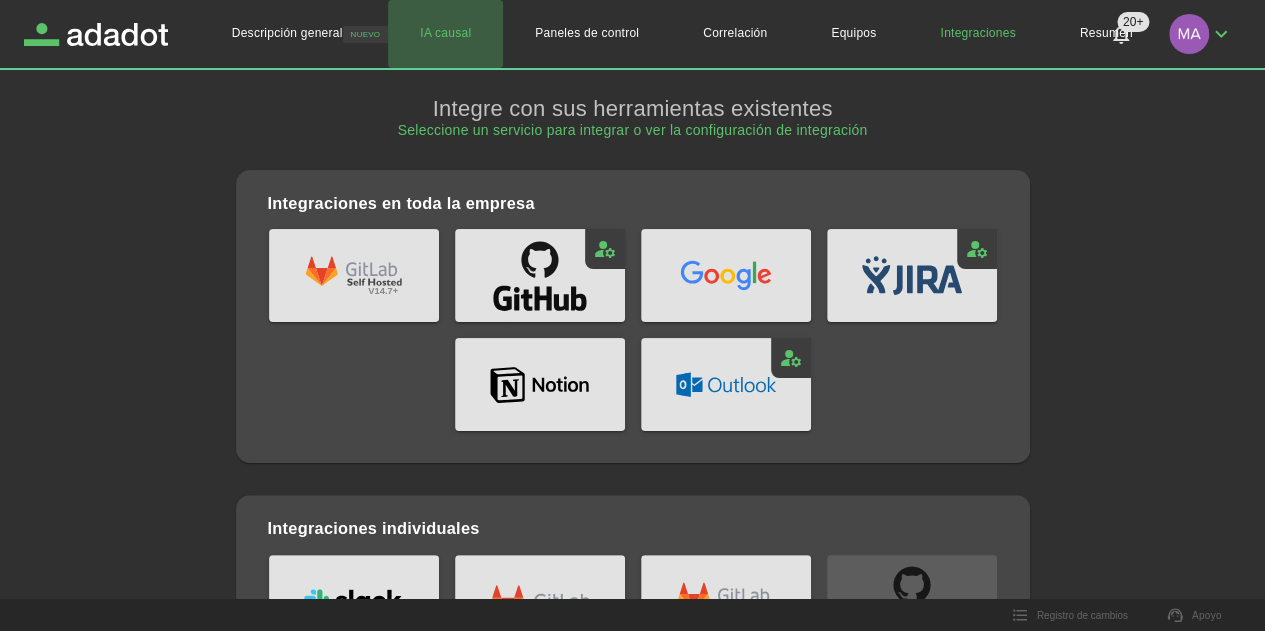 click on "IA causal" at bounding box center (445, 34) 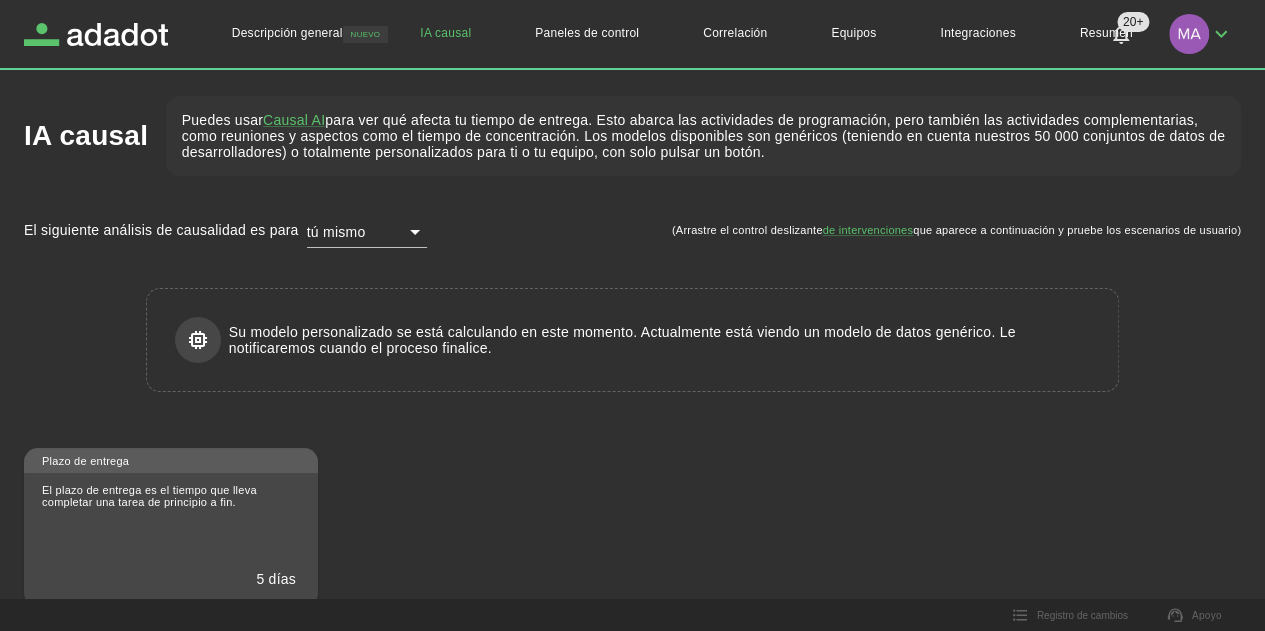 type on "******" 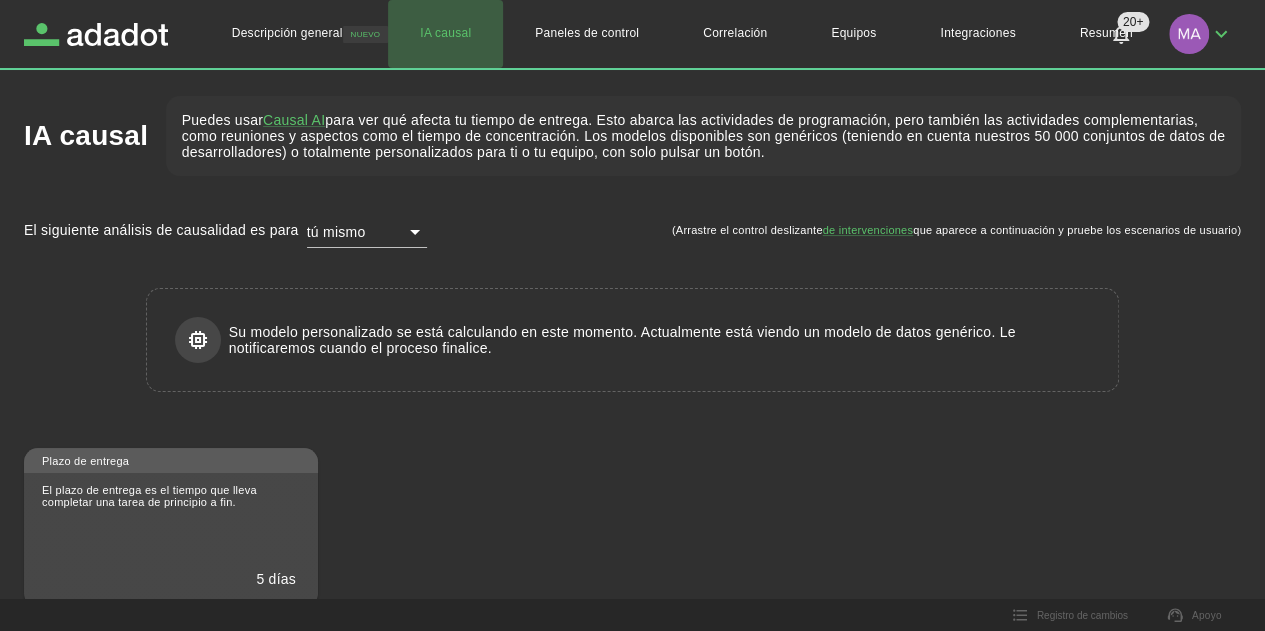 click on "IA causal" at bounding box center (445, 34) 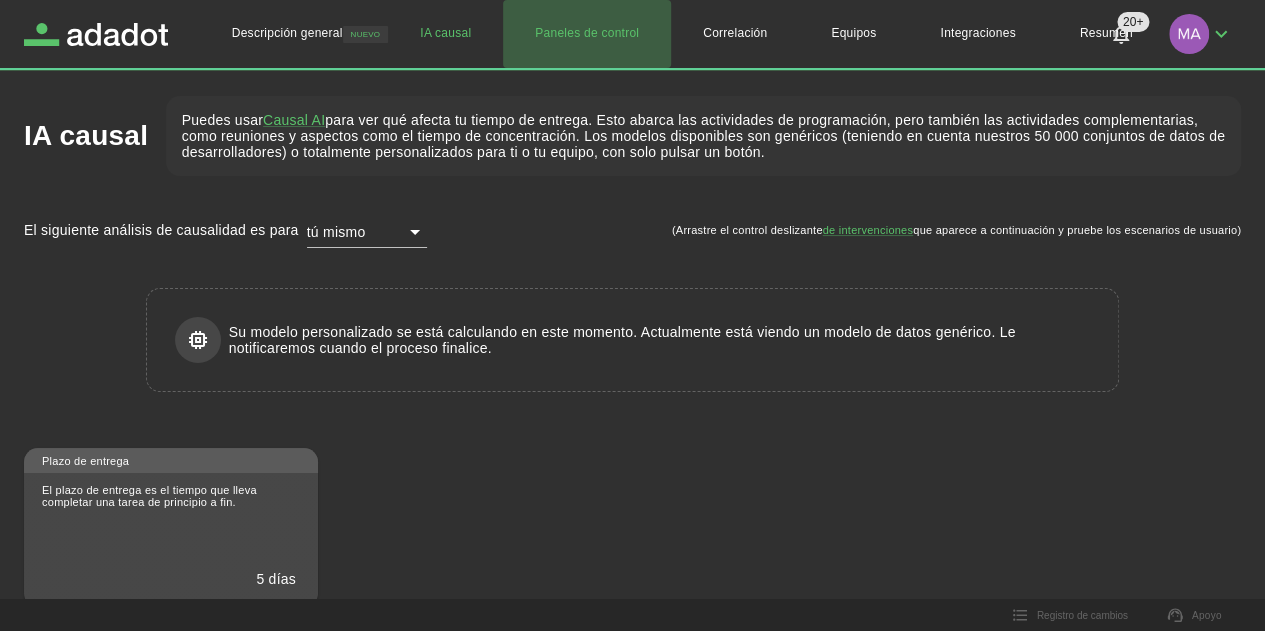 click on "Paneles de control" at bounding box center (587, 34) 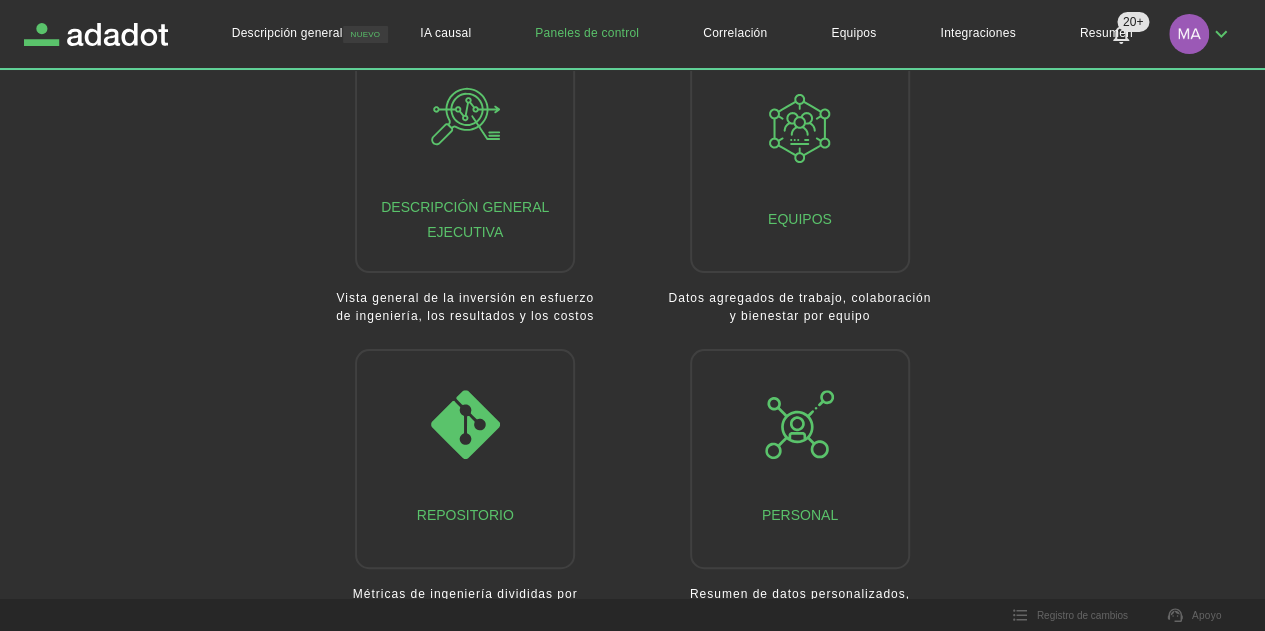 scroll, scrollTop: 112, scrollLeft: 0, axis: vertical 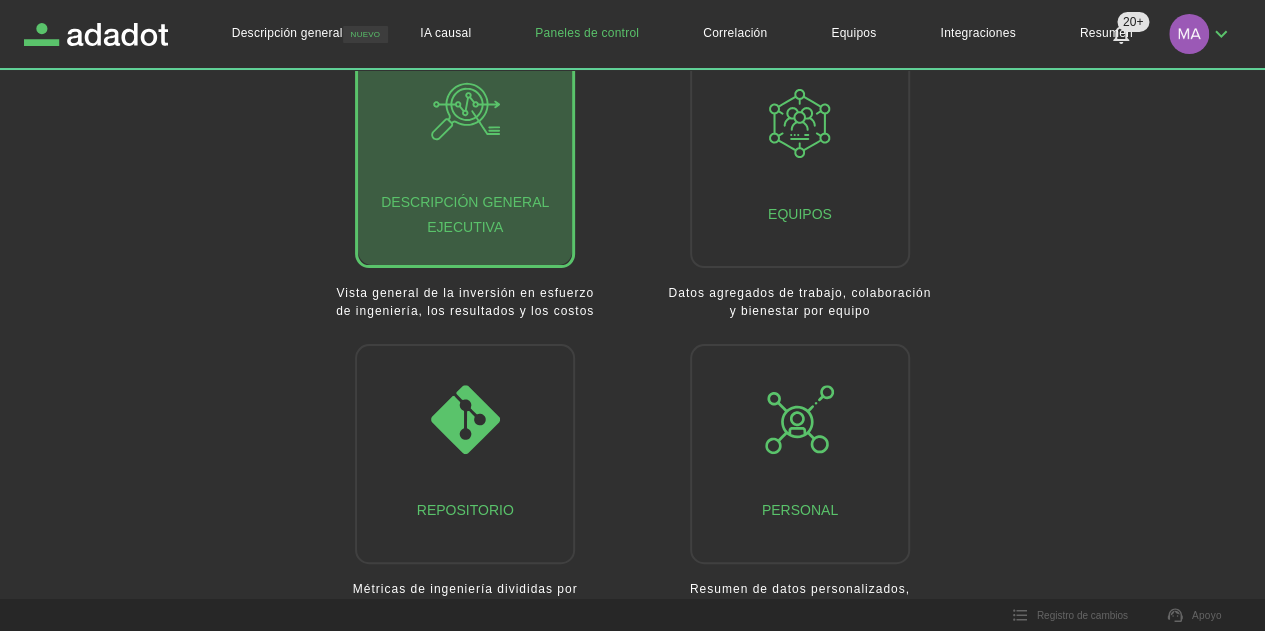 click on "Descripción general ejecutiva" at bounding box center [465, 158] 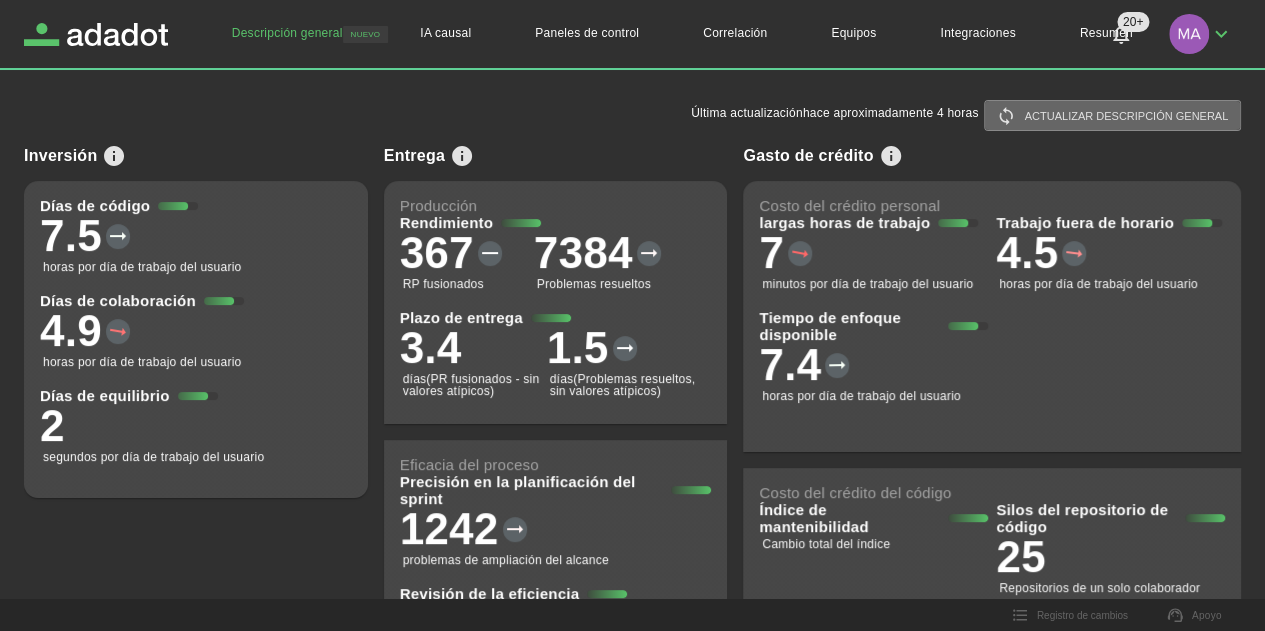 click on "Actualizar descripción general" at bounding box center [1126, 116] 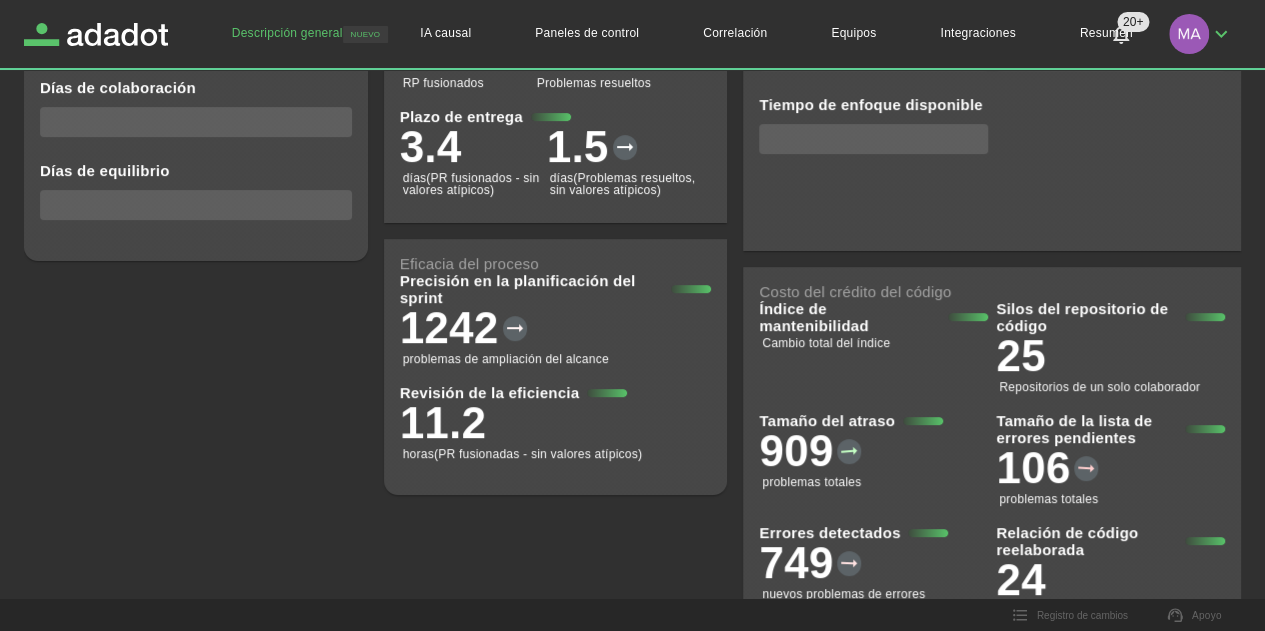 scroll, scrollTop: 274, scrollLeft: 0, axis: vertical 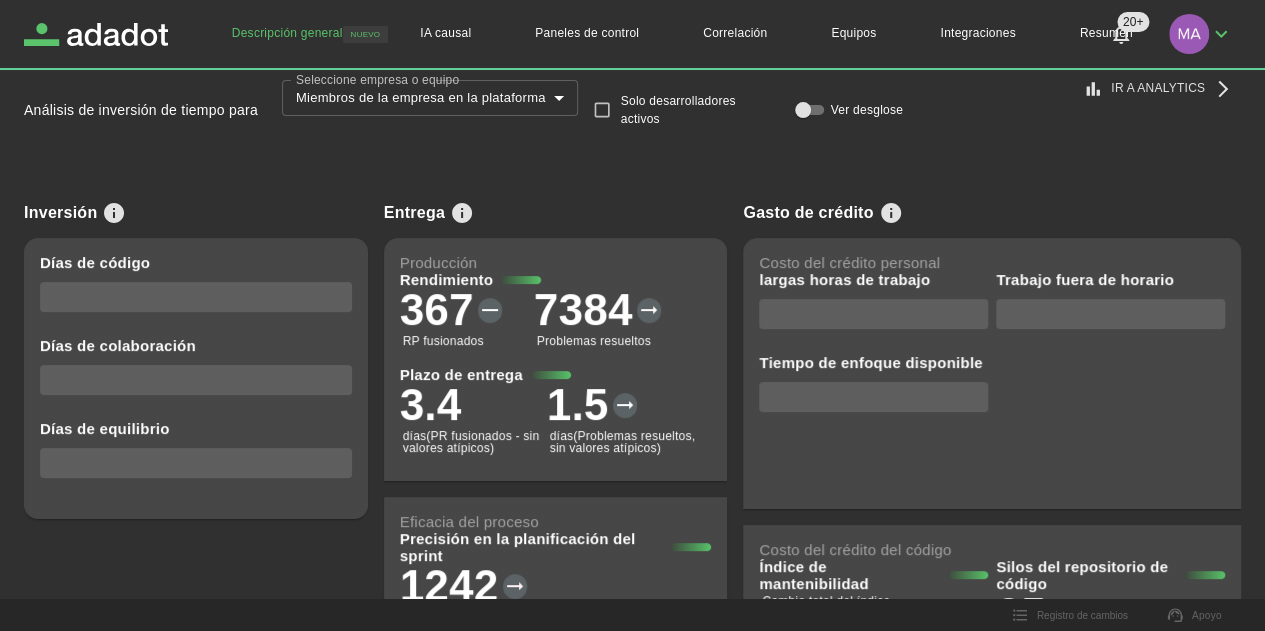click on "**********" at bounding box center (632, 291) 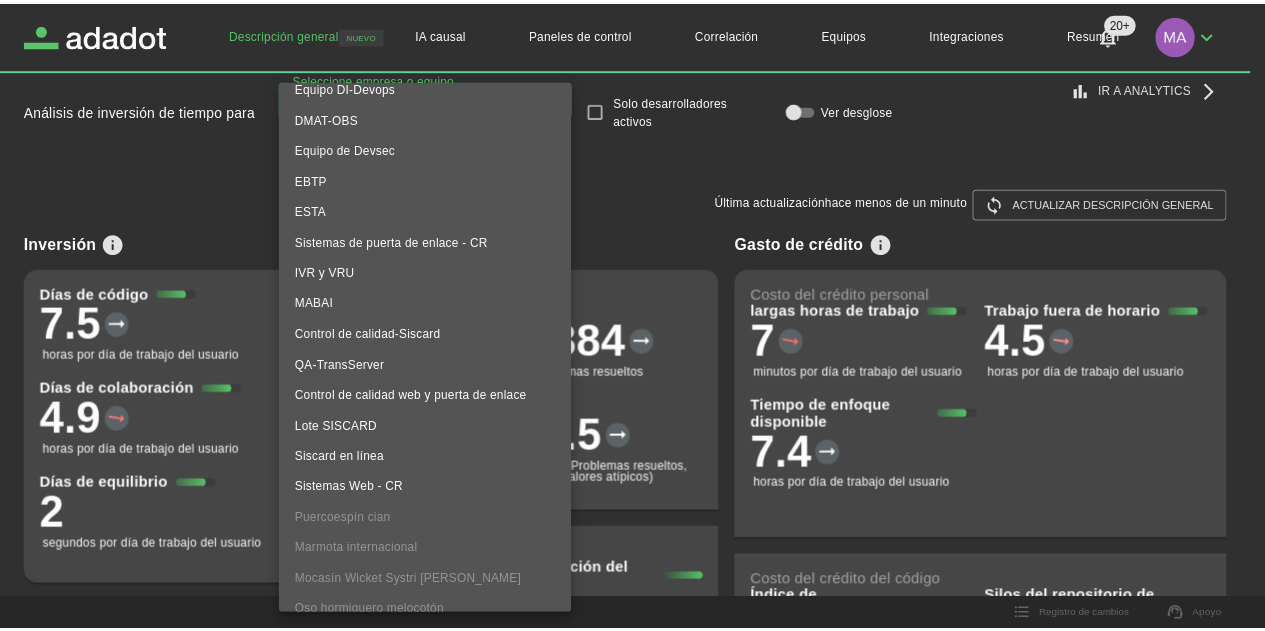 scroll, scrollTop: 672, scrollLeft: 0, axis: vertical 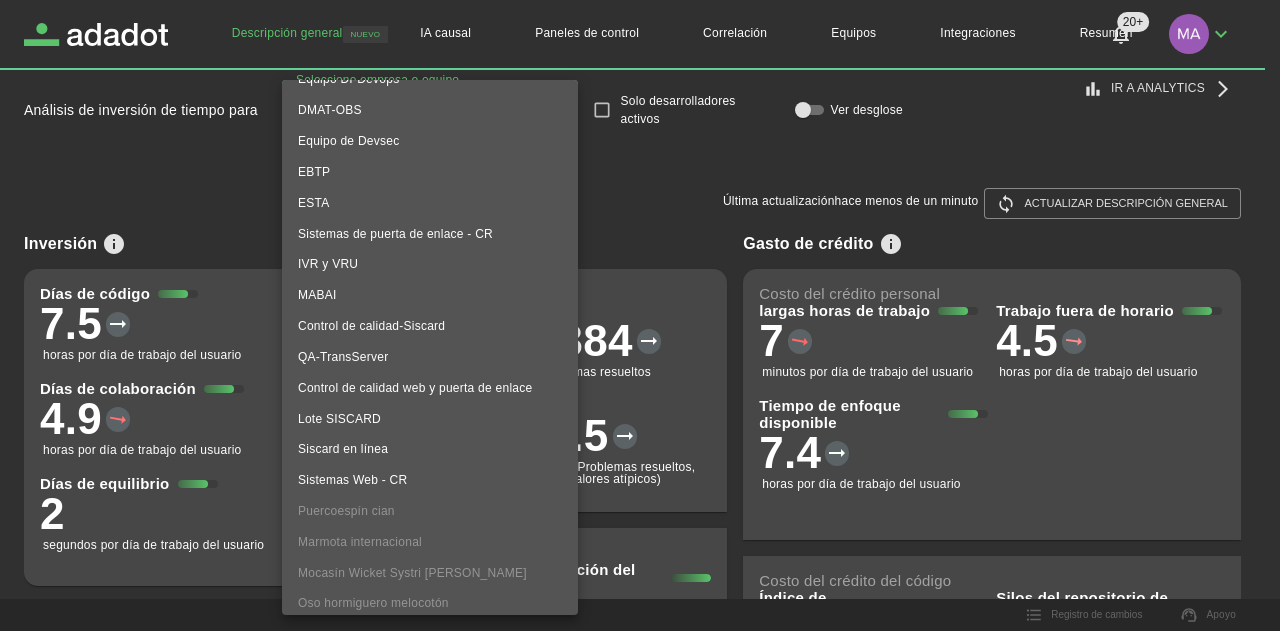 click on "Siscard en línea" at bounding box center (343, 449) 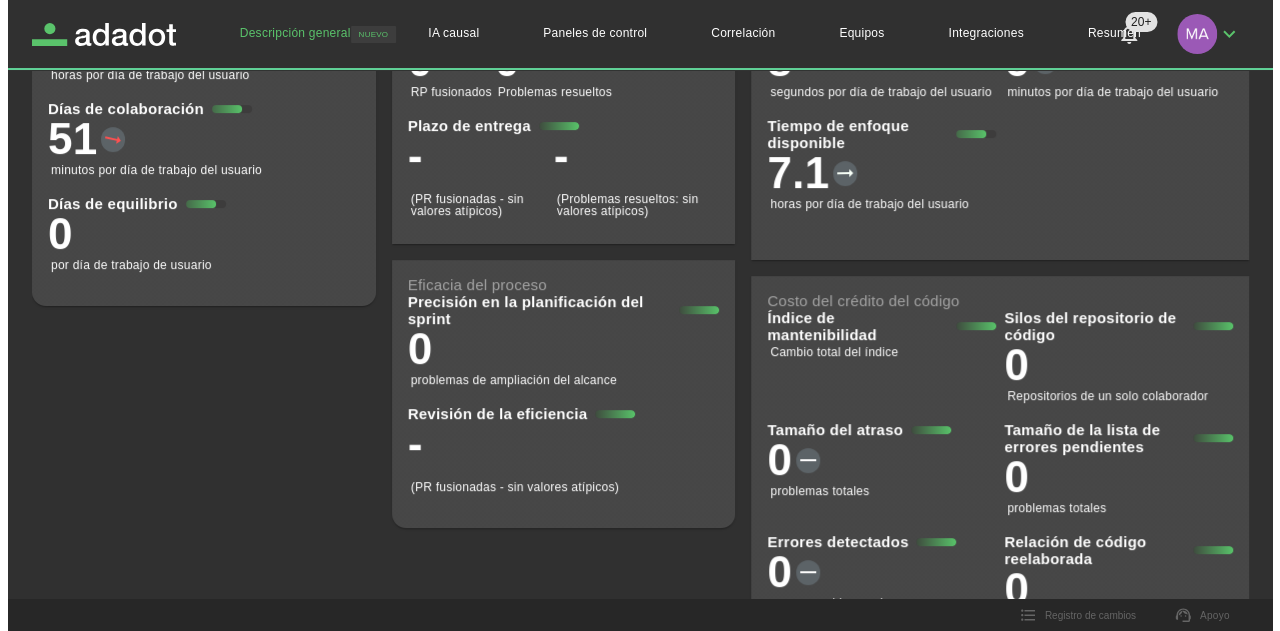 scroll, scrollTop: 0, scrollLeft: 0, axis: both 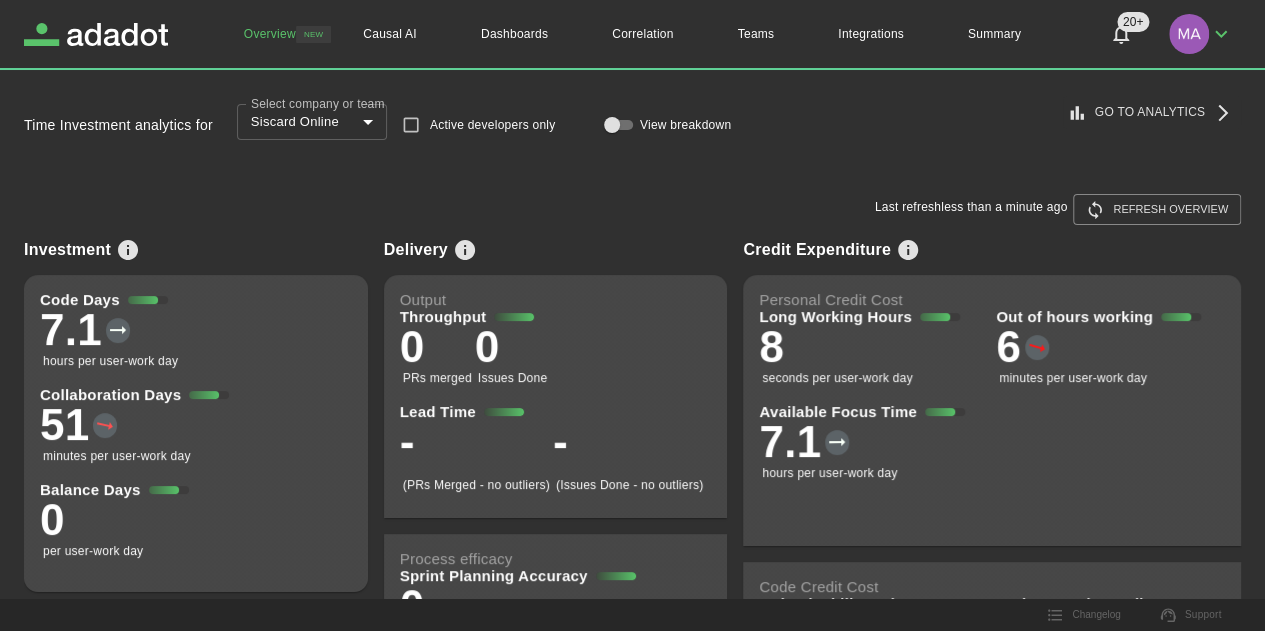 click on "Delivery Output Throughput 0 PRs merged   0 Issues Done Lead Time -   (PRs Merged - no outliers)   -   (Issues Done - no outliers) Process efficacy Sprint Planning Accuracy 0 issues scope creep Reviewing Efficiency -   (PRs Merged - no outliers)" at bounding box center [548, 554] 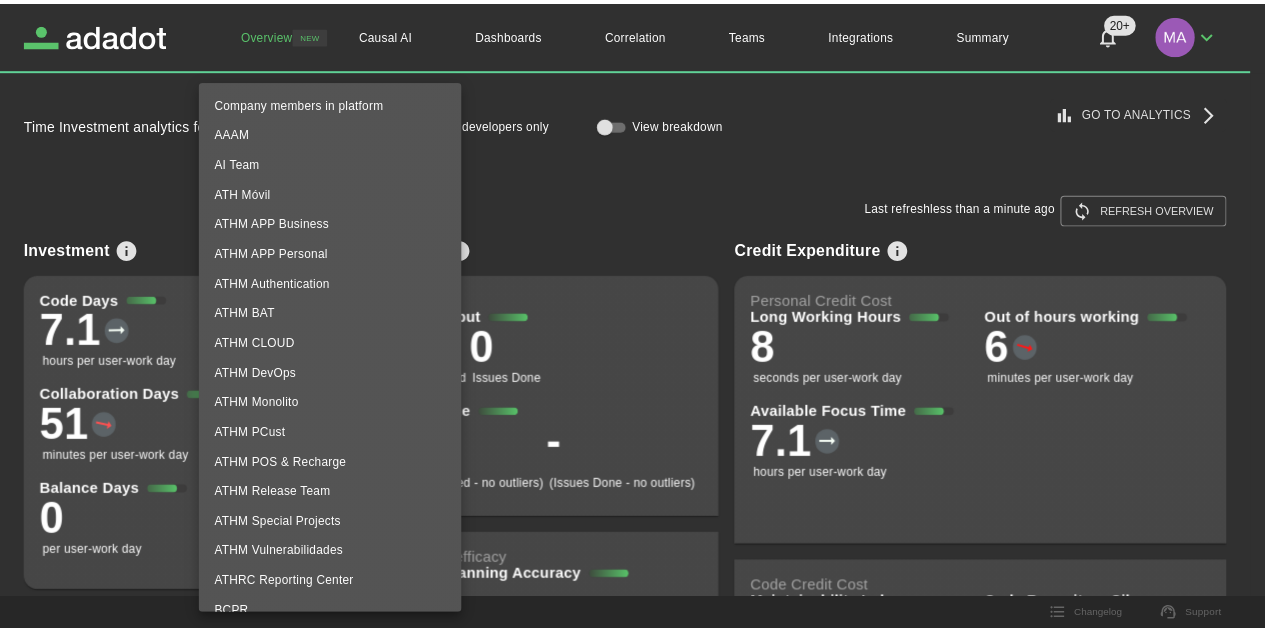 scroll, scrollTop: 650, scrollLeft: 0, axis: vertical 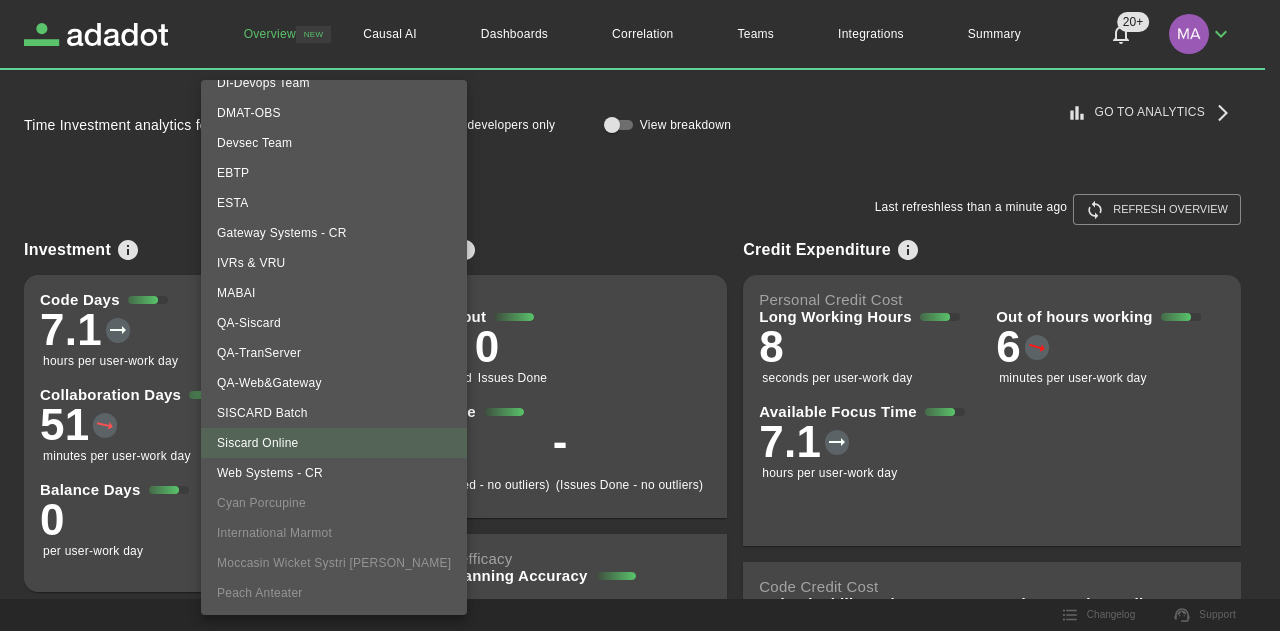 click on "Web Systems - CR" at bounding box center [334, 473] 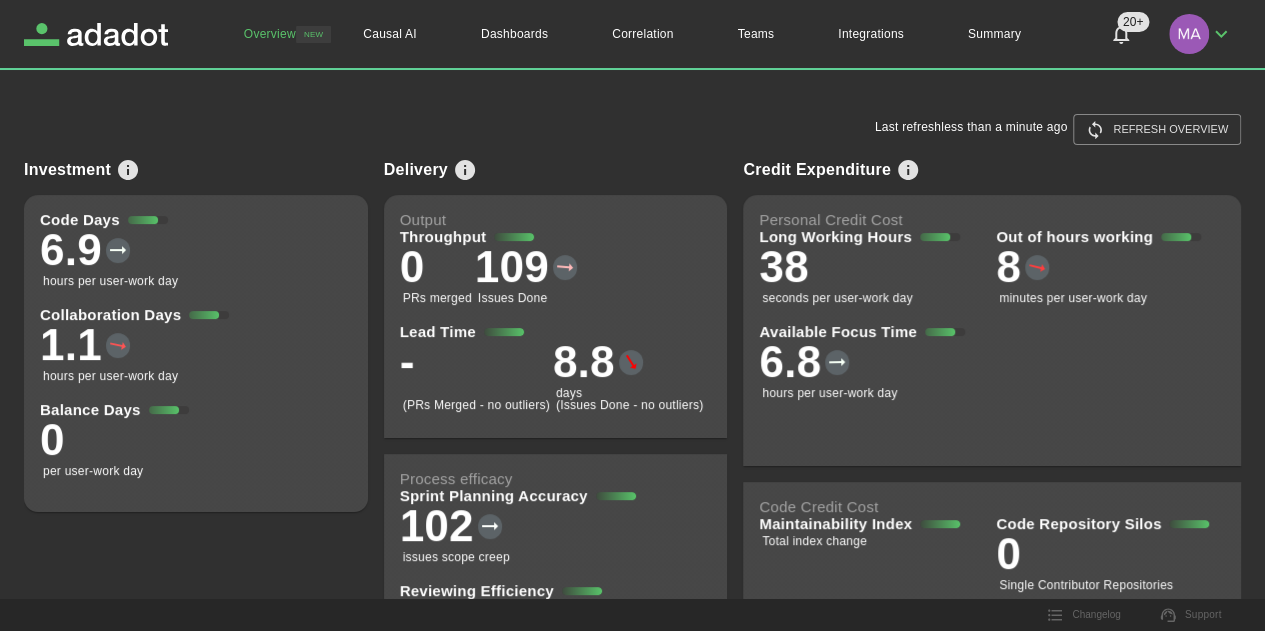 scroll, scrollTop: 86, scrollLeft: 0, axis: vertical 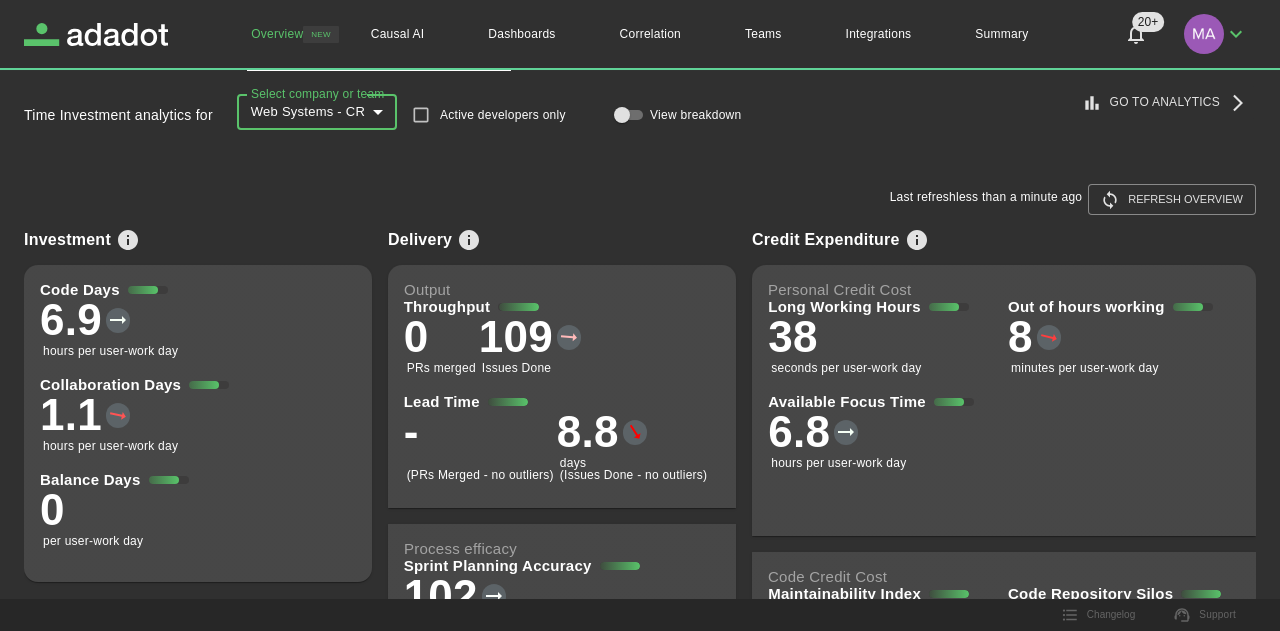 click on "**********" at bounding box center (640, 305) 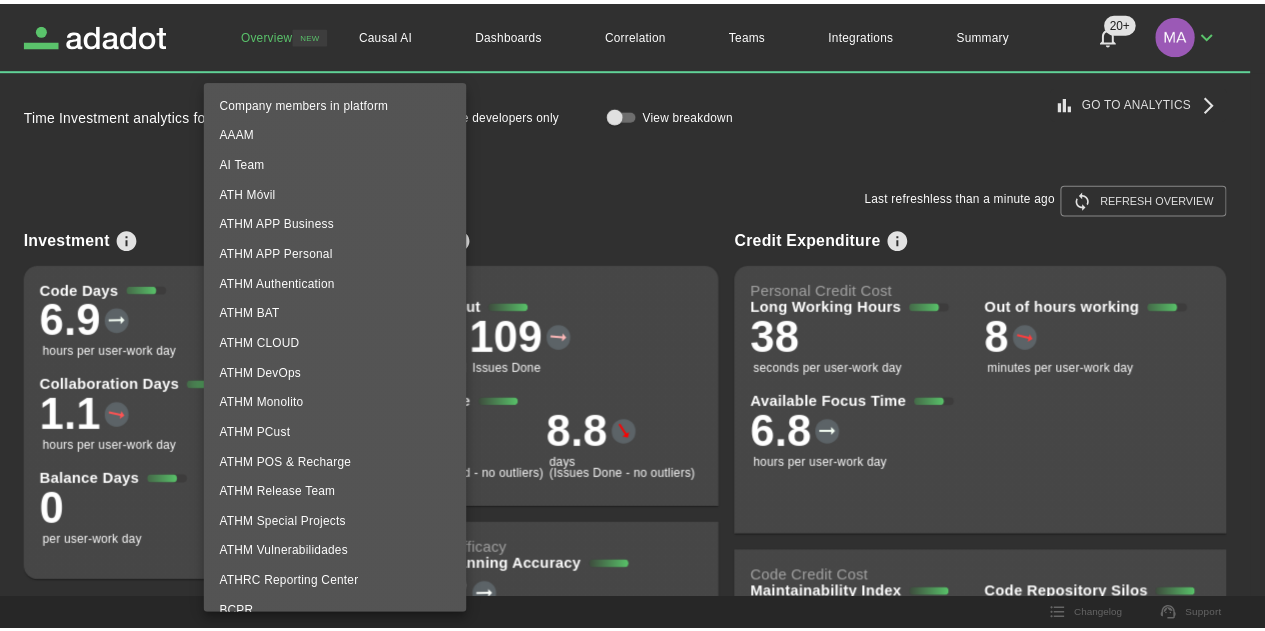 scroll, scrollTop: 650, scrollLeft: 0, axis: vertical 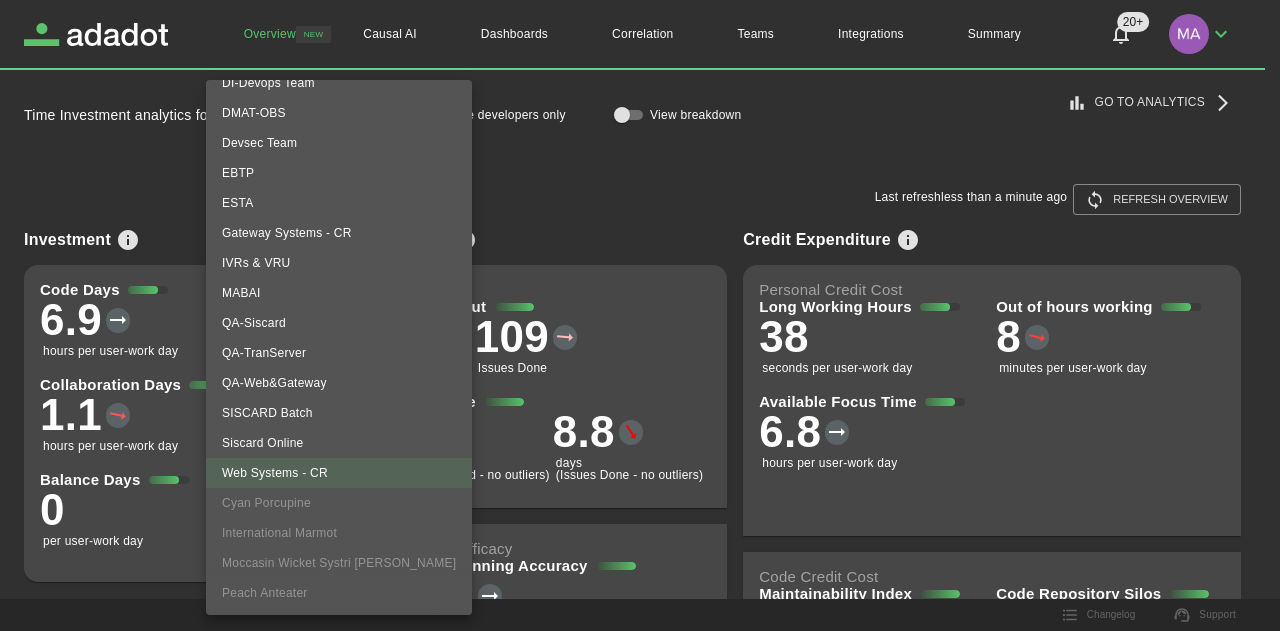 click on "Siscard Online" at bounding box center (339, 443) 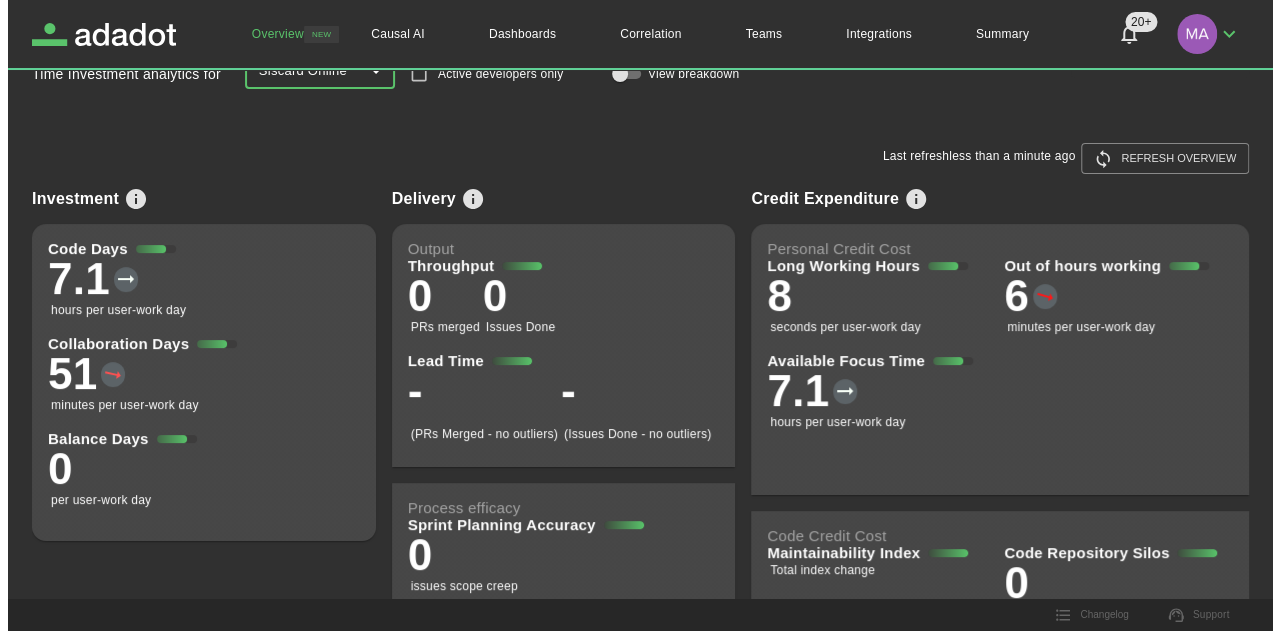 scroll, scrollTop: 0, scrollLeft: 0, axis: both 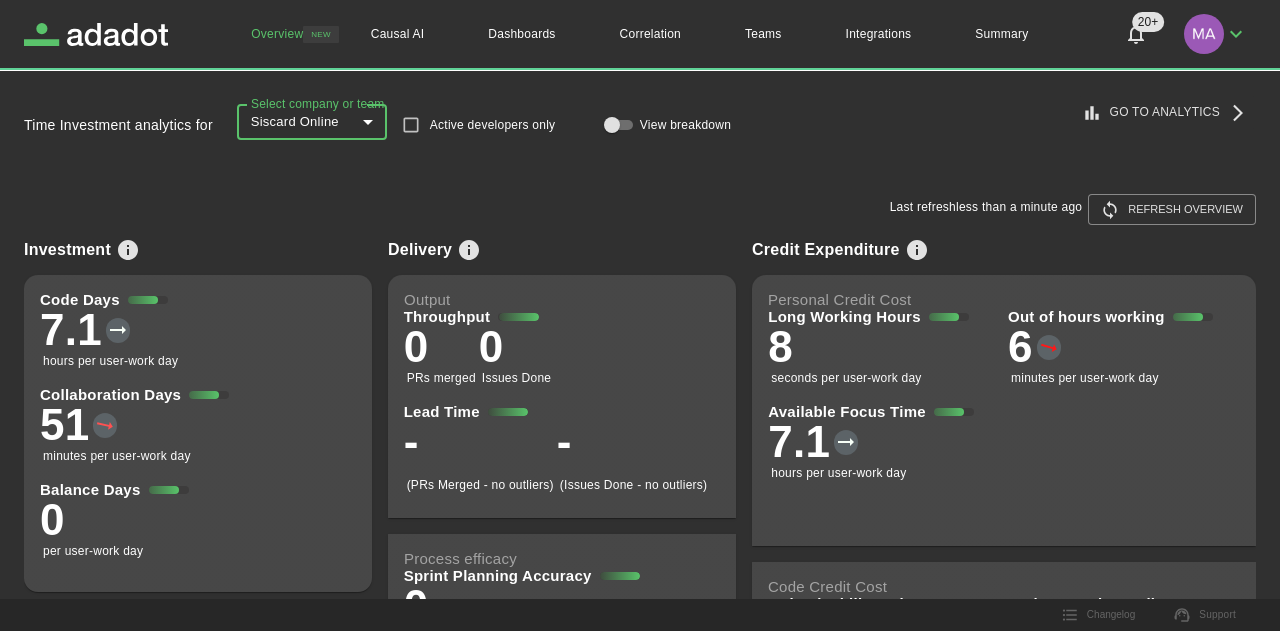 click on "**********" at bounding box center (640, 315) 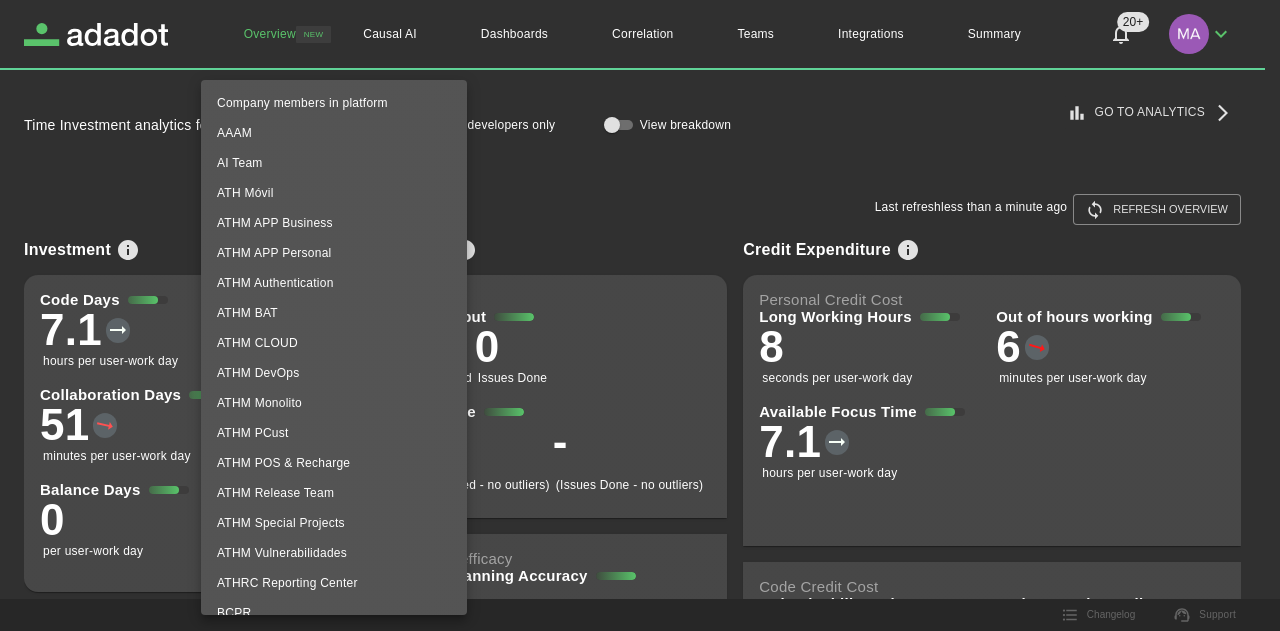 scroll, scrollTop: 650, scrollLeft: 0, axis: vertical 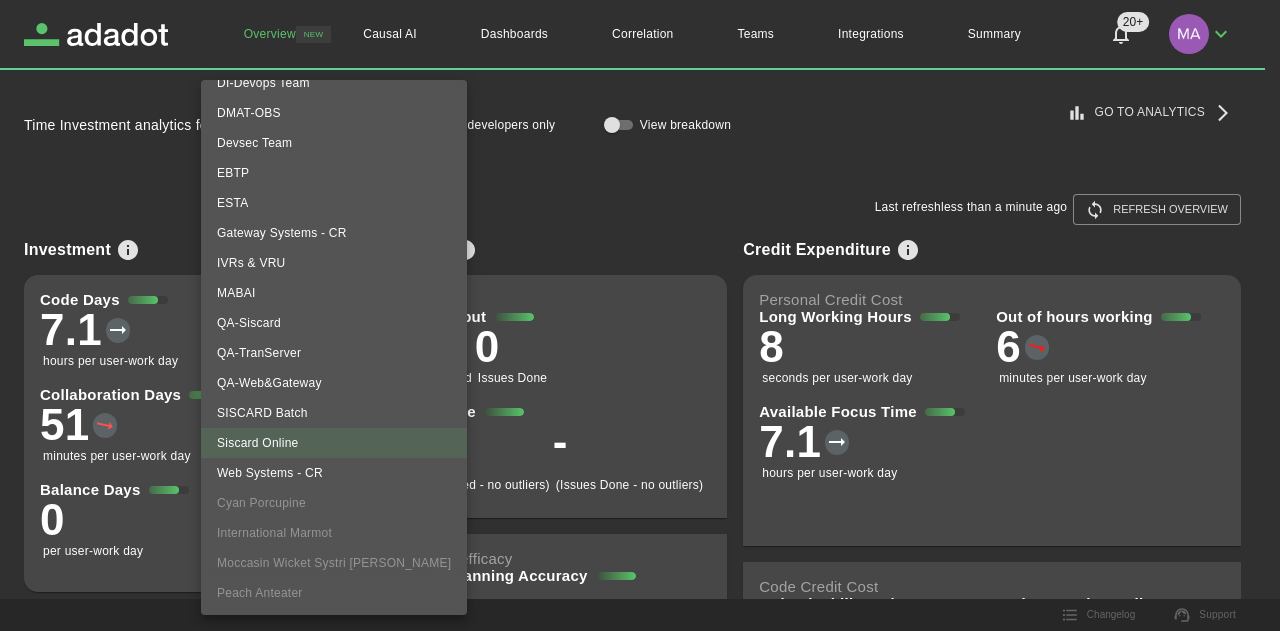 click on "QA-Web&Gateway" at bounding box center [334, 383] 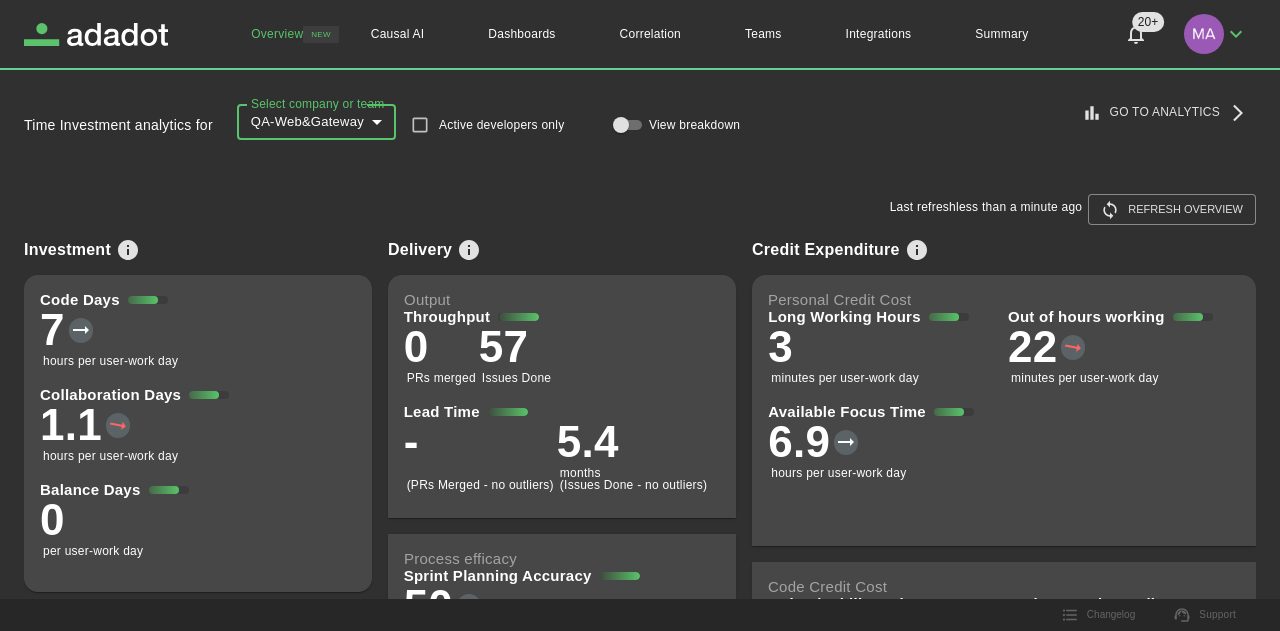 click on "**********" at bounding box center (640, 315) 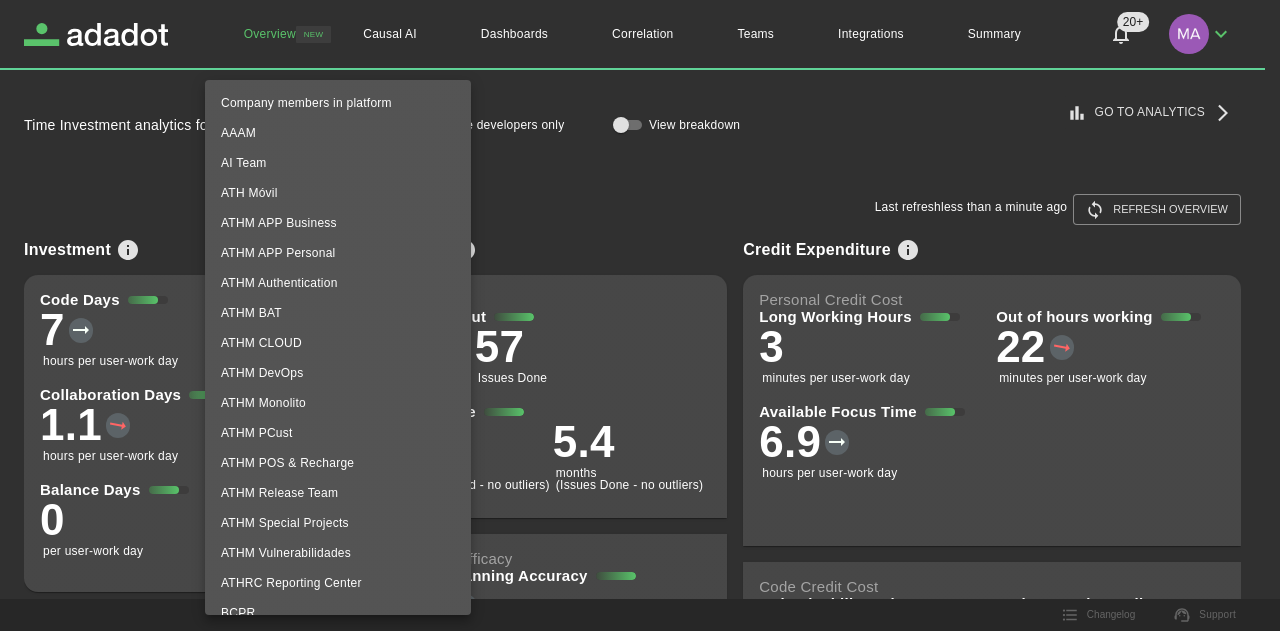 scroll, scrollTop: 650, scrollLeft: 0, axis: vertical 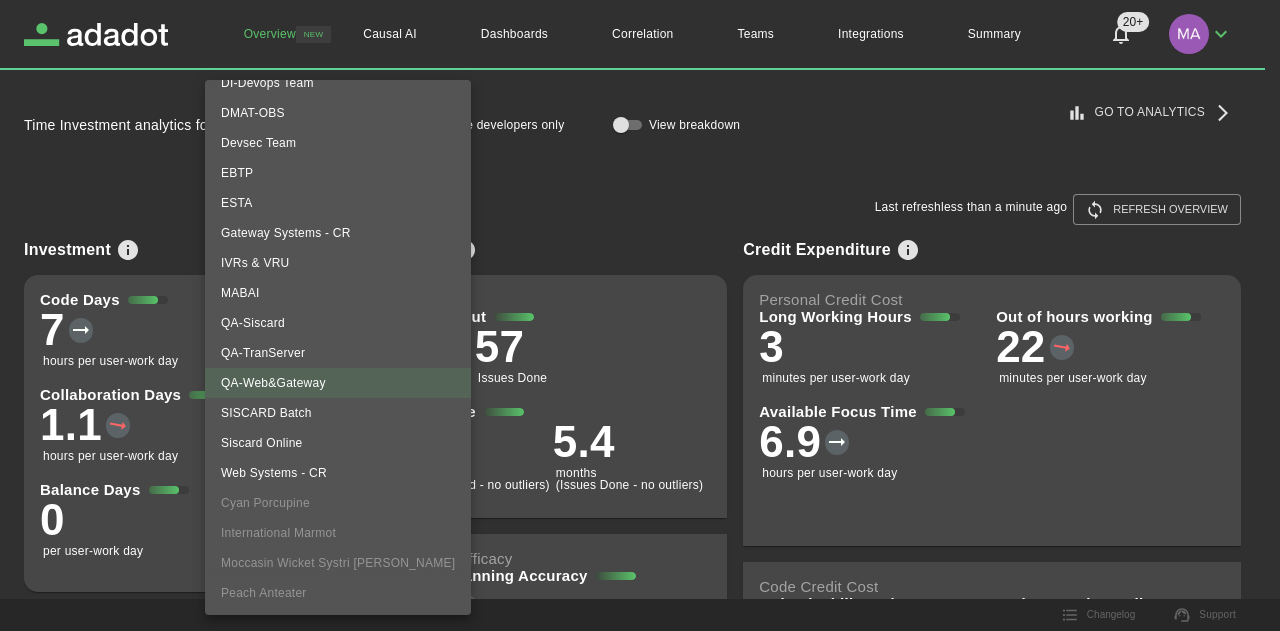 click on "QA-TranServer" at bounding box center (338, 353) 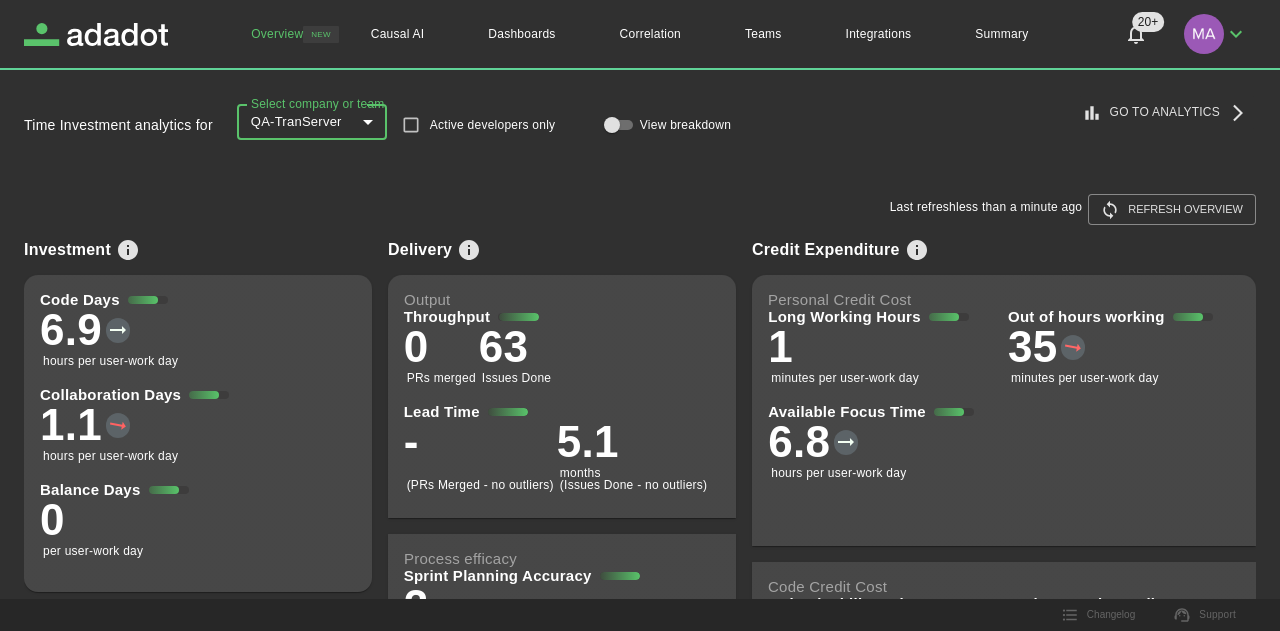 click on "**********" at bounding box center [640, 315] 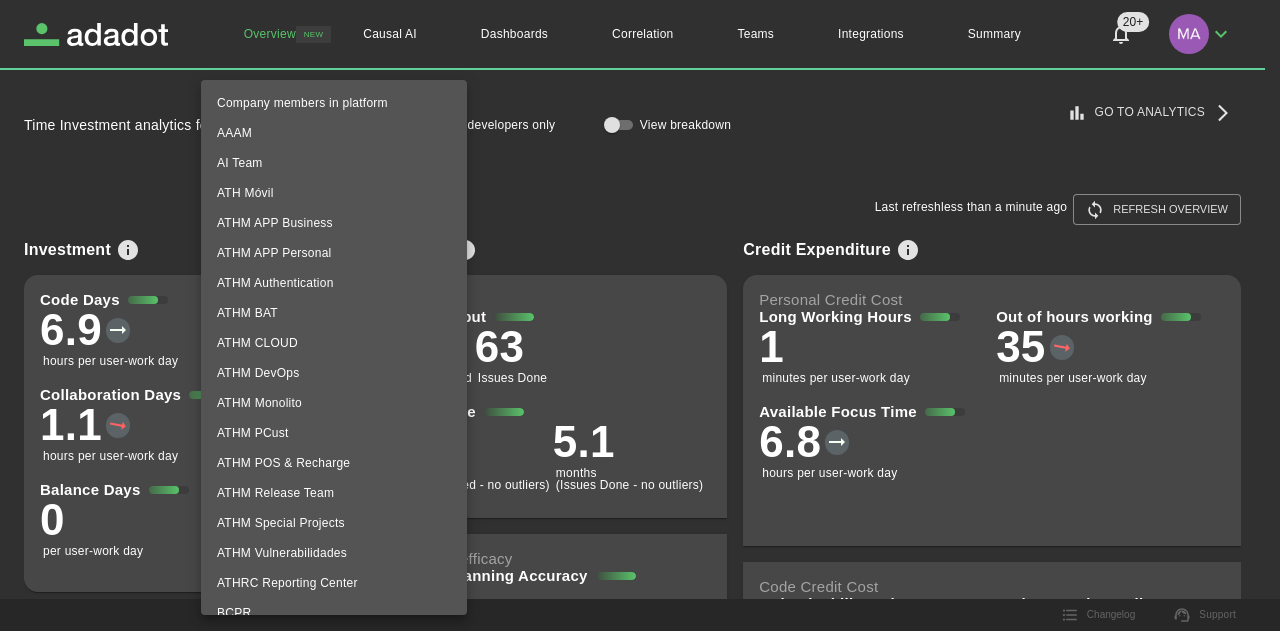 scroll, scrollTop: 650, scrollLeft: 0, axis: vertical 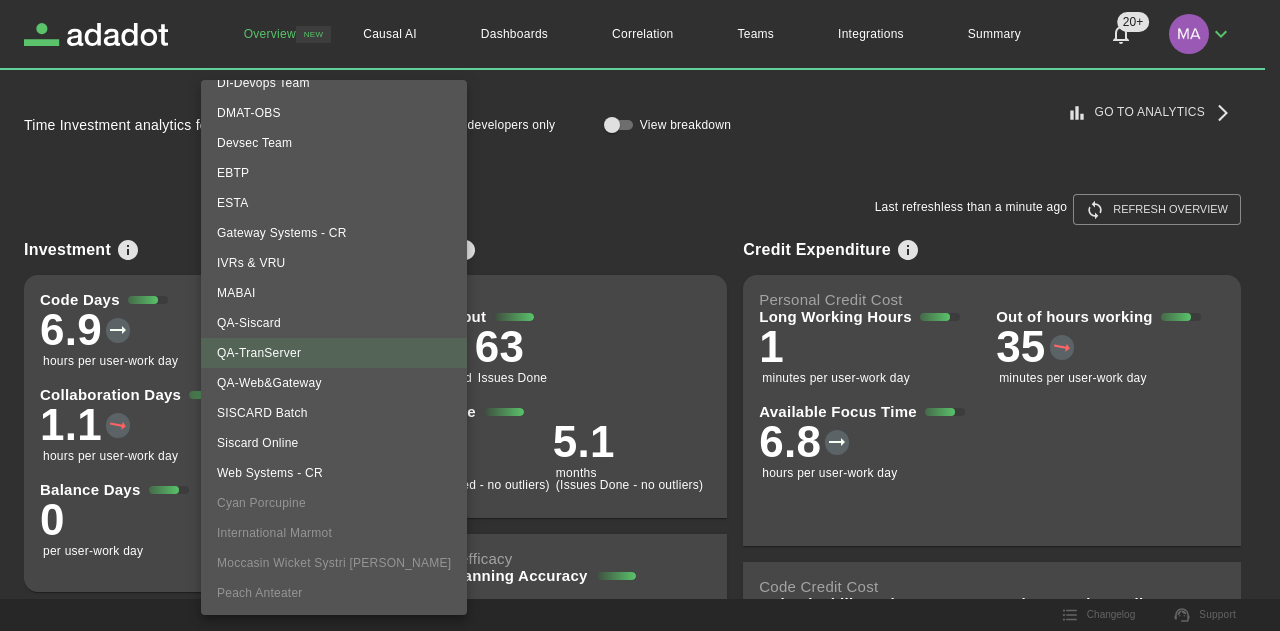 click on "QA-Siscard" at bounding box center (334, 323) 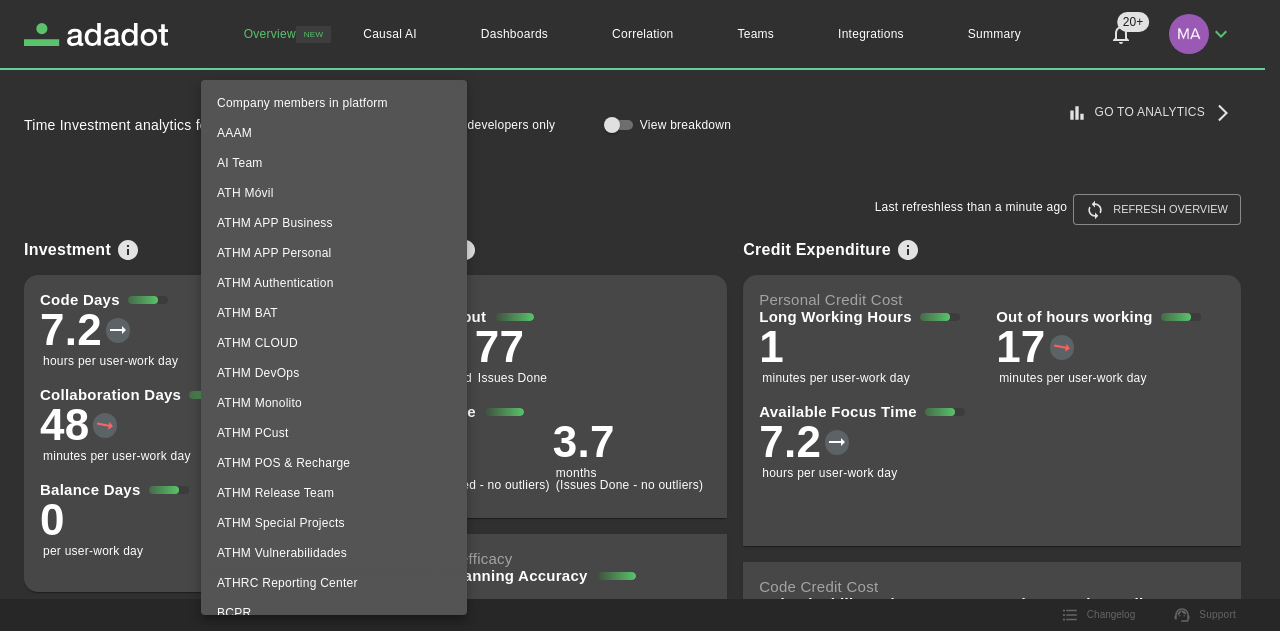 click on "**********" at bounding box center (640, 315) 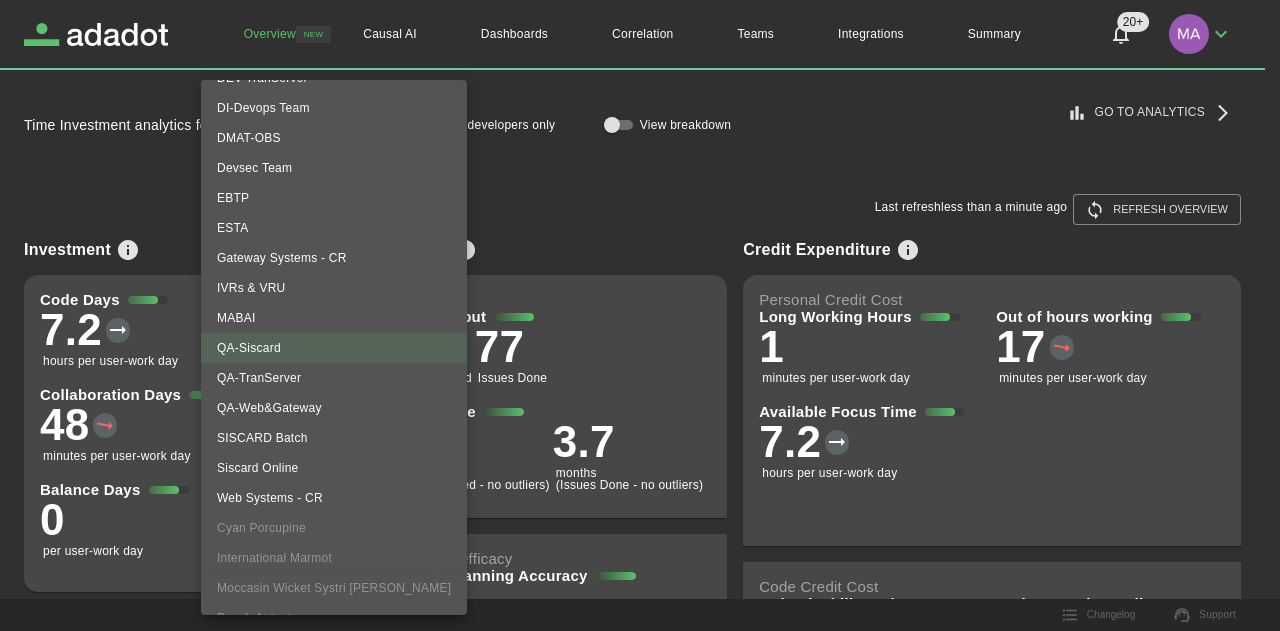 click on "Web Systems - CR" at bounding box center [334, 498] 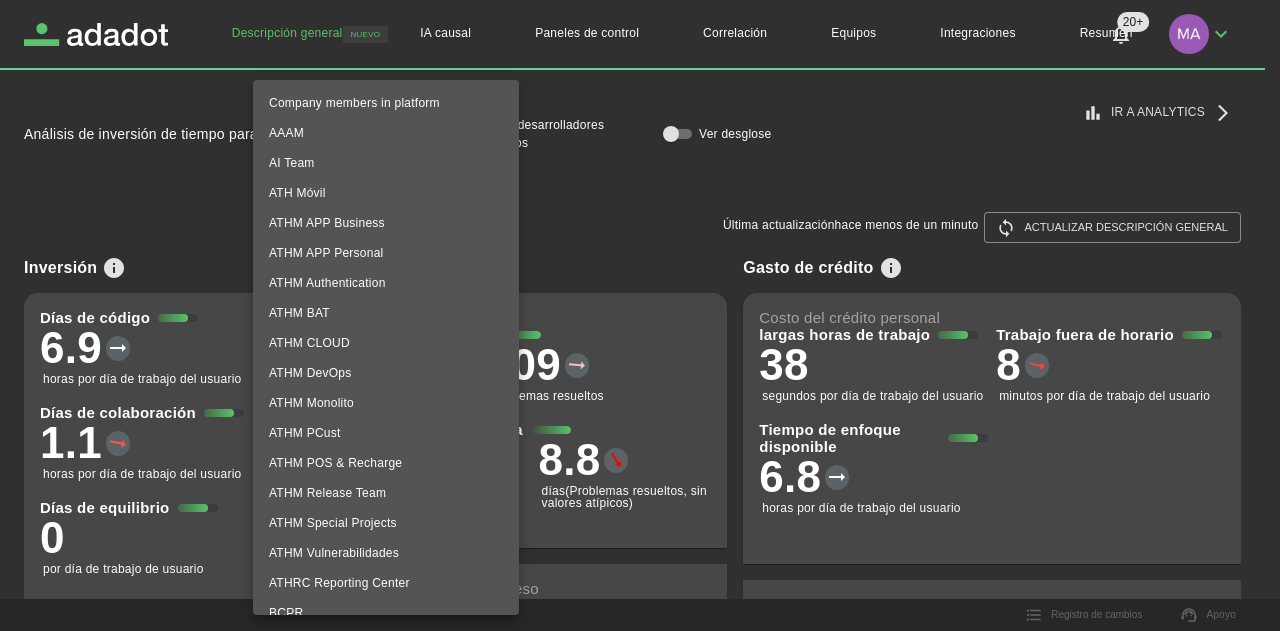 click on "**********" at bounding box center [640, 315] 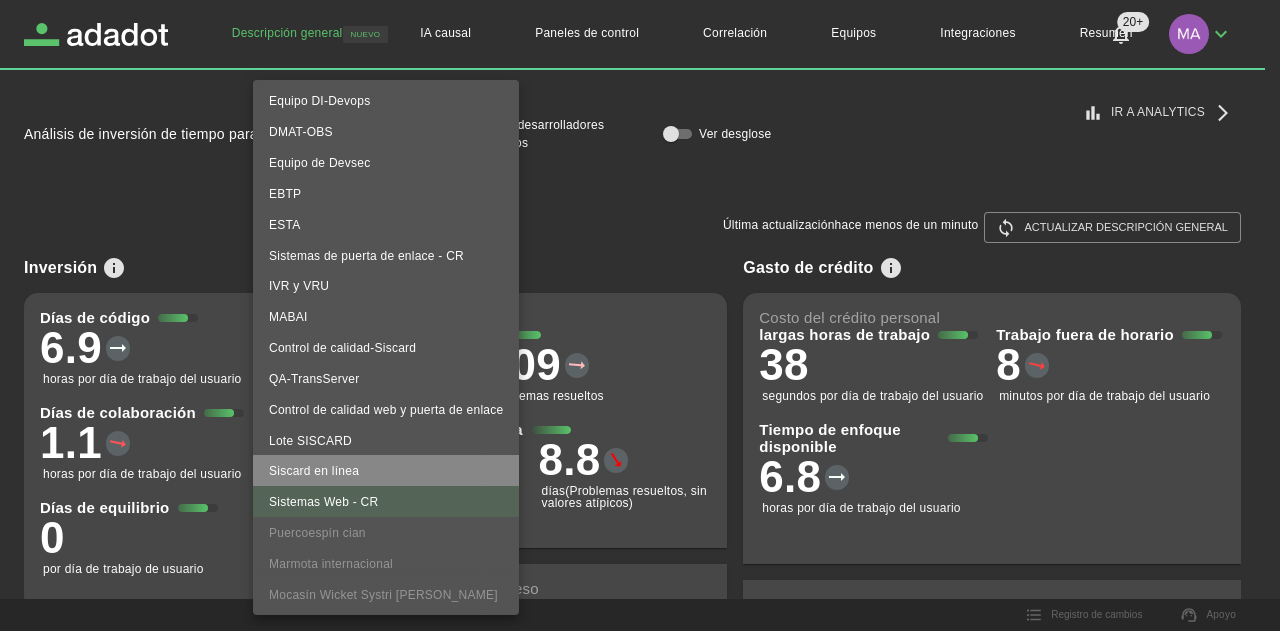 drag, startPoint x: 348, startPoint y: 466, endPoint x: 322, endPoint y: 467, distance: 26.019224 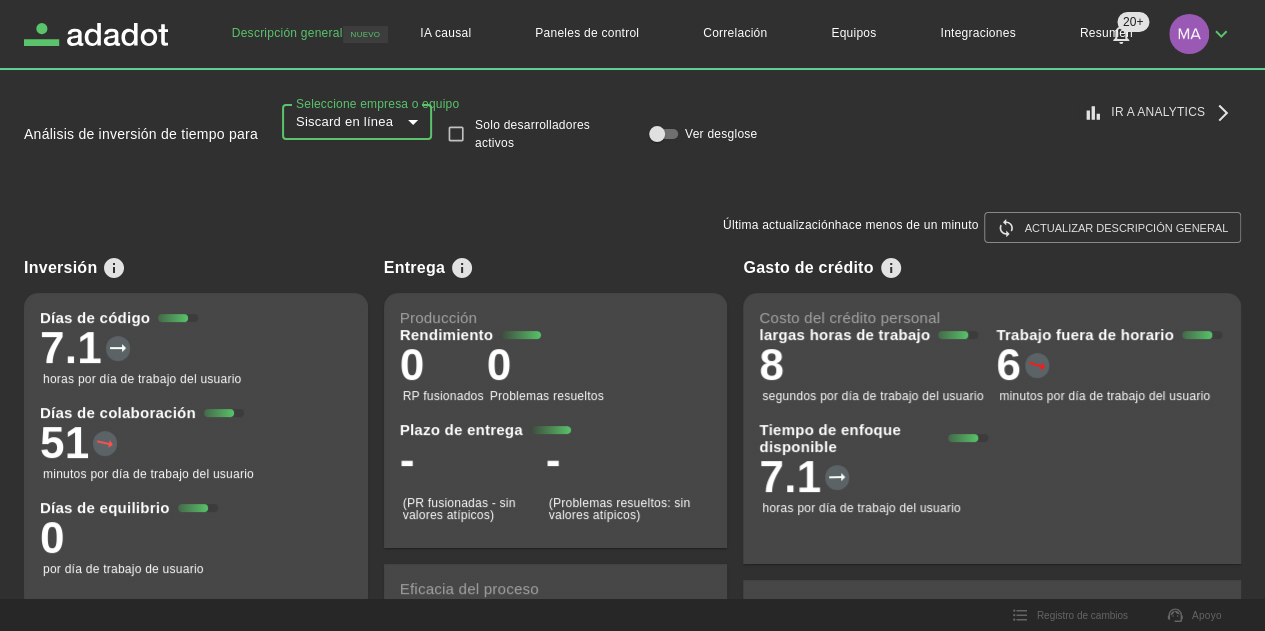 click on "**********" at bounding box center [632, 315] 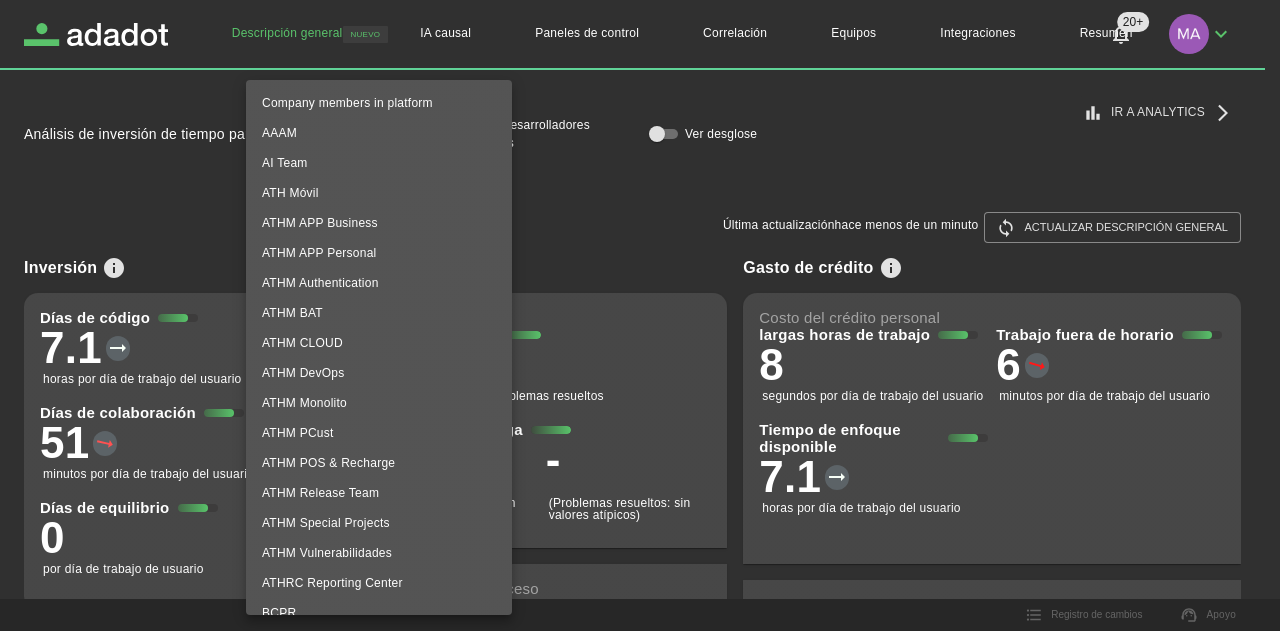 scroll, scrollTop: 650, scrollLeft: 0, axis: vertical 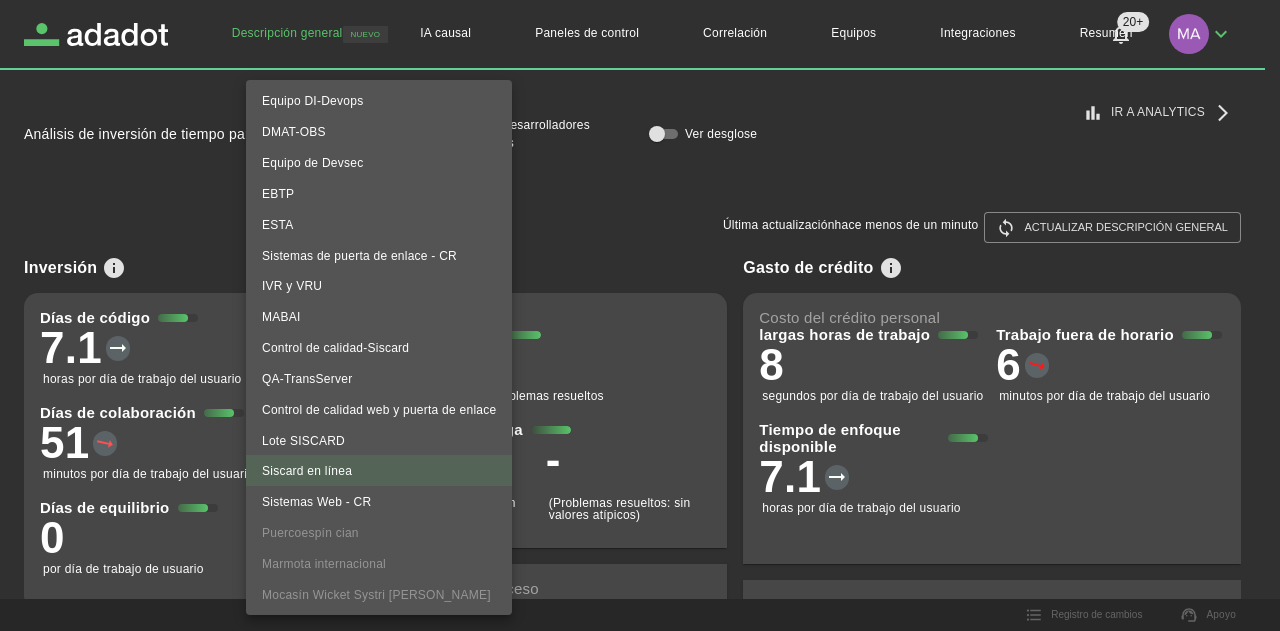 click on "EBTP" at bounding box center (379, 193) 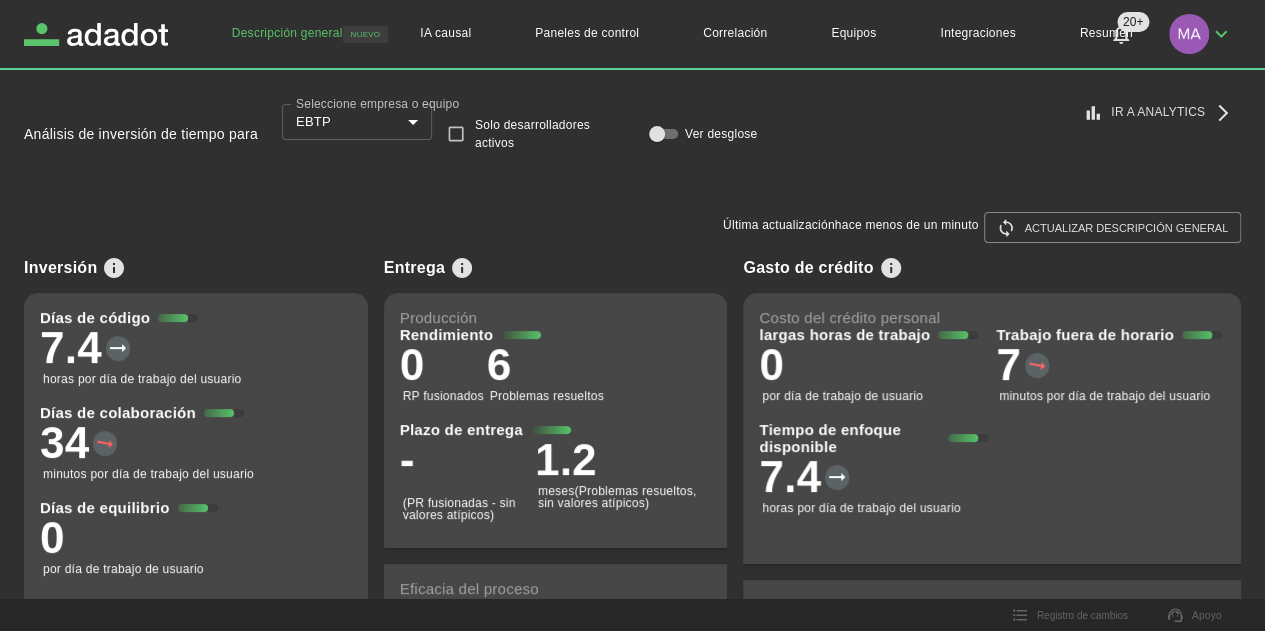 click on "Seleccione empresa o equipo" at bounding box center (1121, 103) 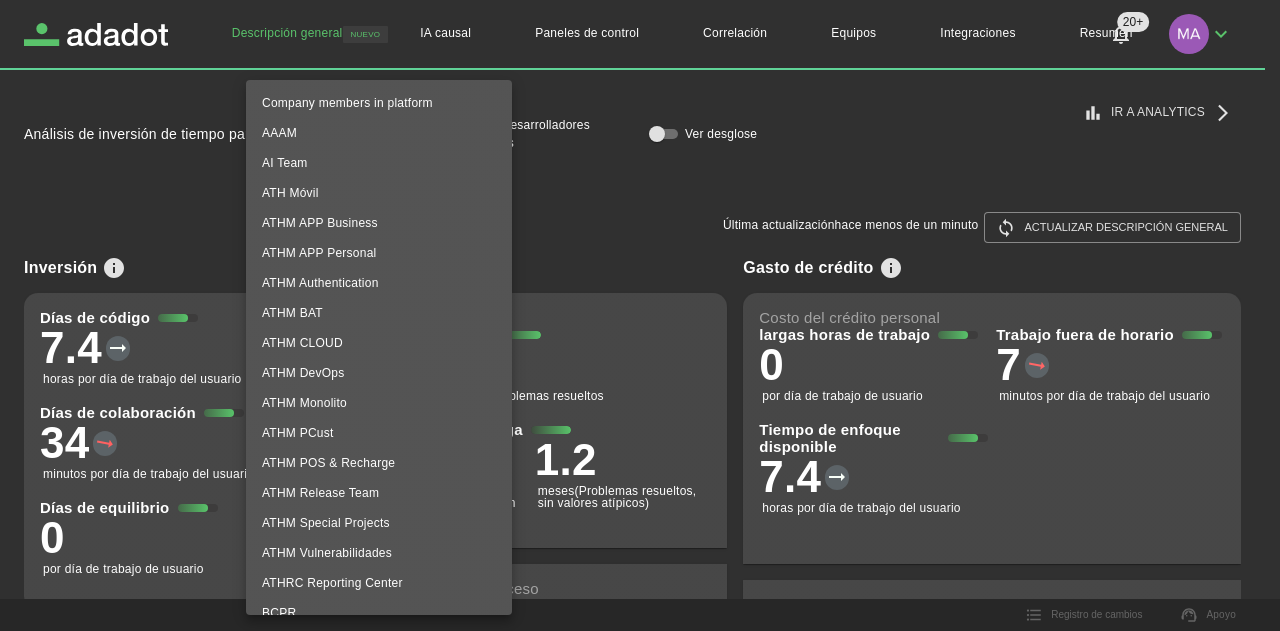 click on "**********" at bounding box center [640, 315] 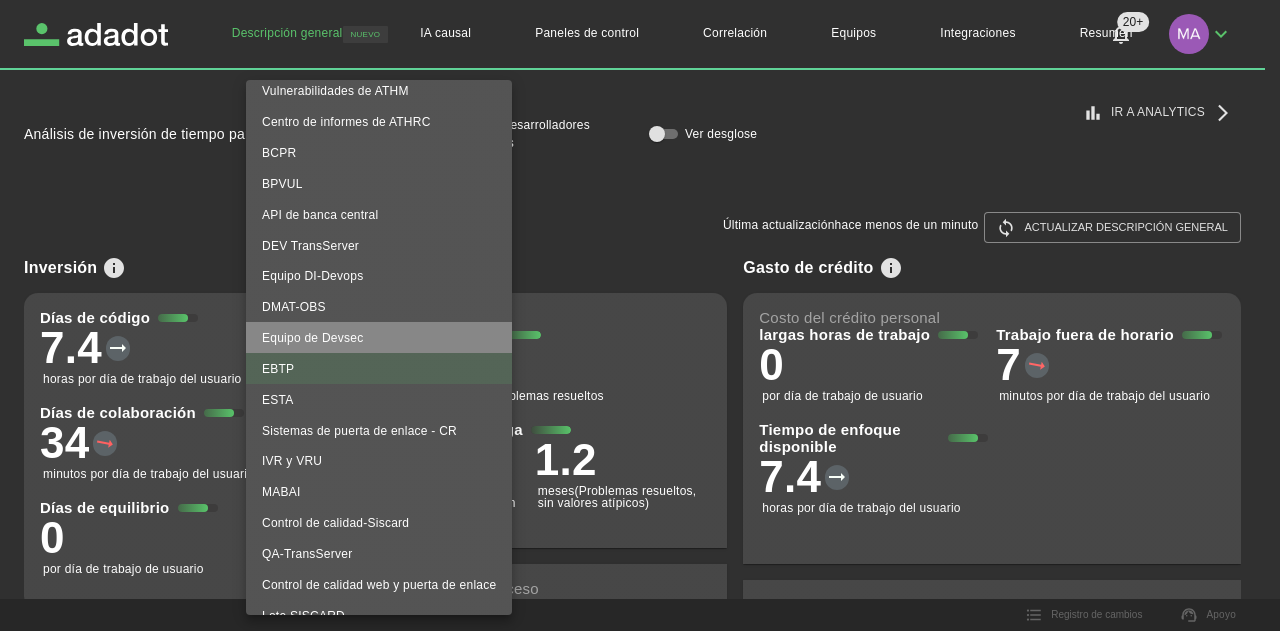 click on "Equipo de Devsec" at bounding box center [312, 338] 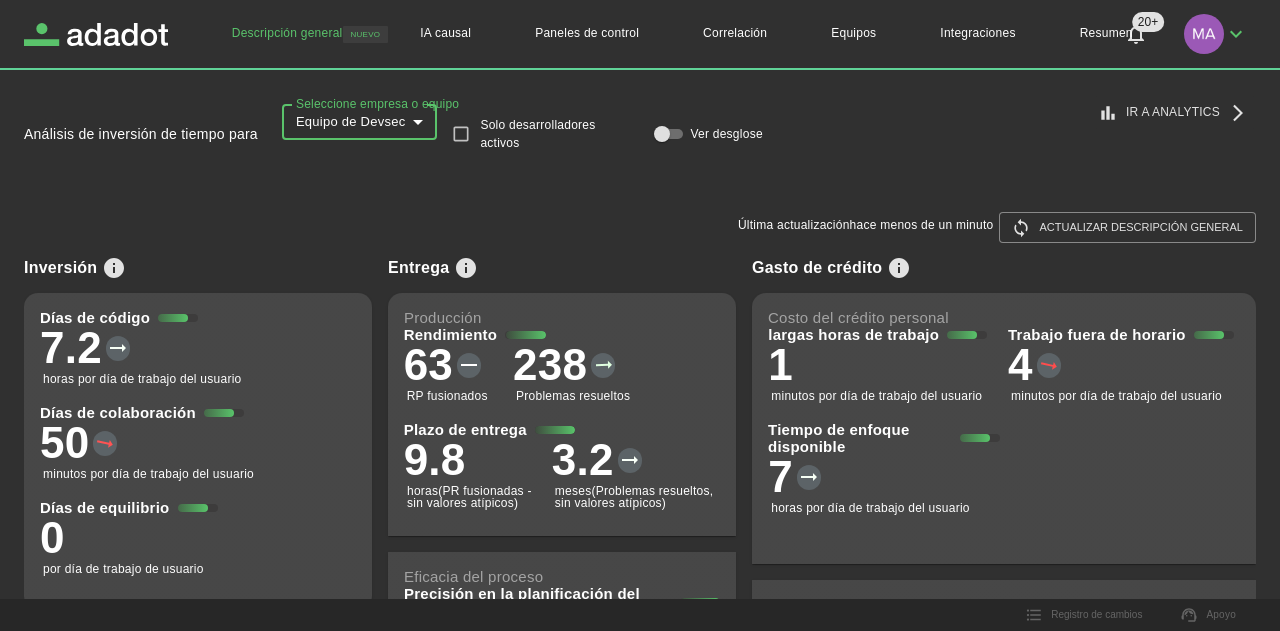 click on "**********" at bounding box center [640, 315] 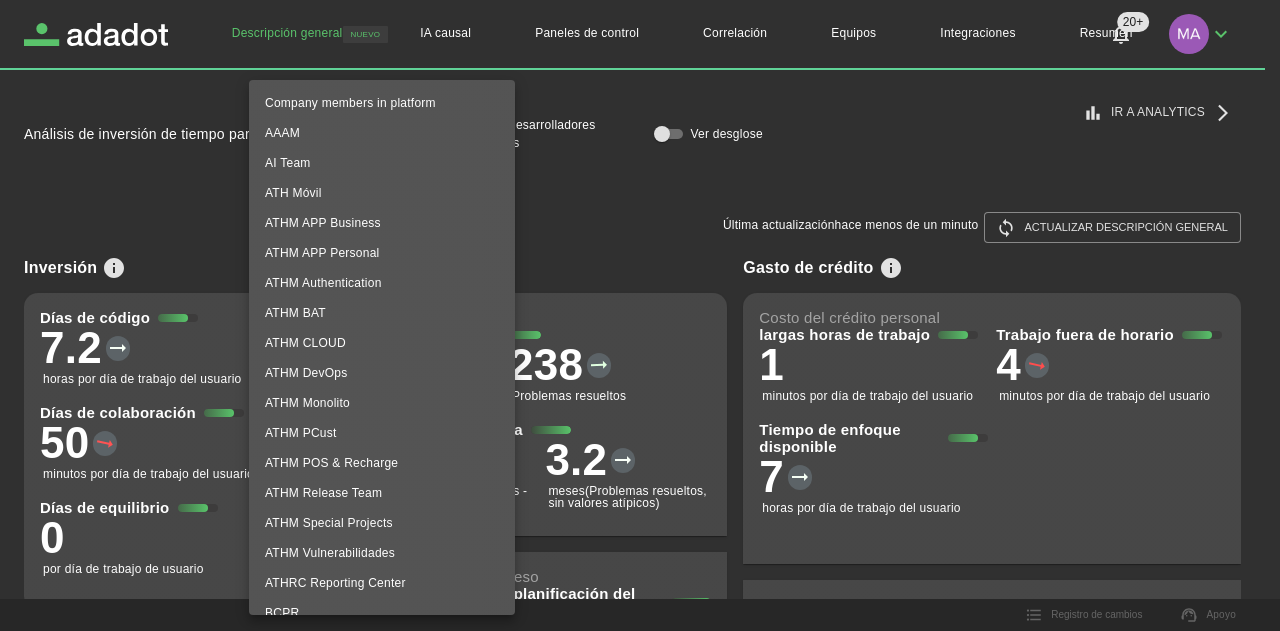scroll, scrollTop: 445, scrollLeft: 0, axis: vertical 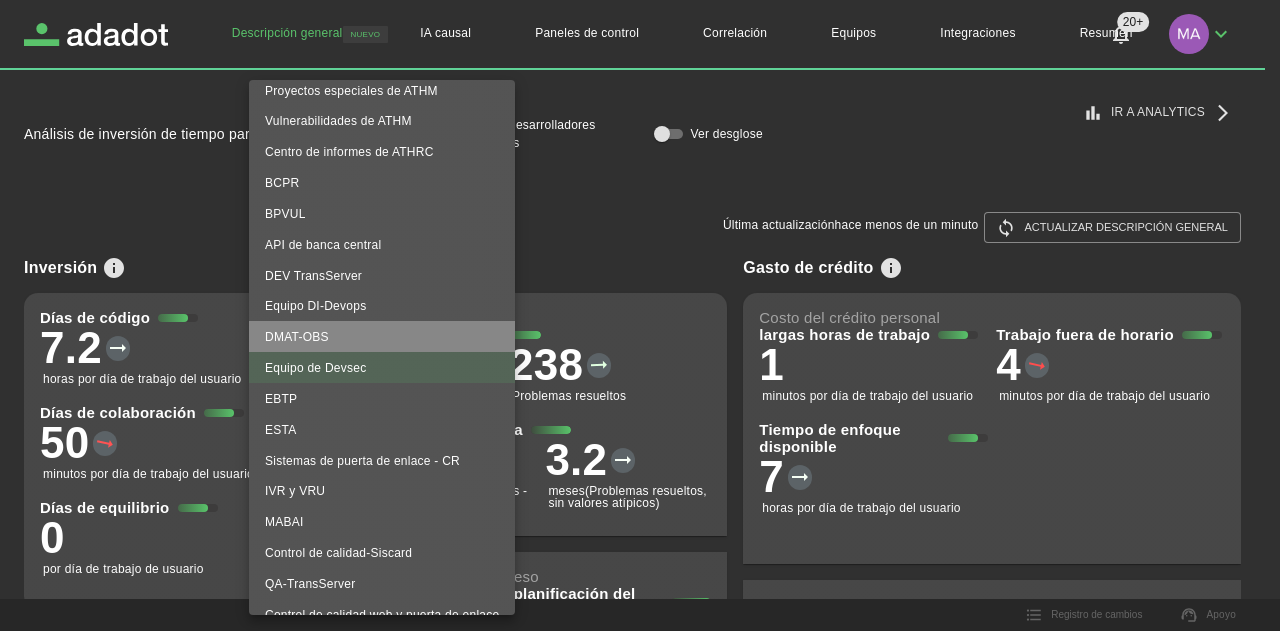 click on "DMAT-OBS" at bounding box center (382, 336) 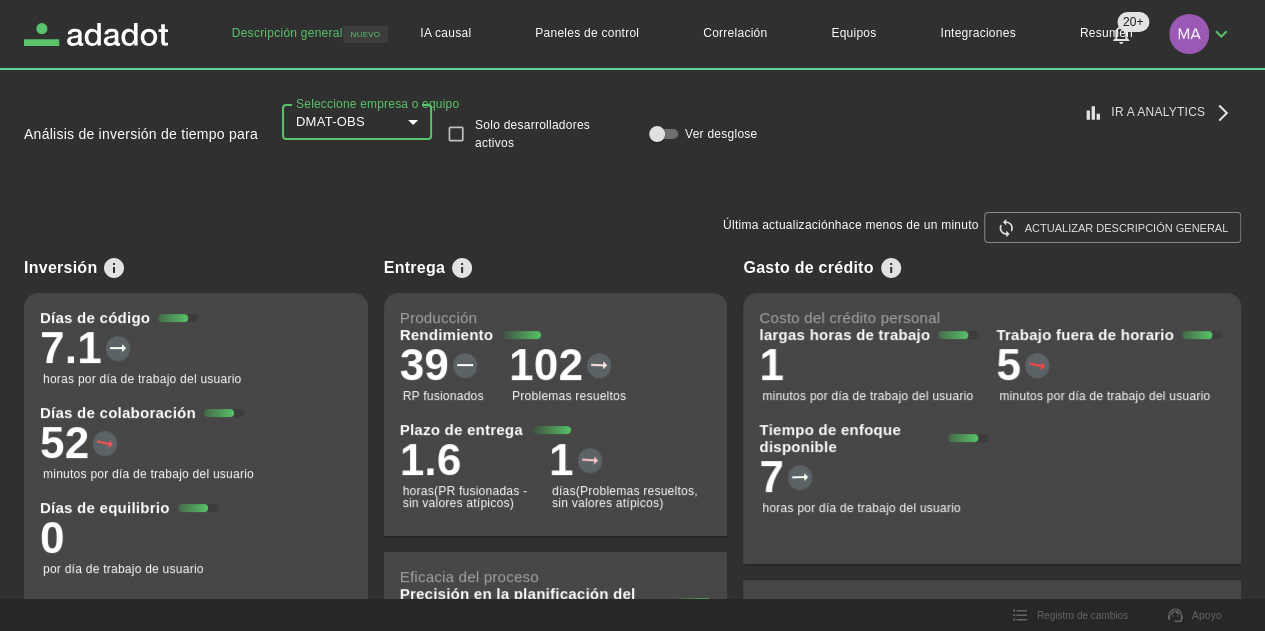 click on "**********" at bounding box center (632, 315) 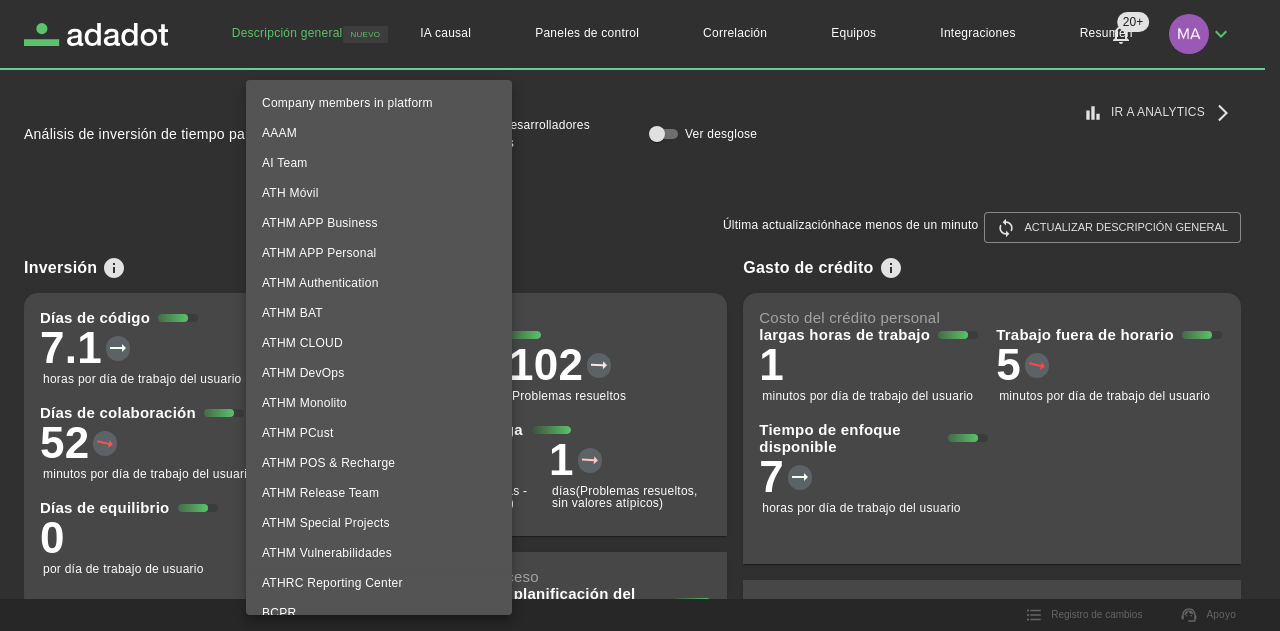 scroll, scrollTop: 415, scrollLeft: 0, axis: vertical 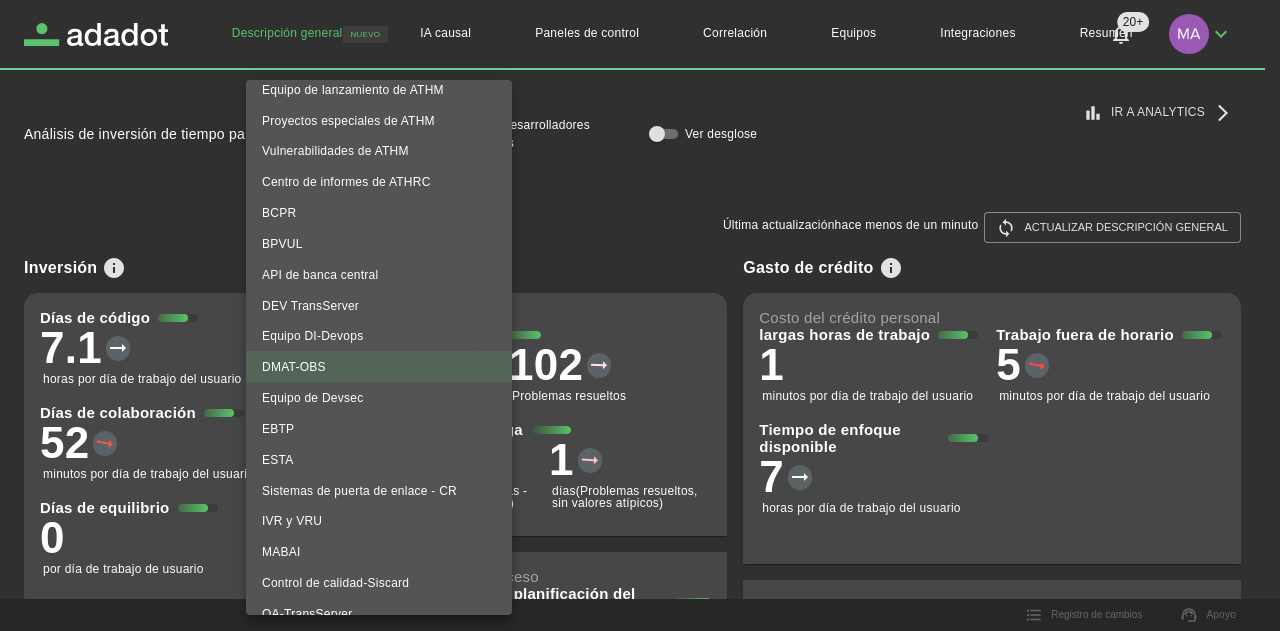 click on "Equipo DI-Devops" at bounding box center [379, 335] 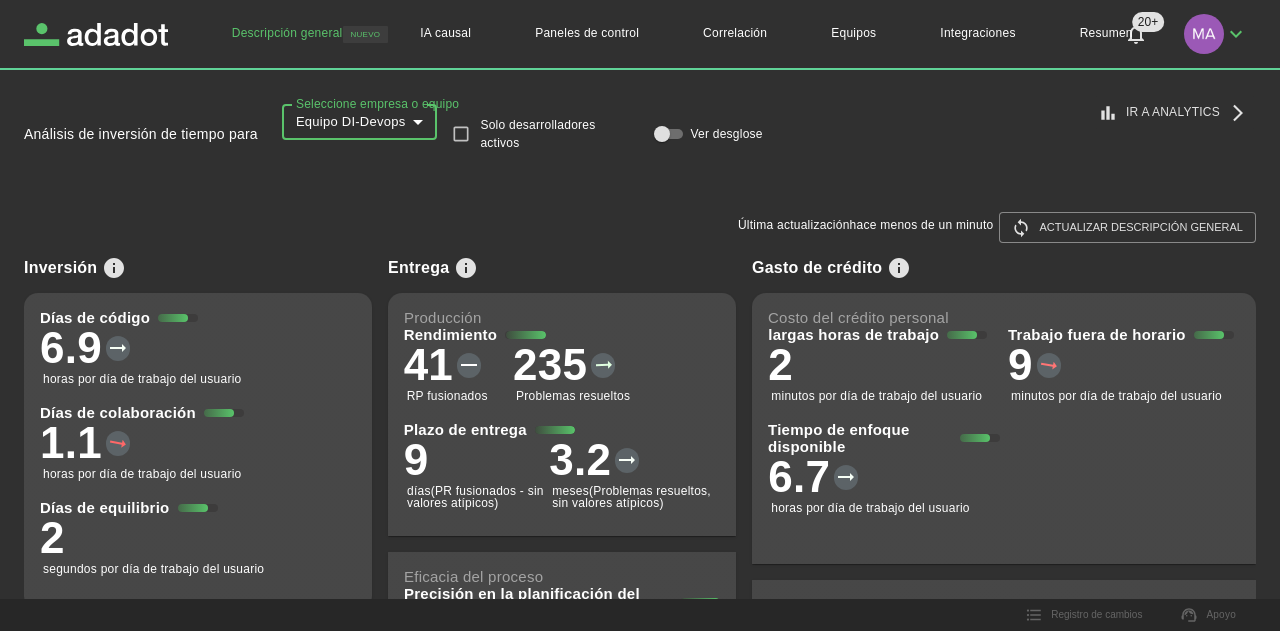 click on "**********" at bounding box center (640, 315) 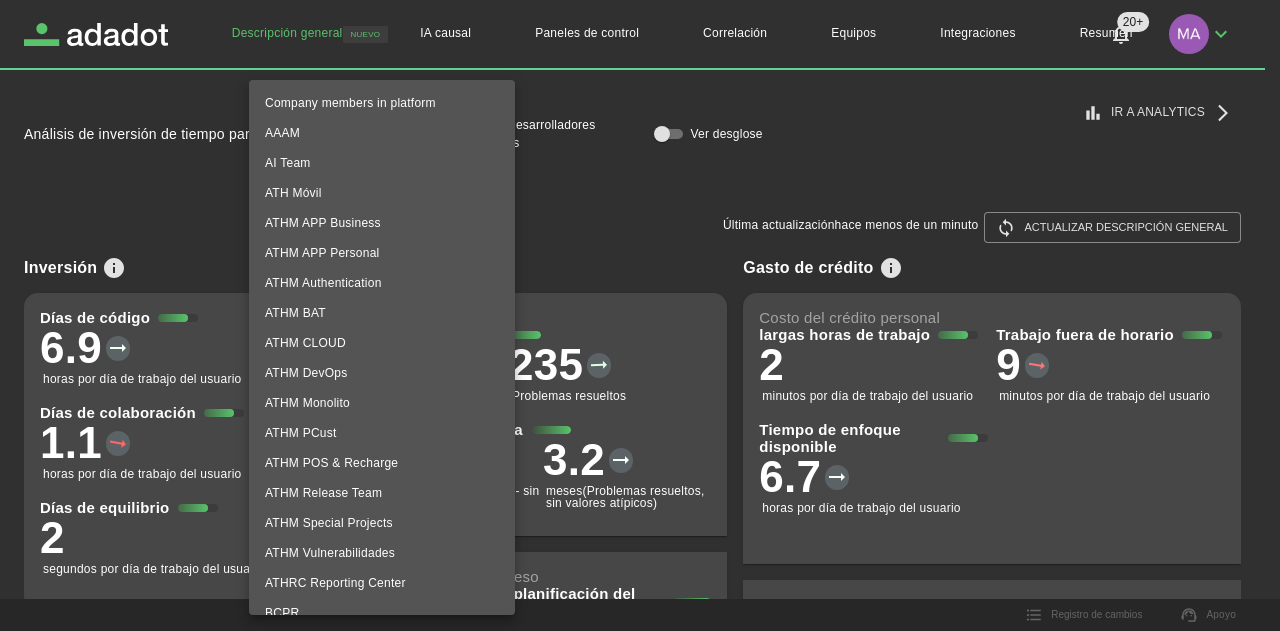 scroll, scrollTop: 385, scrollLeft: 0, axis: vertical 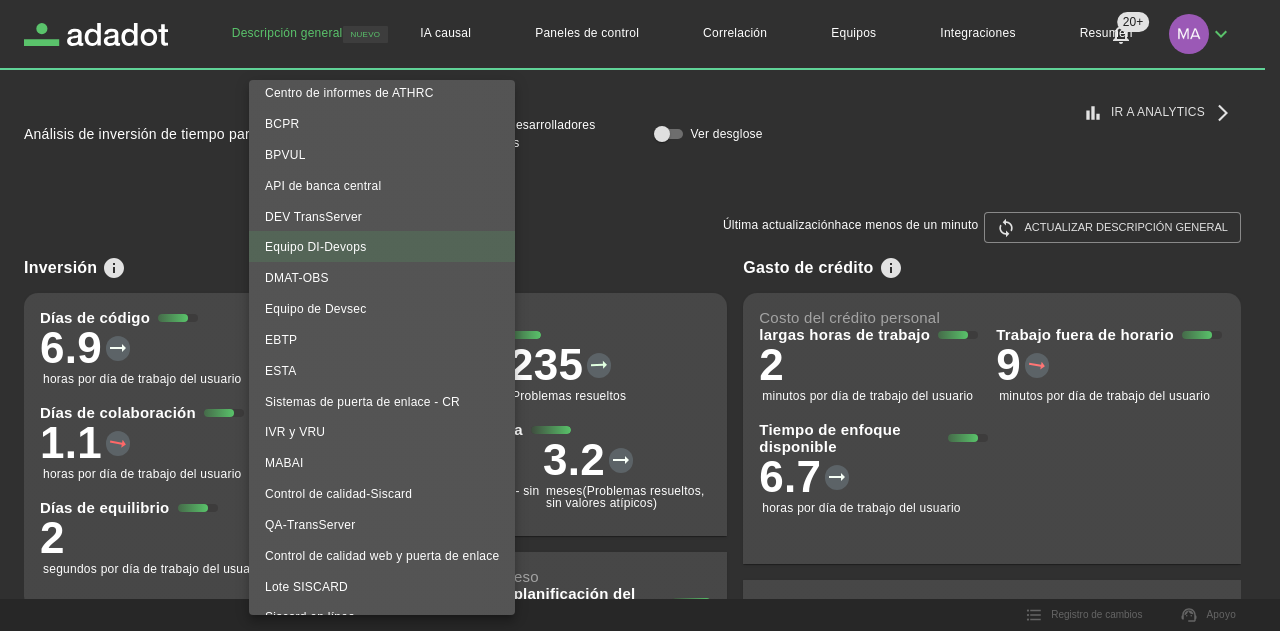 click on "Sistemas de puerta de enlace - CR" at bounding box center [362, 401] 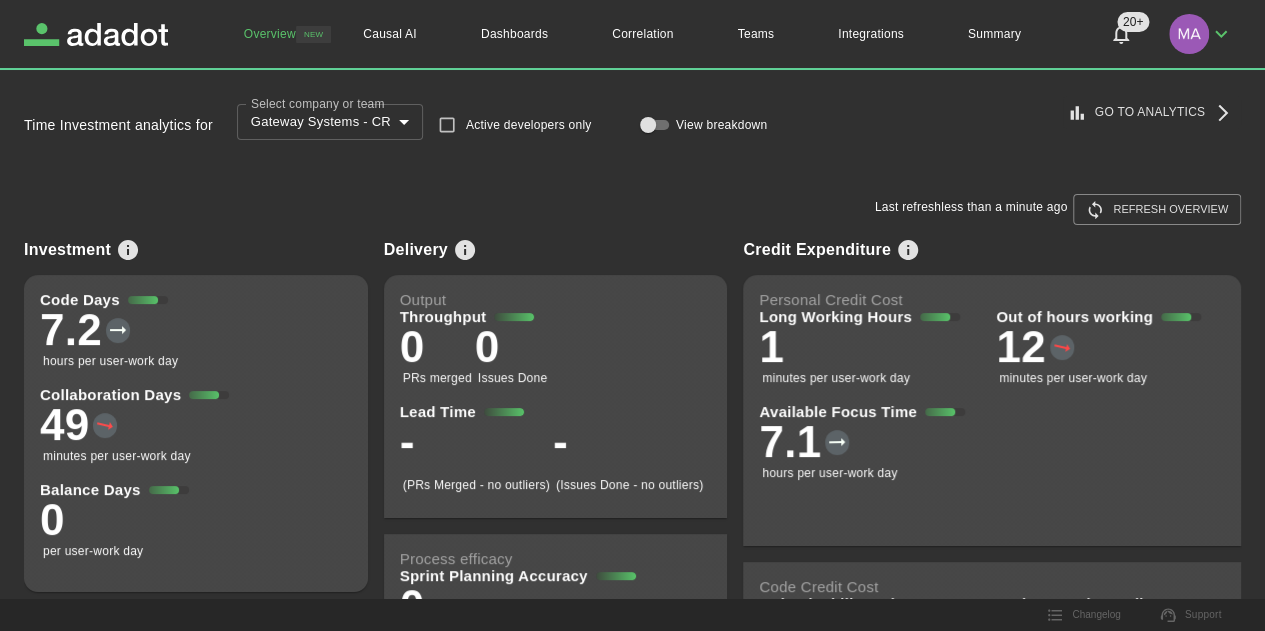 click on "Last refresh  less than a minute ago Refresh overview Investment Code Days 7.2 hours   per user-work day Collaboration Days 49 minutes   per user-work day Balance Days 0     per user-work day Delivery Output Throughput 0 PRs merged   0 Issues Done Lead Time -   (PRs Merged - no outliers)   -   (Issues Done - no outliers) Process efficacy Sprint Planning Accuracy 0 issues scope creep Reviewing Efficiency -   (PRs Merged - no outliers) Credit Expenditure Personal Credit Cost Long Working Hours 1 minutes   per user-work day Out of hours working 12 minutes   per user-work day Available Focus Time 7.1 hours   per user-work day Code Credit Cost Maintainability Index Total index change Code Repository Silos 0 Single Contributor Repositories Backlog Size 0 total issues Bugs Backlog Size 0 total issues Bugs Detected 0 new bug issues Reworked Code Ratio 0 %   of lines changed that were pre-existing" at bounding box center [632, 543] 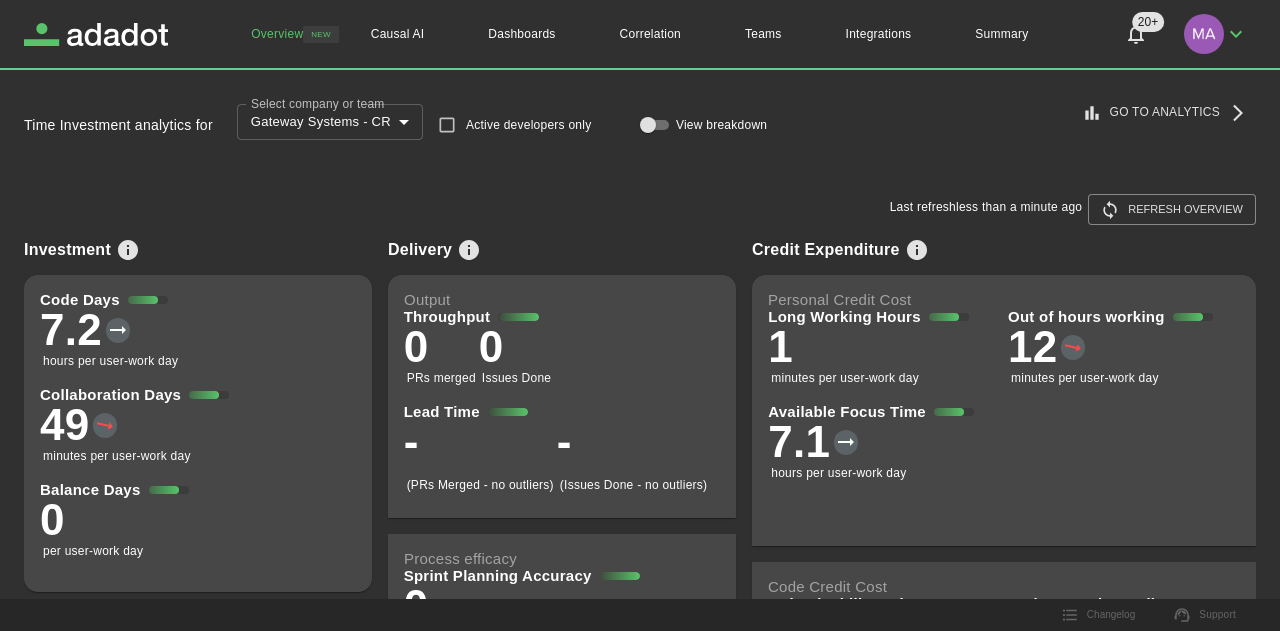 click on "**********" at bounding box center [640, 315] 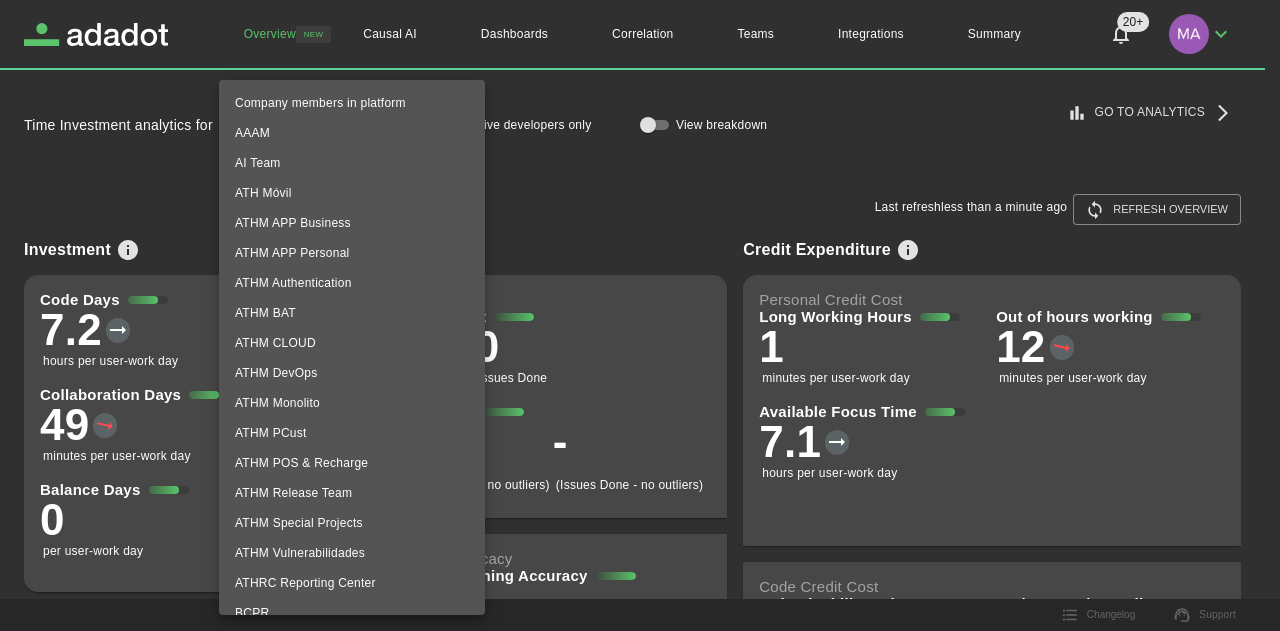 scroll, scrollTop: 535, scrollLeft: 0, axis: vertical 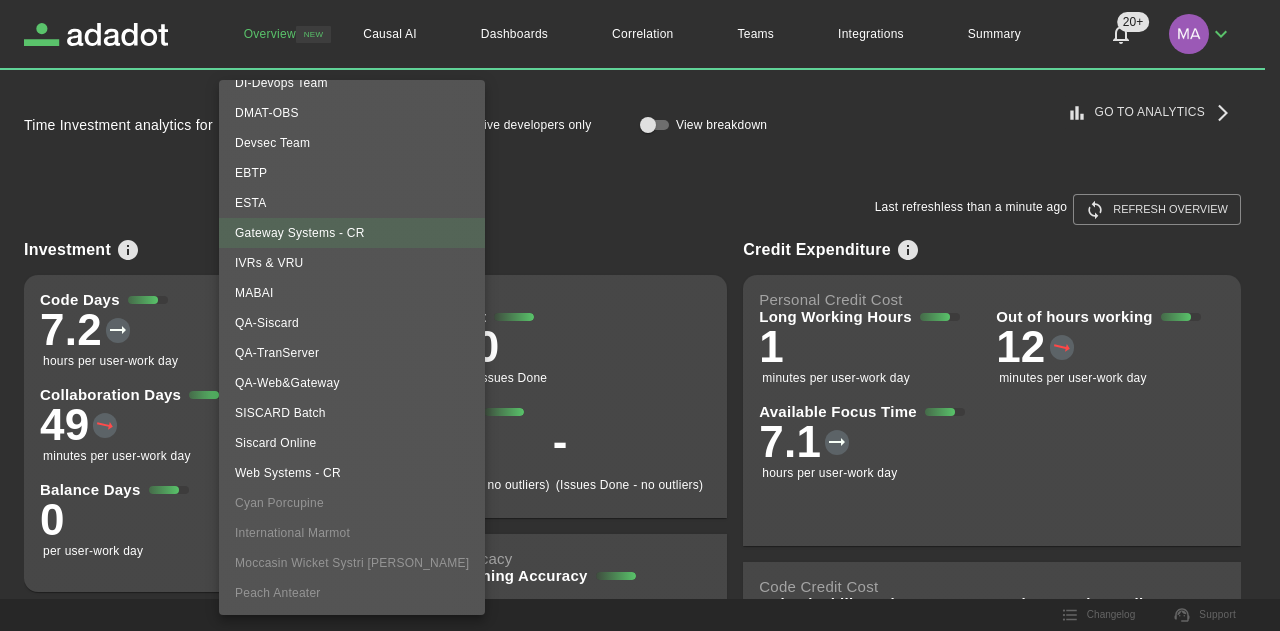 drag, startPoint x: 425, startPoint y: 471, endPoint x: 441, endPoint y: 548, distance: 78.64477 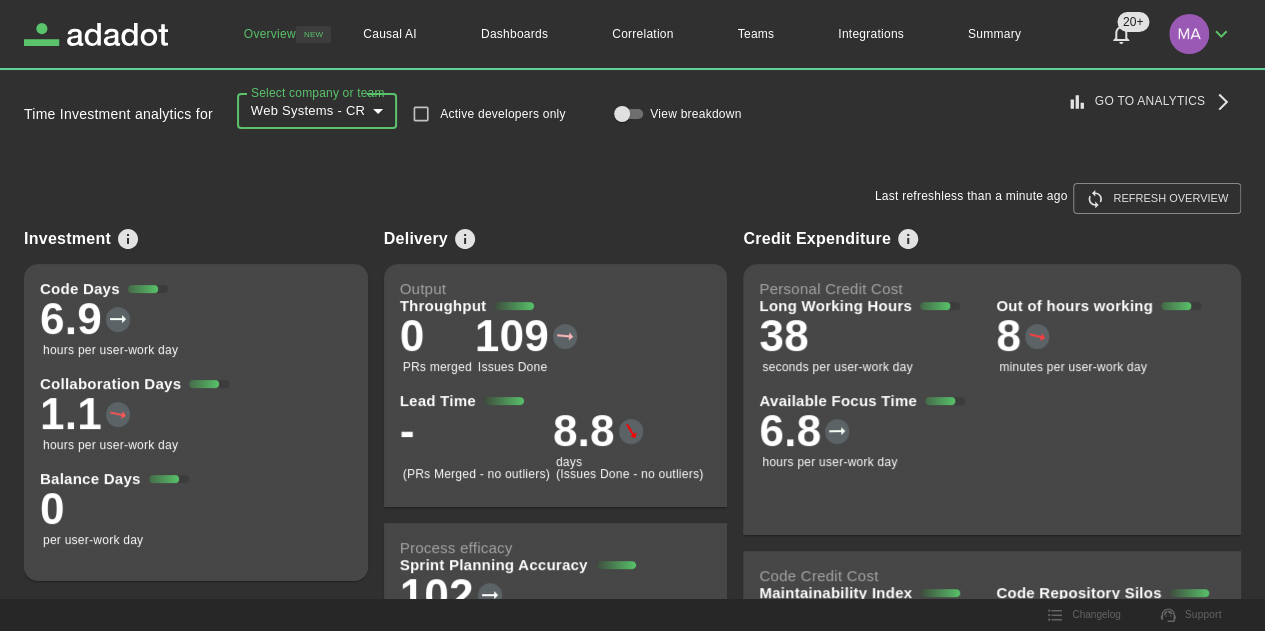scroll, scrollTop: 0, scrollLeft: 0, axis: both 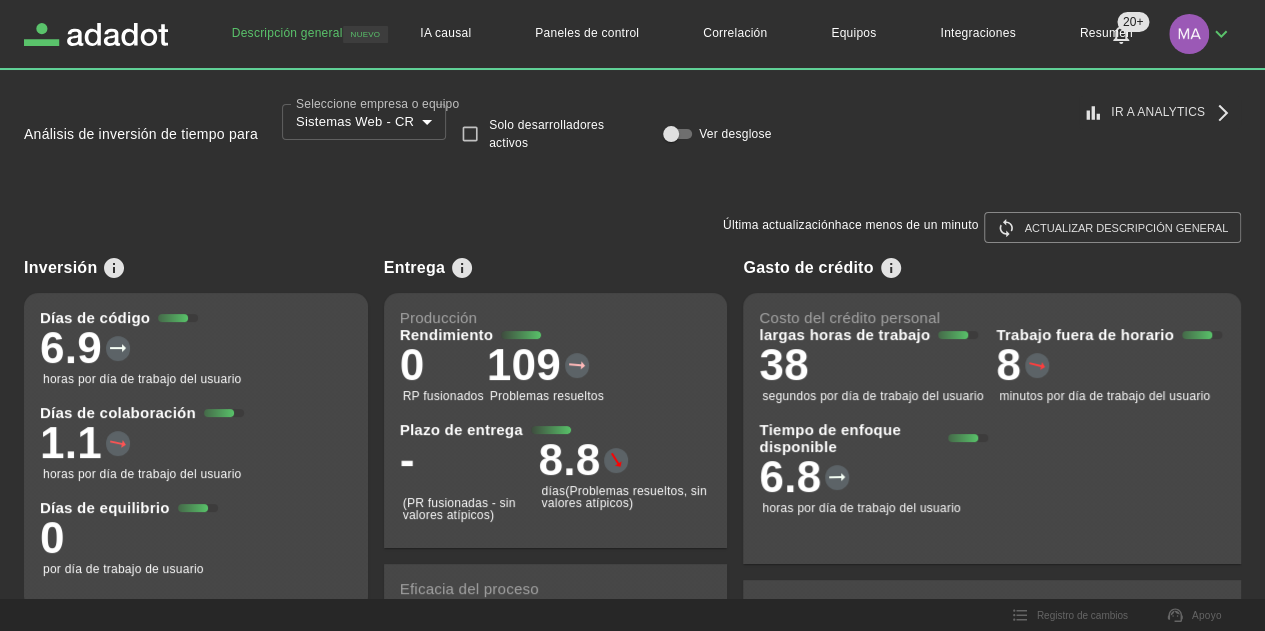 click on "**********" at bounding box center [632, 526] 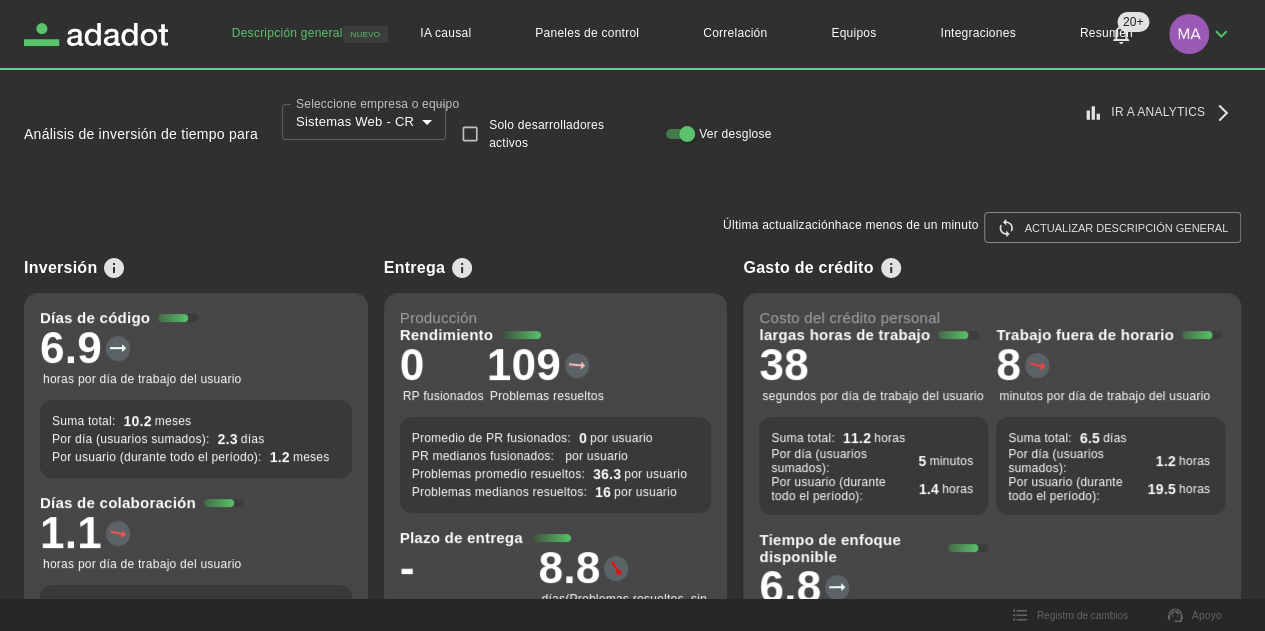 scroll, scrollTop: 2, scrollLeft: 0, axis: vertical 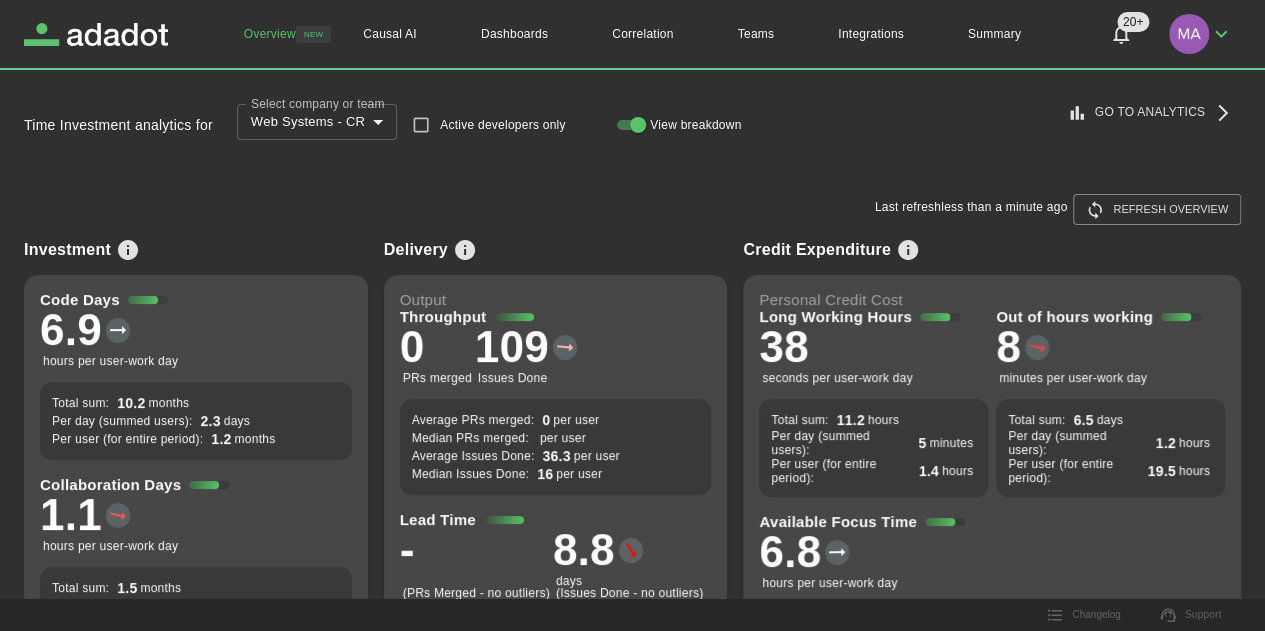 click on "Go to Analytics" at bounding box center [1152, 112] 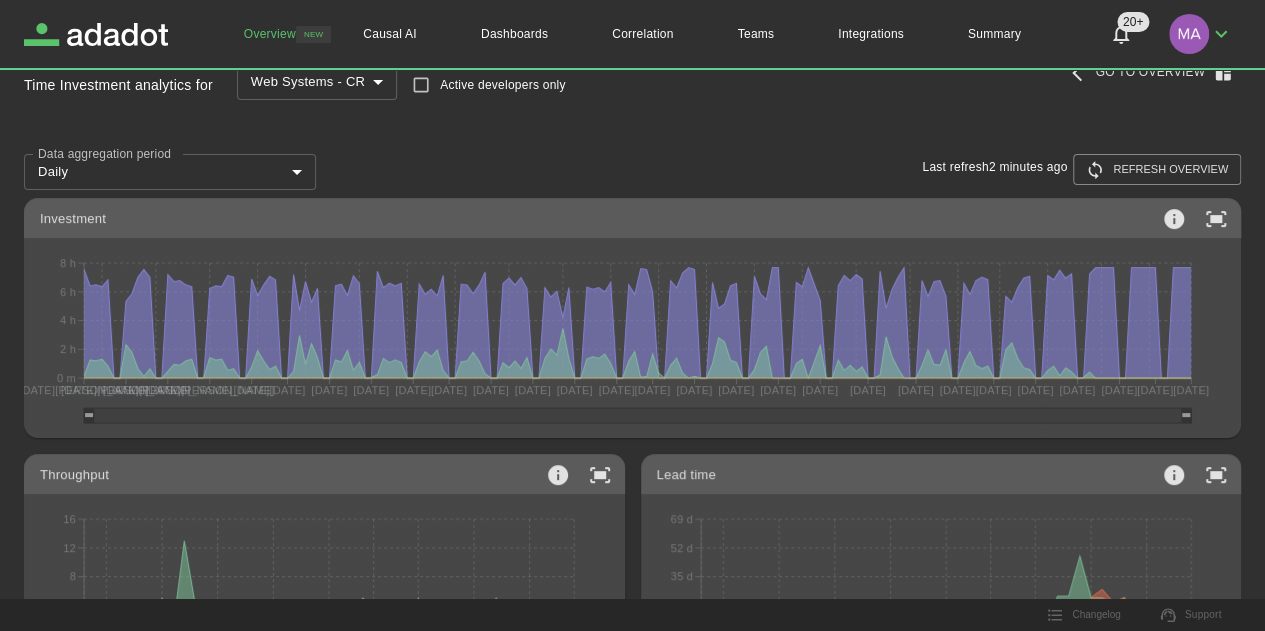 scroll, scrollTop: 0, scrollLeft: 0, axis: both 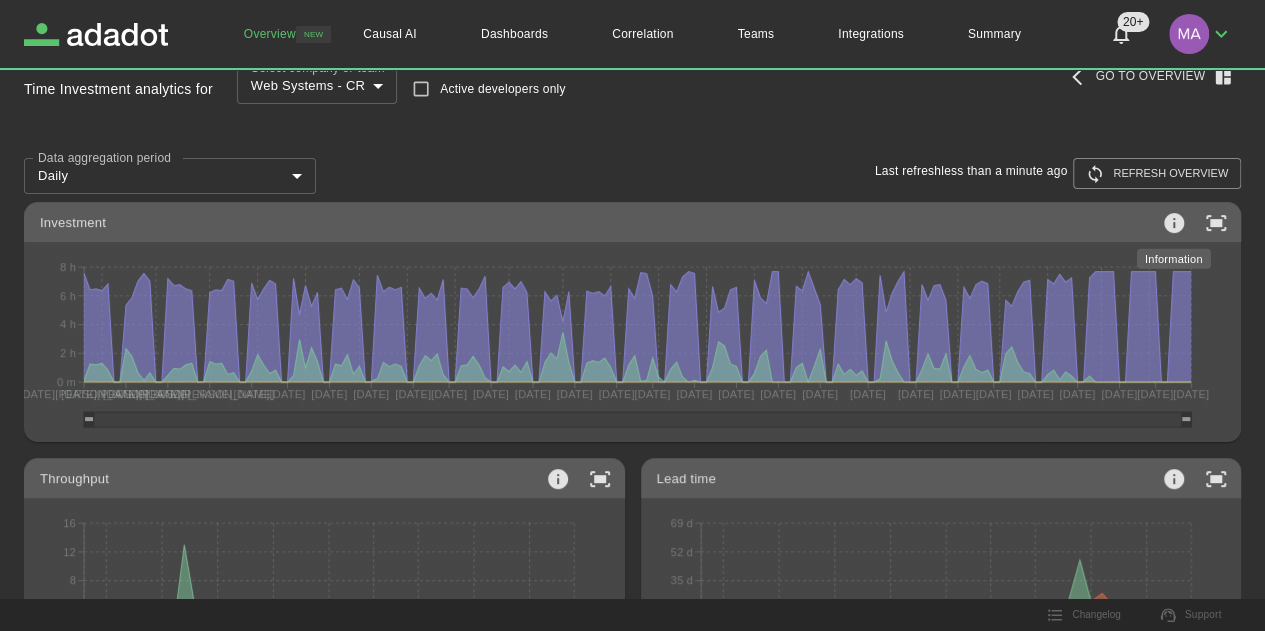 click 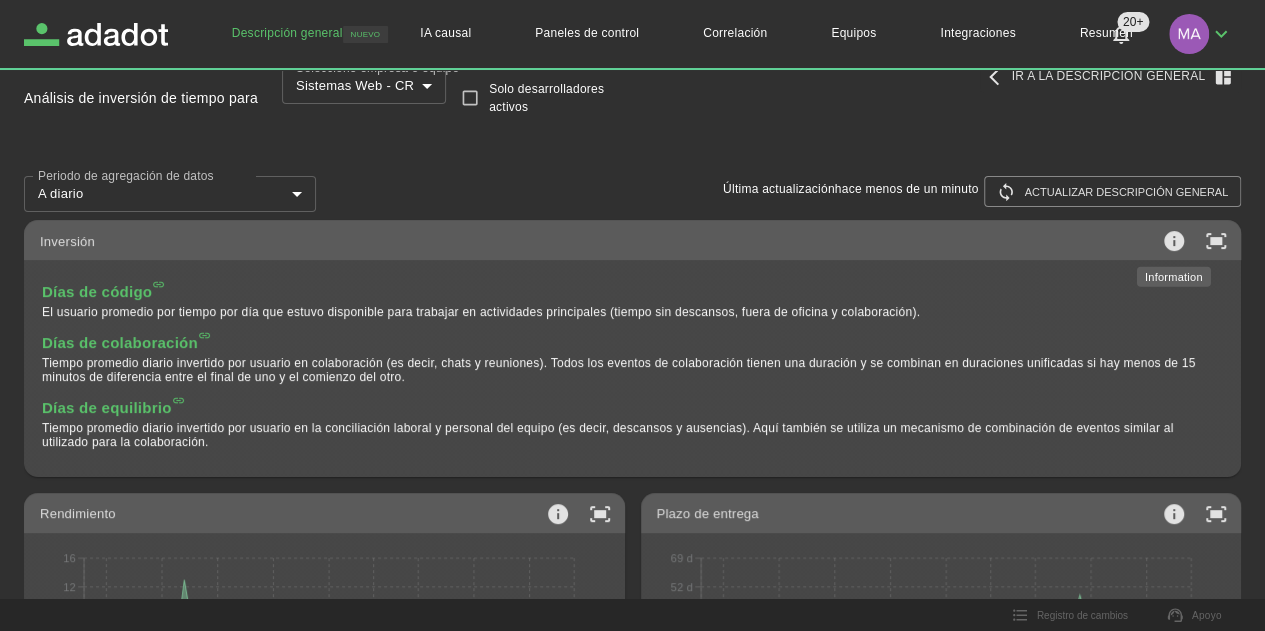 click 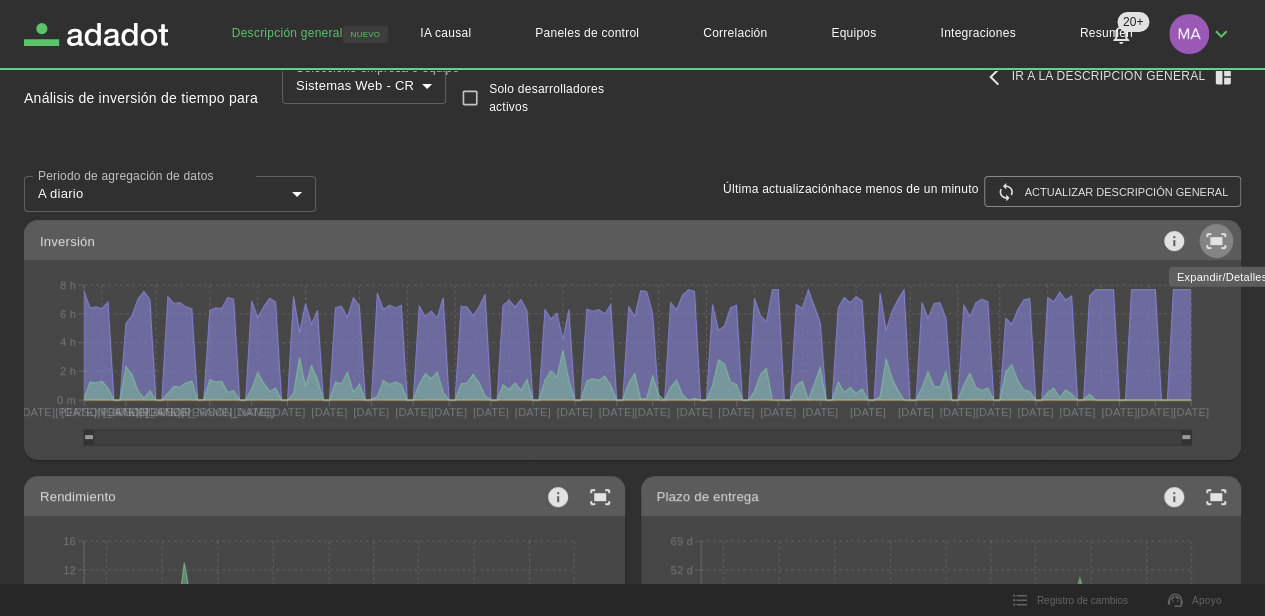 click 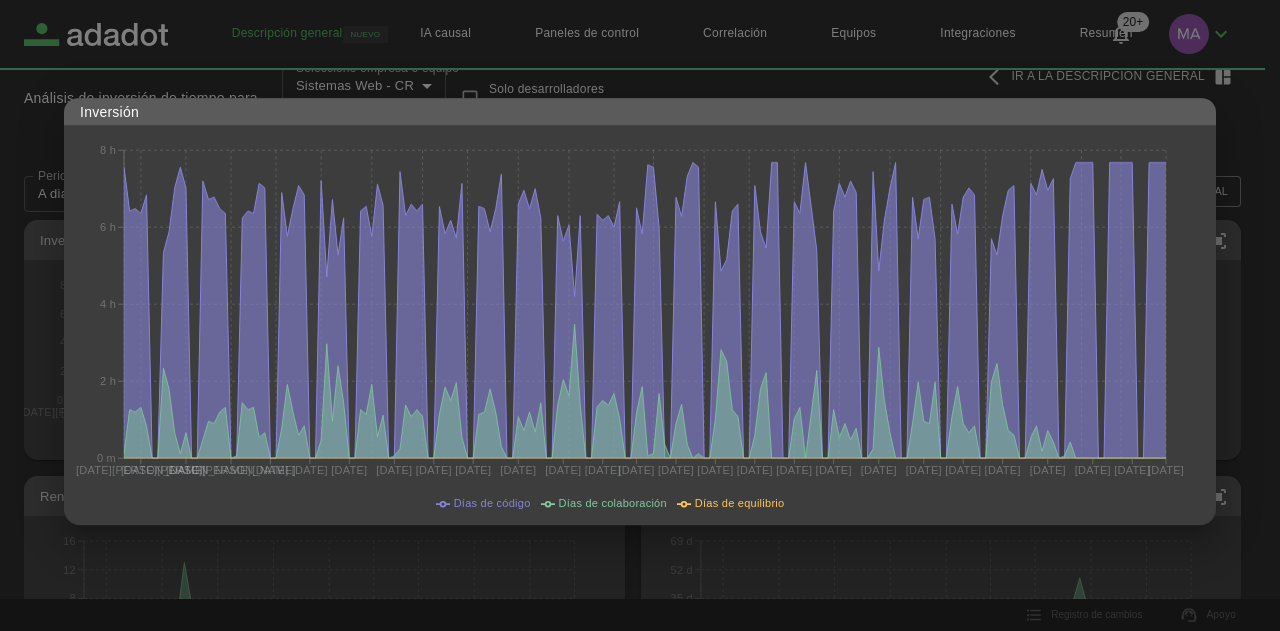 click at bounding box center (640, 315) 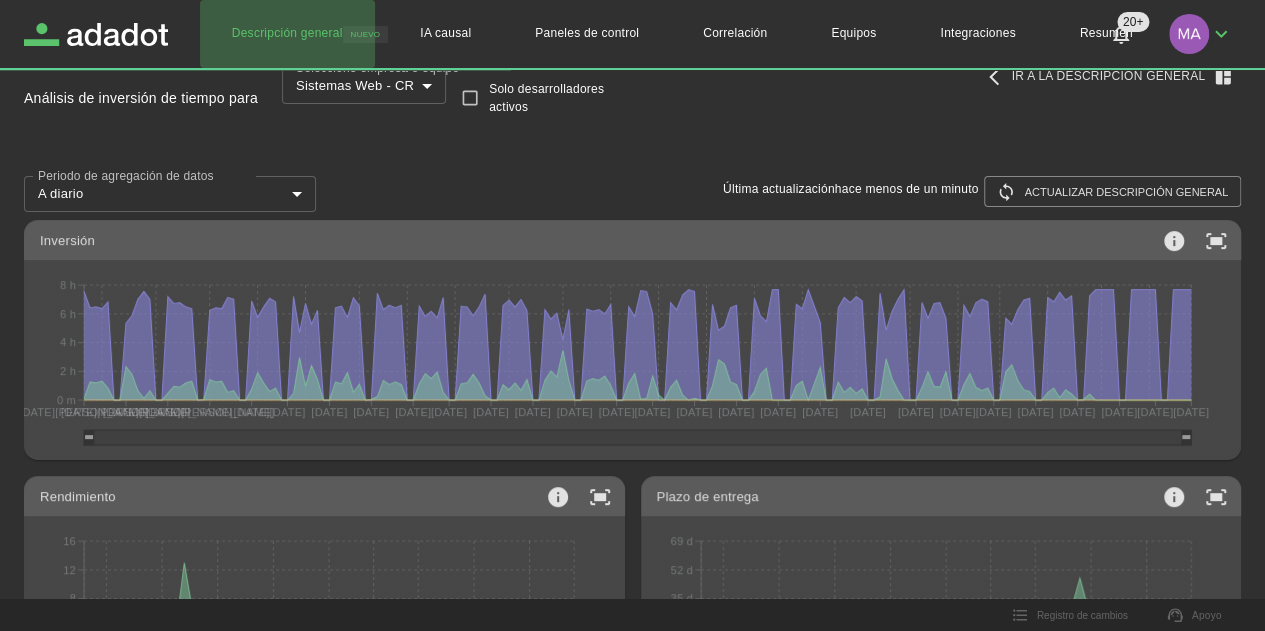 click on "Descripción general" at bounding box center (287, 34) 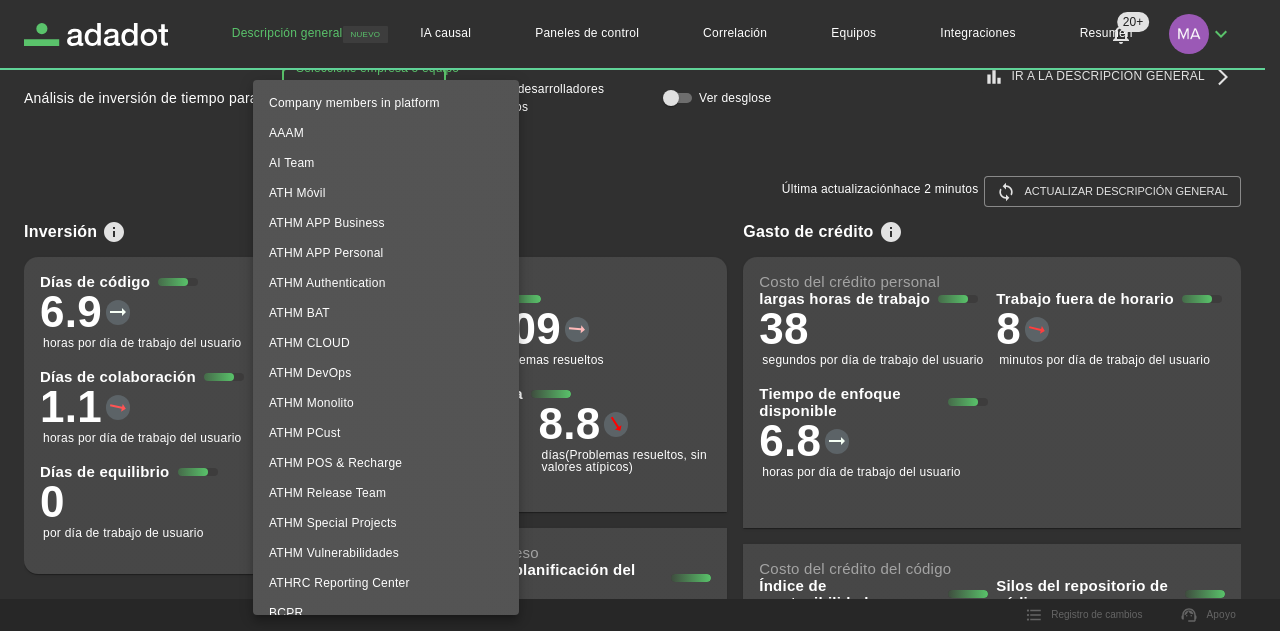 click on "**********" at bounding box center [640, 279] 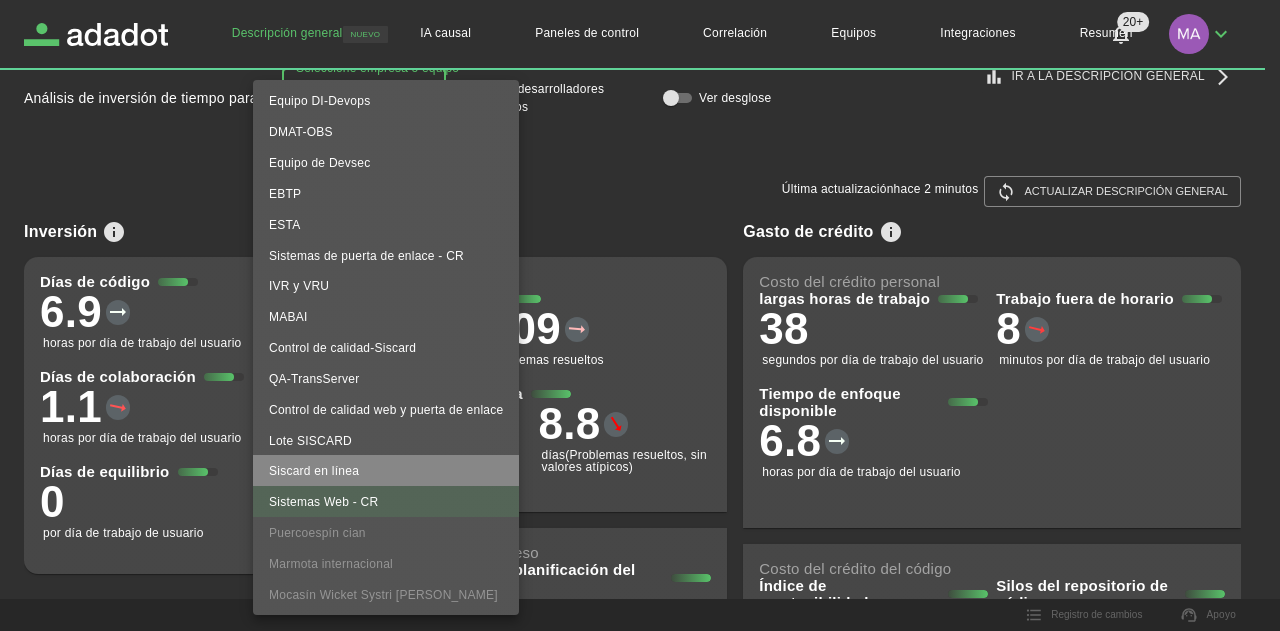 click on "Siscard en línea" at bounding box center [314, 471] 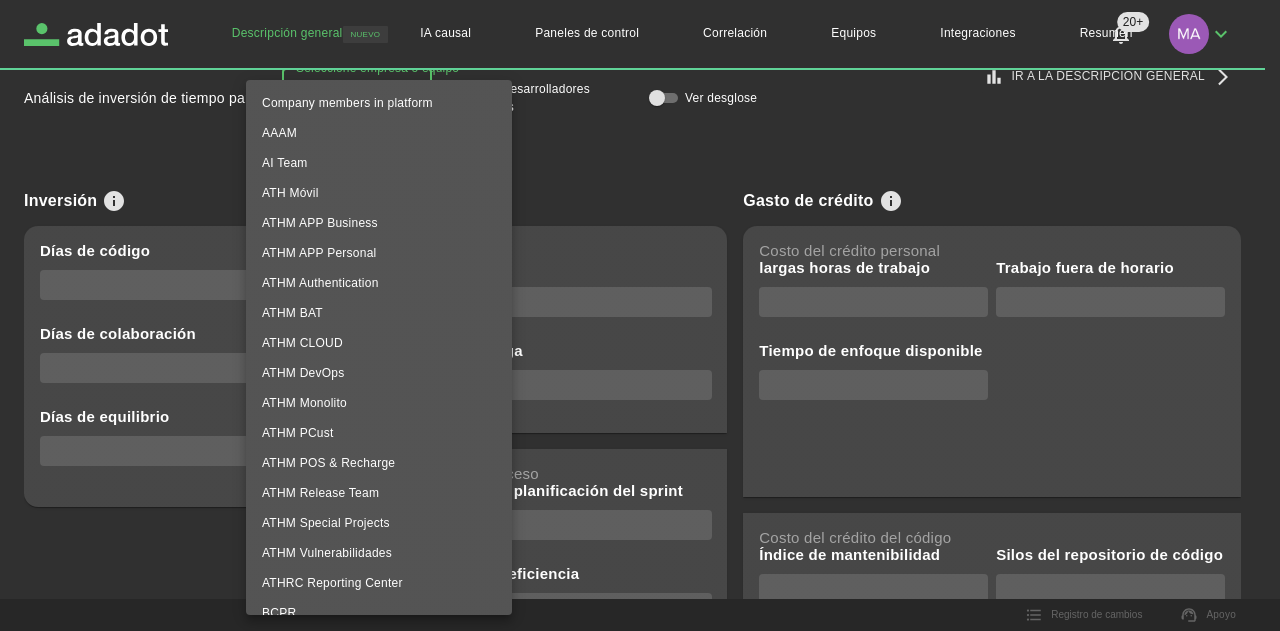 click on "**********" at bounding box center (640, 279) 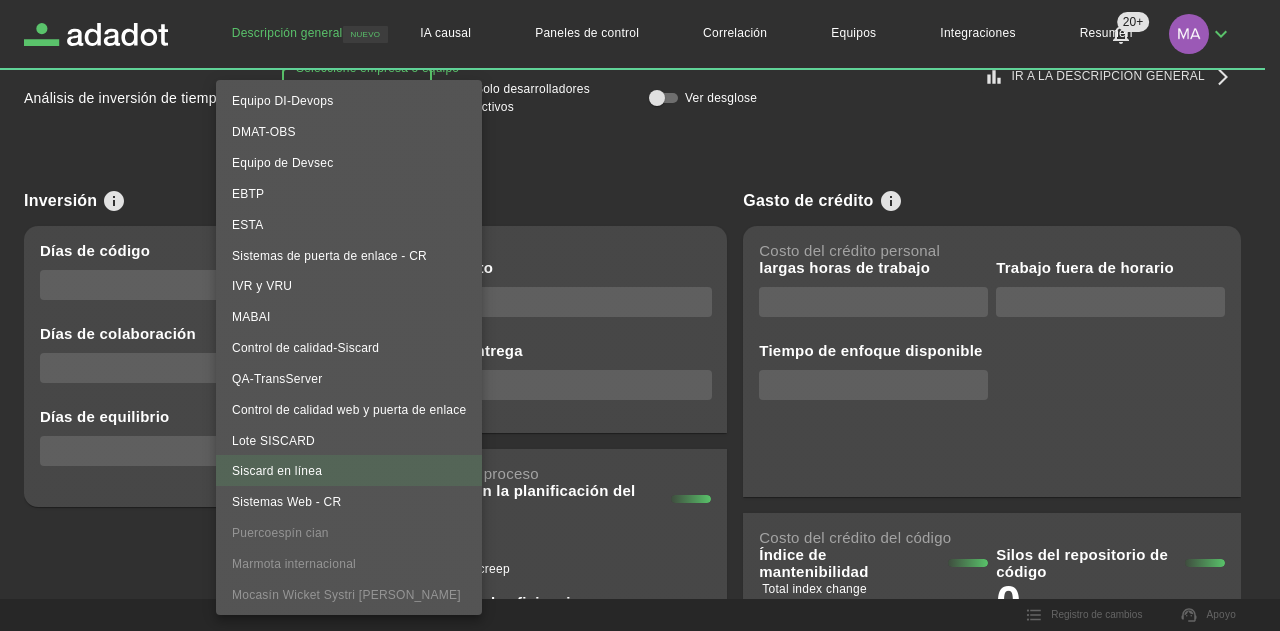 click on "Sistemas Web - CR" at bounding box center (349, 501) 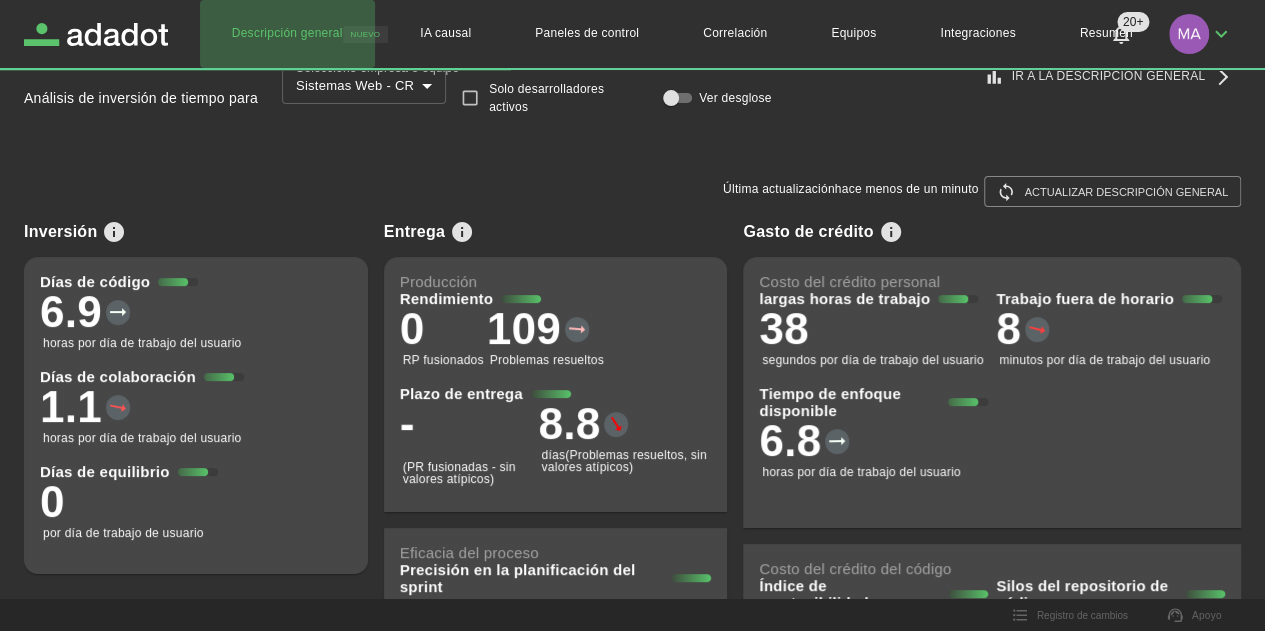 click on "Descripción general" at bounding box center [287, 33] 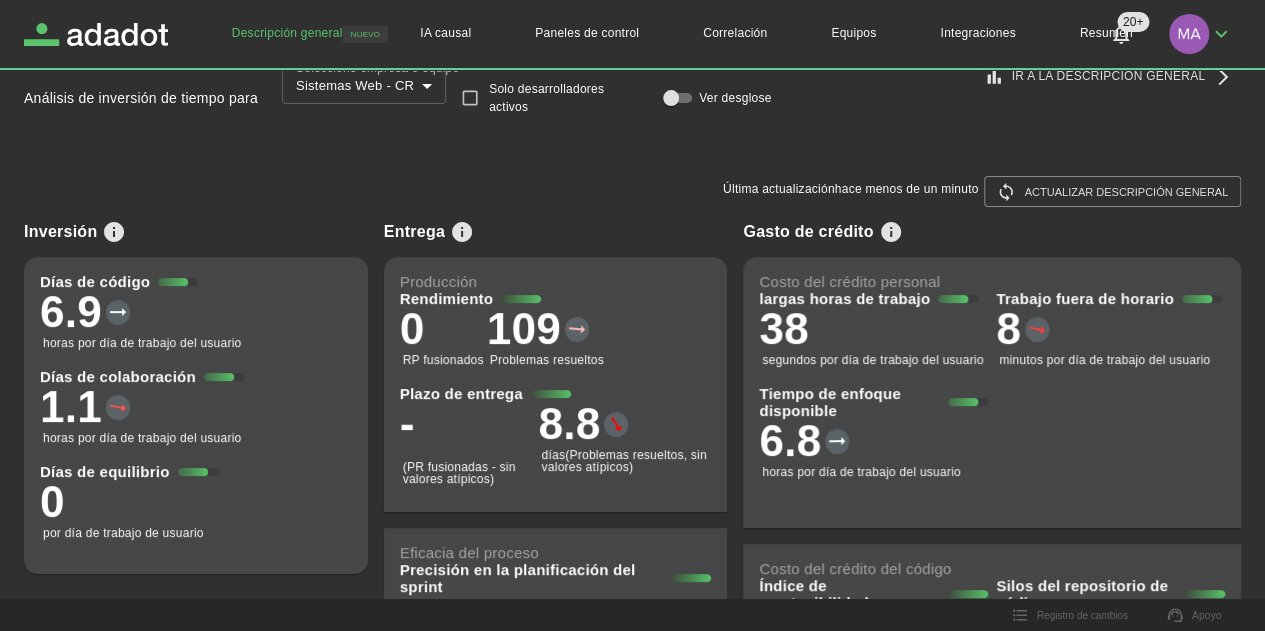 click on "Descripción general" at bounding box center (287, 34) 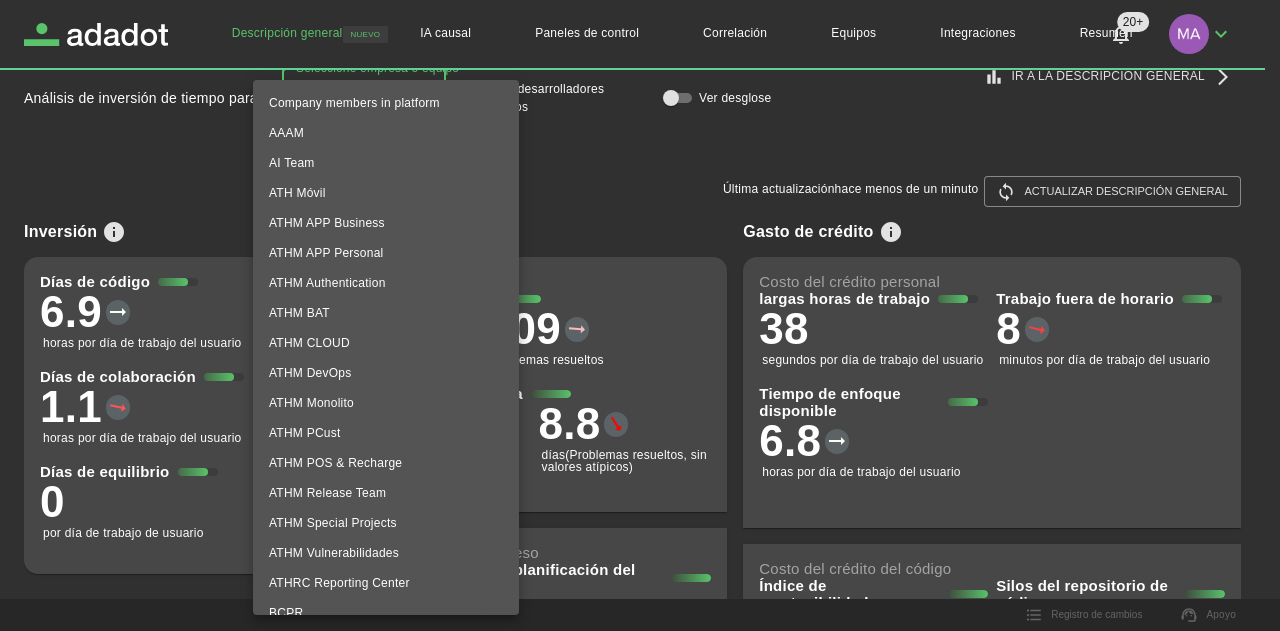 click on "**********" at bounding box center [640, 279] 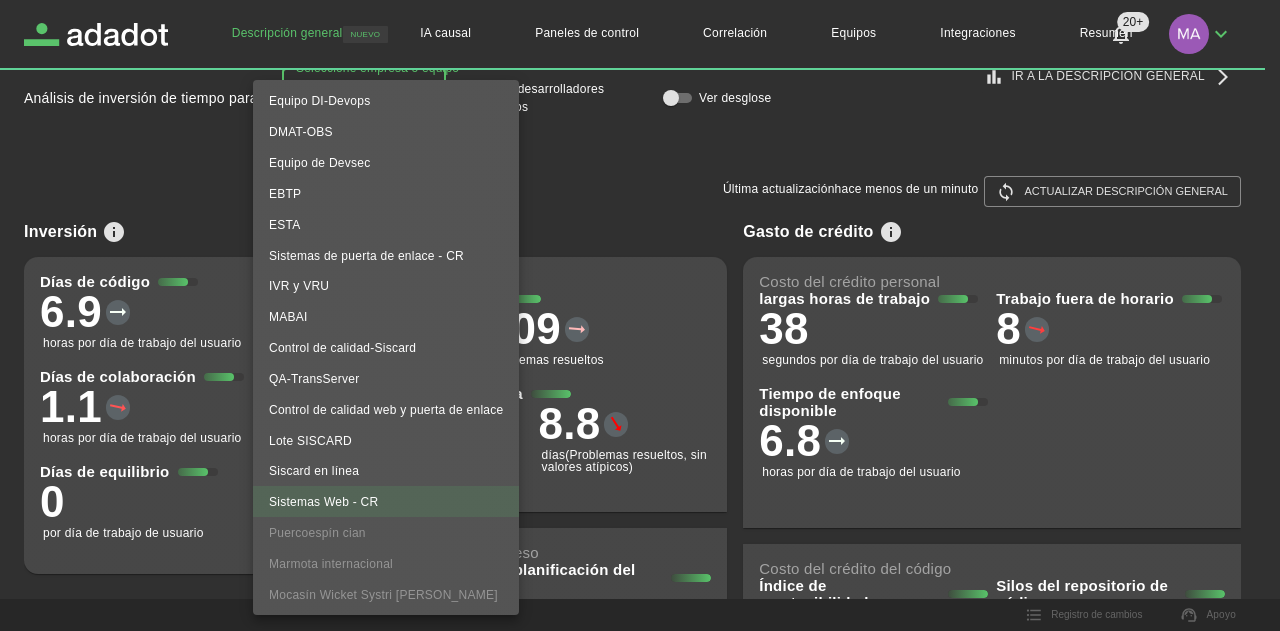 click on "EBTP" at bounding box center (386, 193) 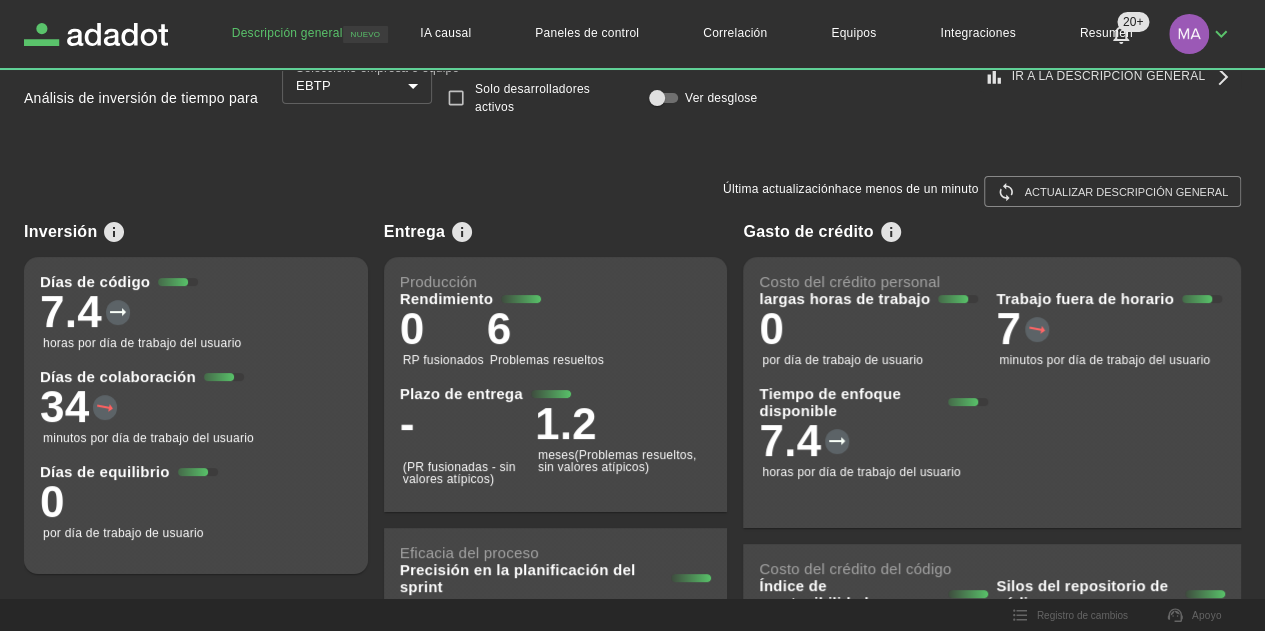 click on "34" at bounding box center [64, 406] 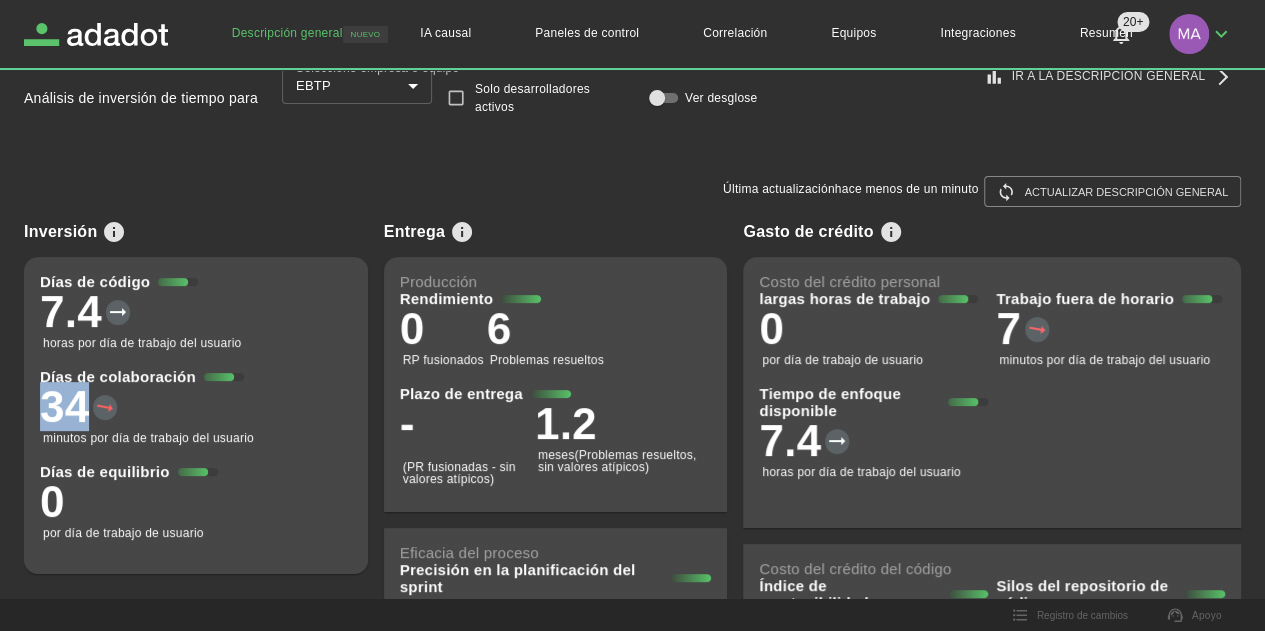 click on "34" at bounding box center [64, 406] 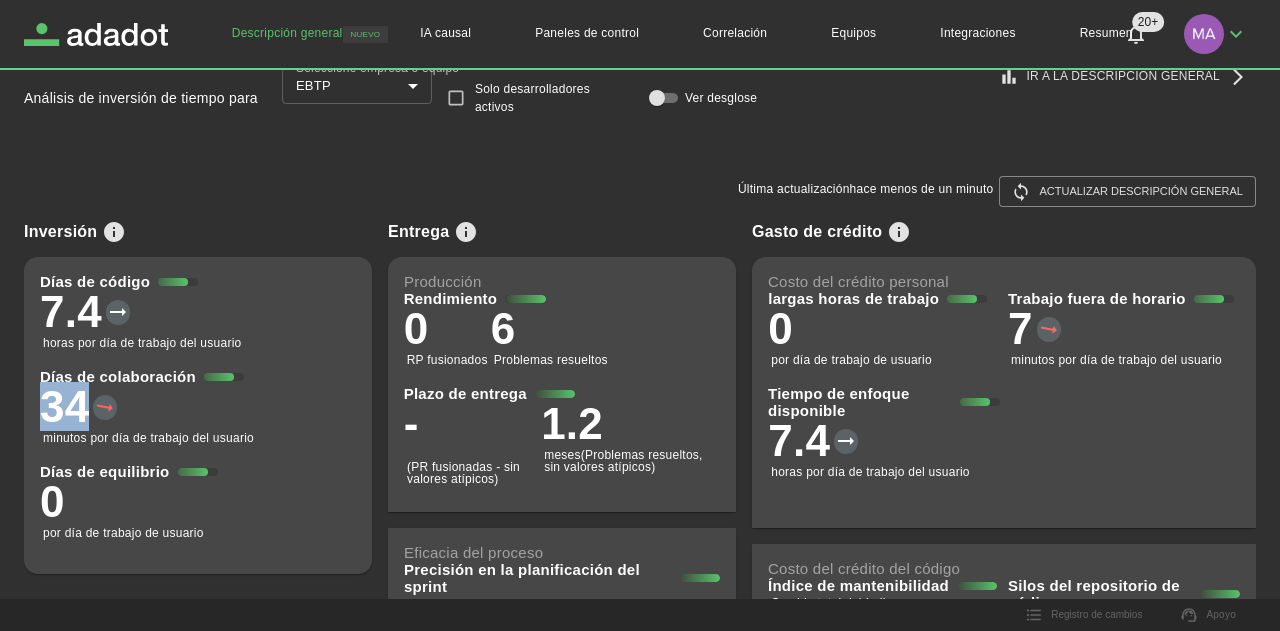 click on "**********" at bounding box center [640, 279] 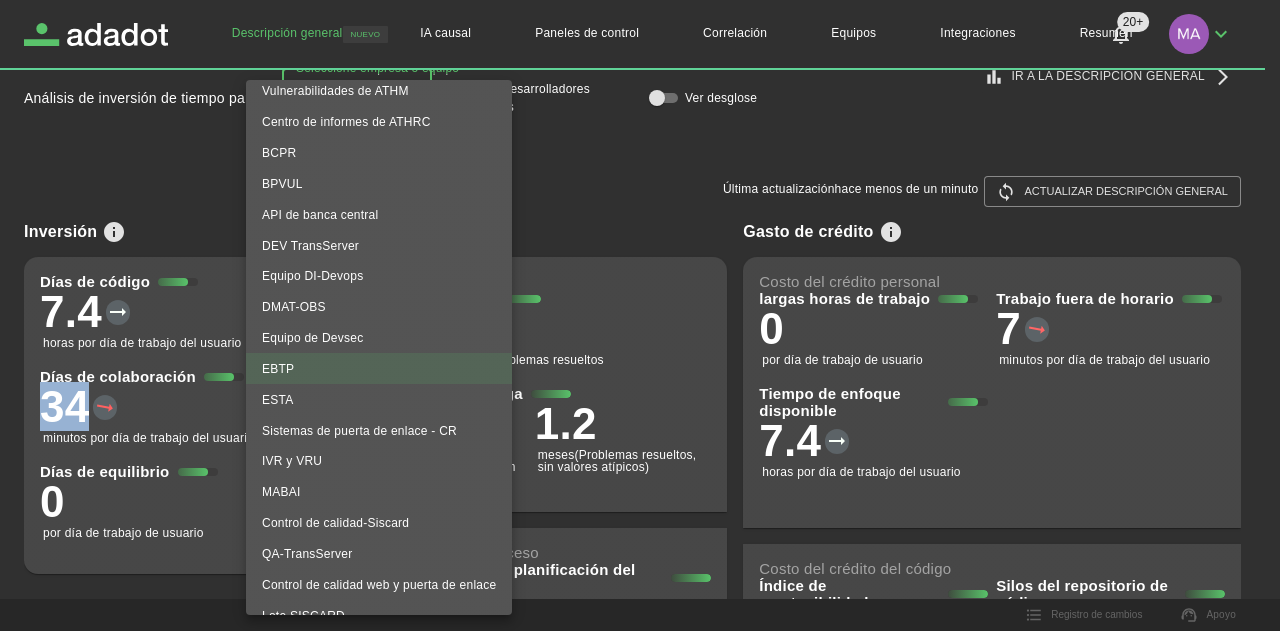 scroll, scrollTop: 483, scrollLeft: 0, axis: vertical 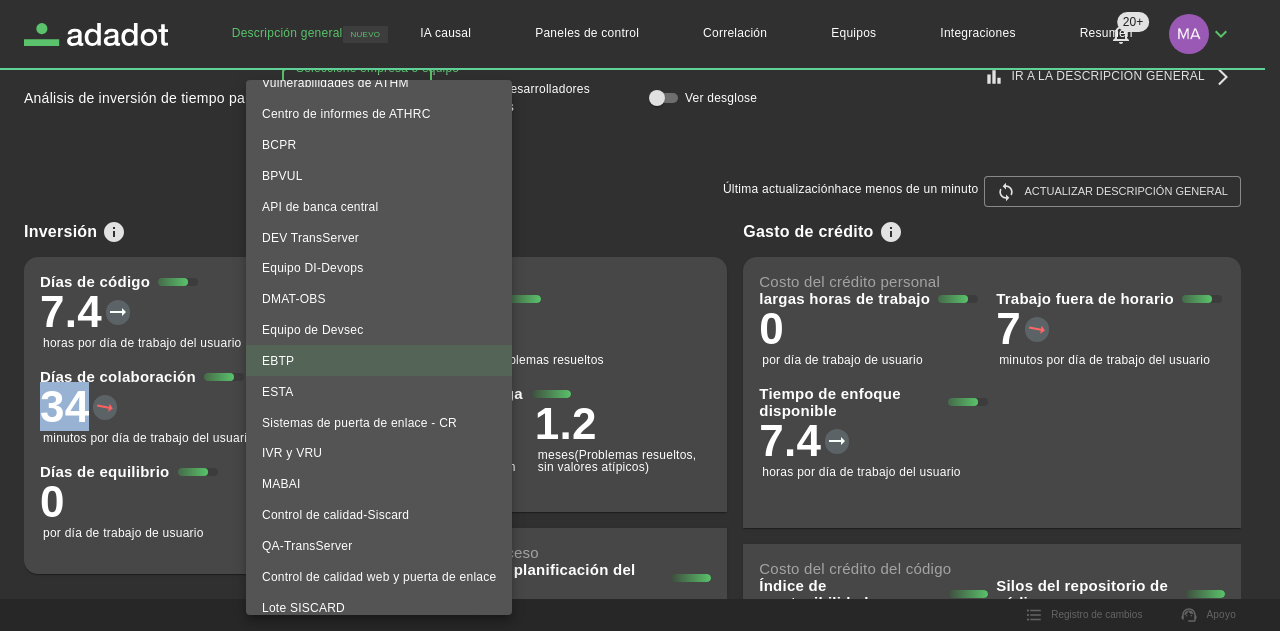 click on "API de banca central" at bounding box center (320, 207) 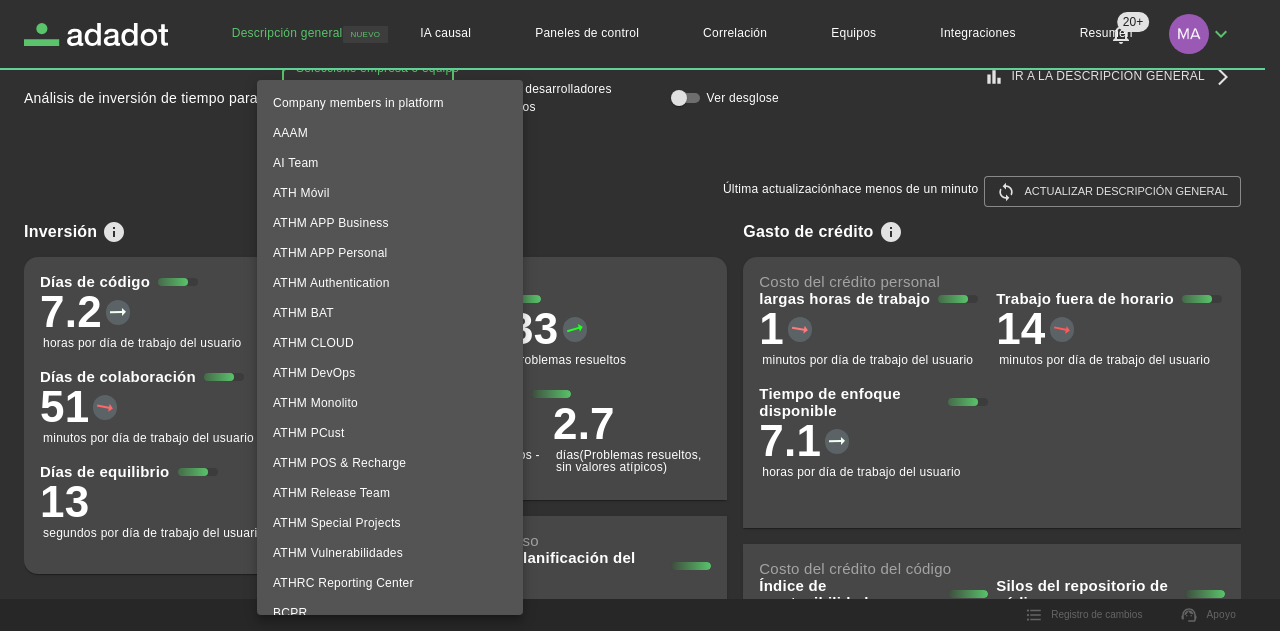 click on "**********" at bounding box center [640, 279] 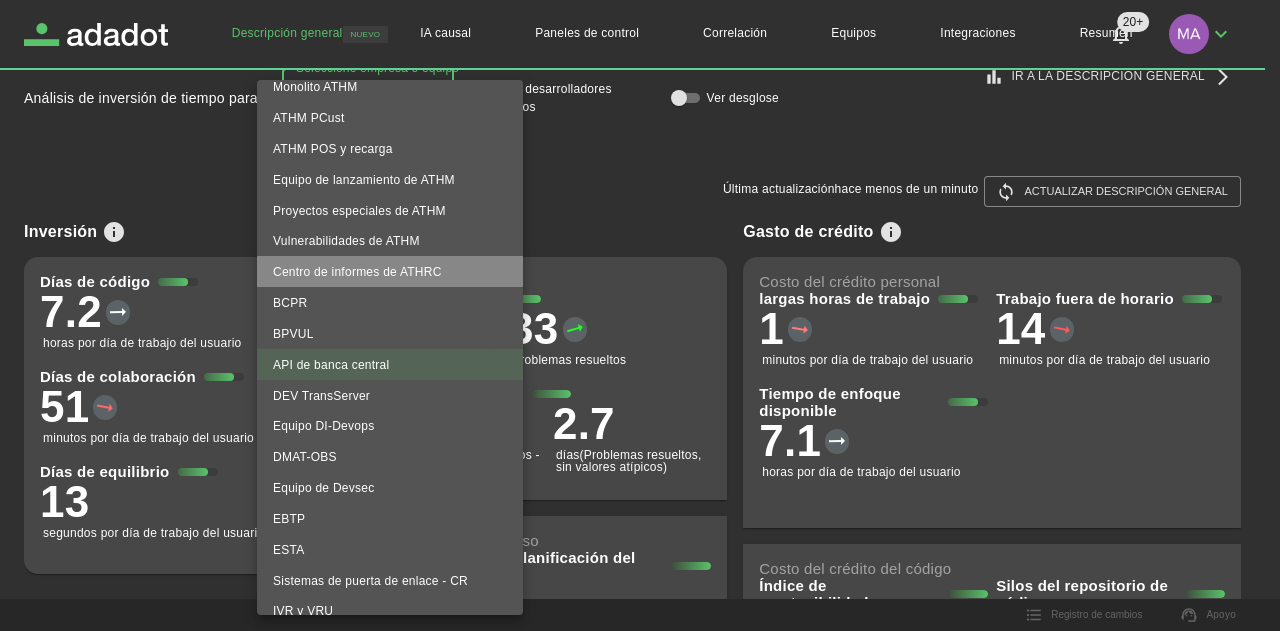 click on "Centro de informes de ATHRC" at bounding box center (357, 272) 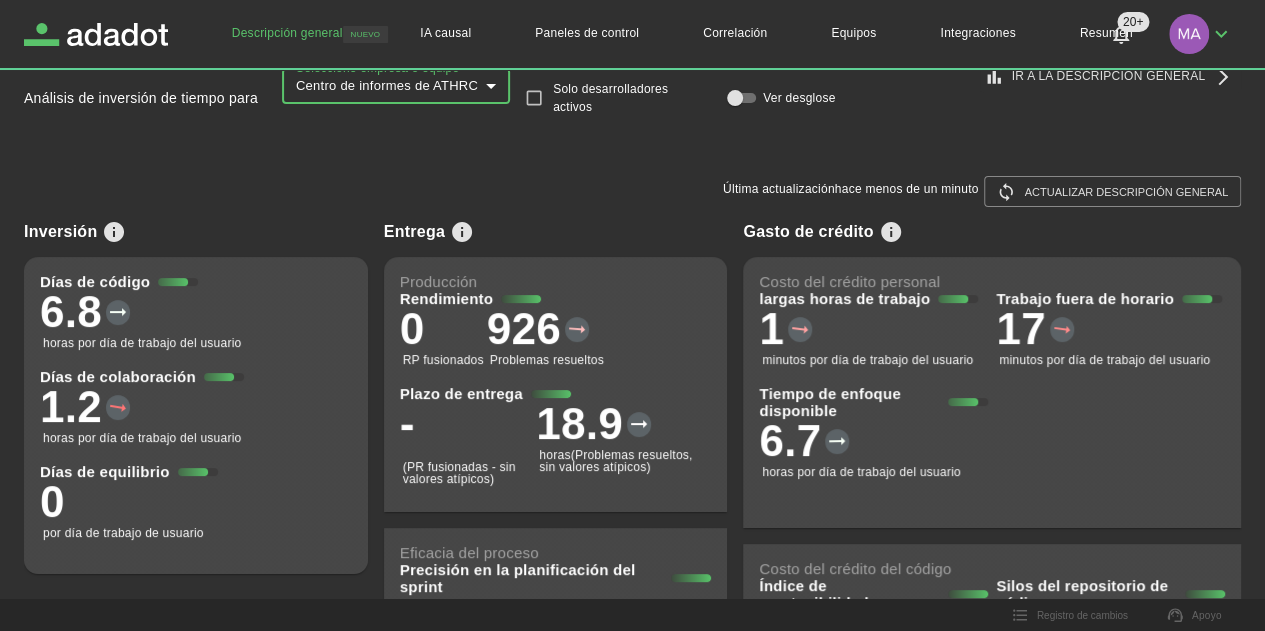 click on "**********" at bounding box center (632, 279) 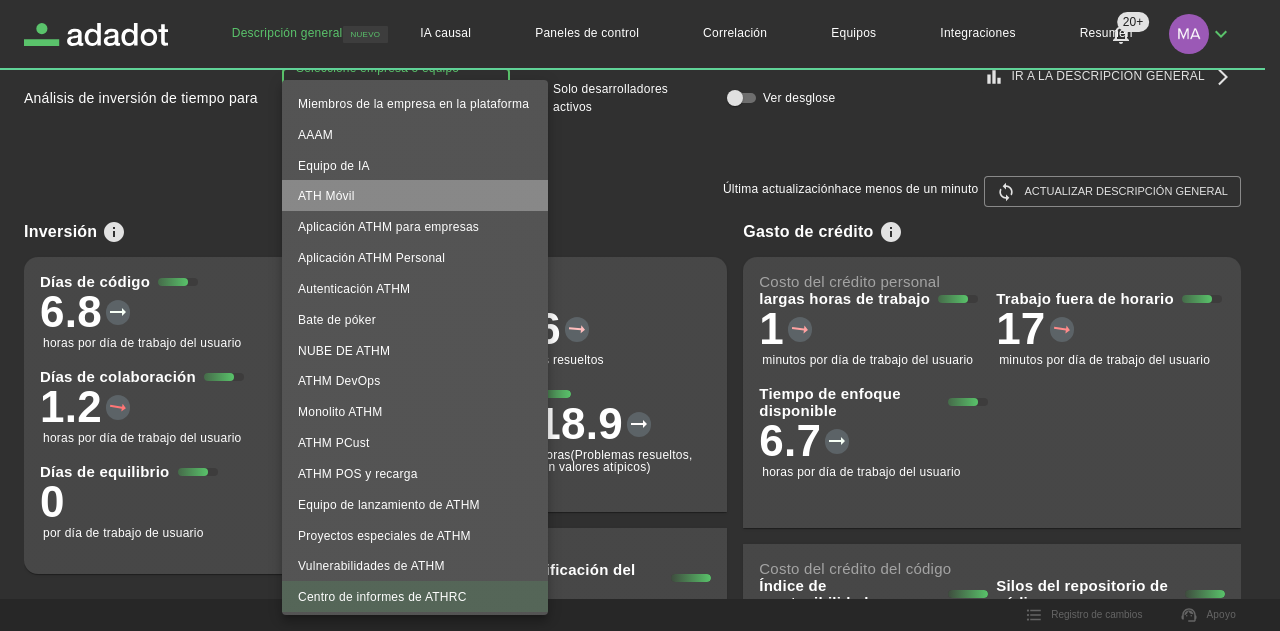 click on "ATH Móvil" at bounding box center [415, 195] 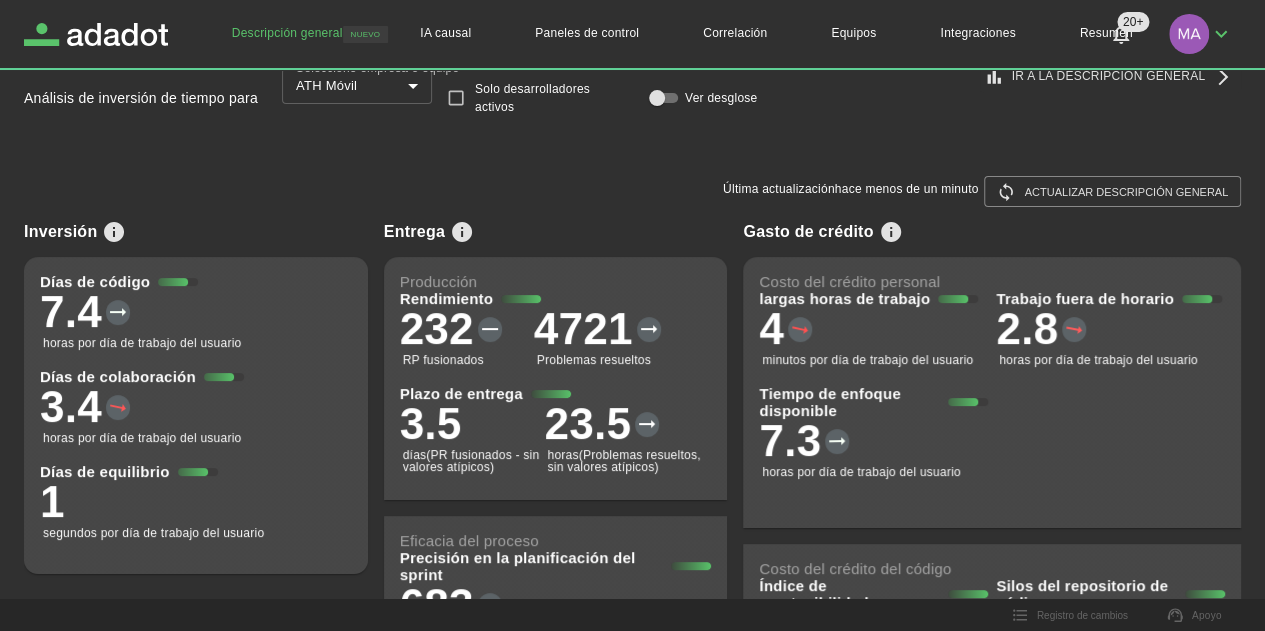 click at bounding box center (632, 69) 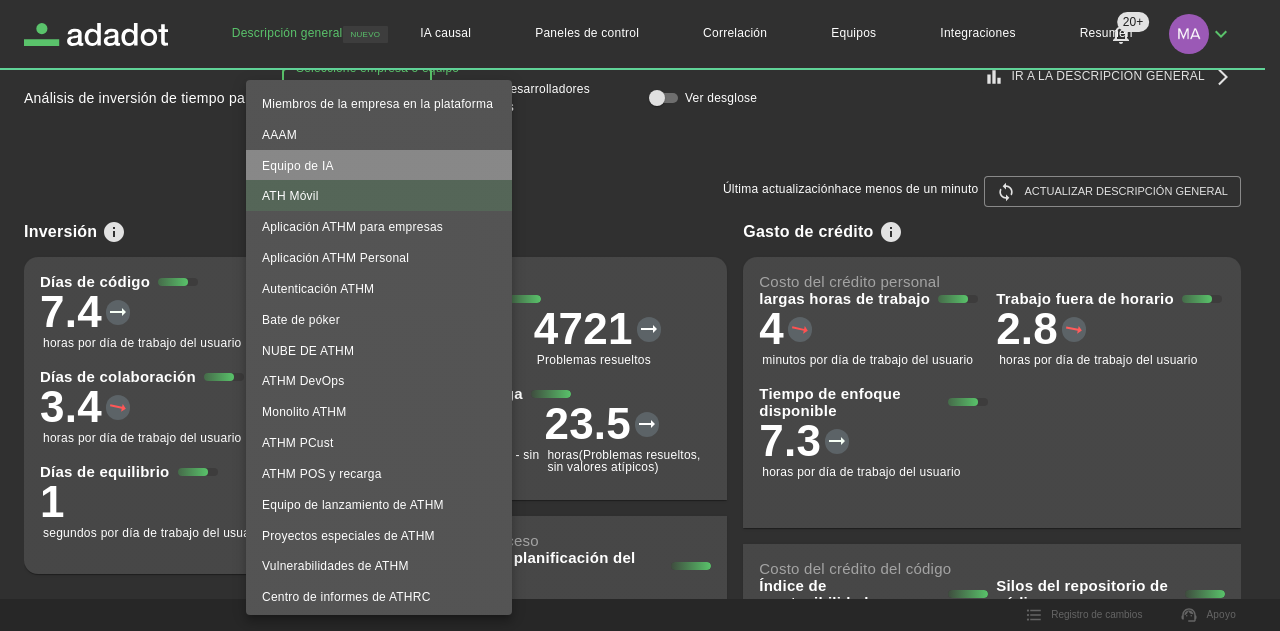 click on "Equipo de IA" at bounding box center [298, 165] 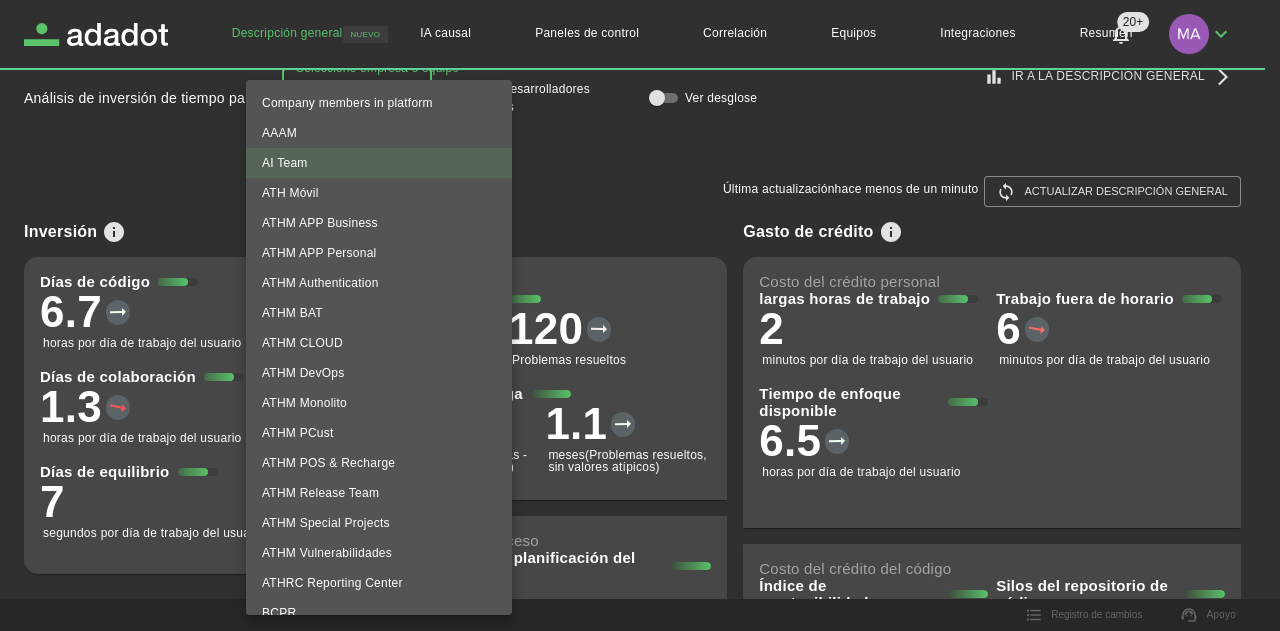 click on "**********" at bounding box center (640, 279) 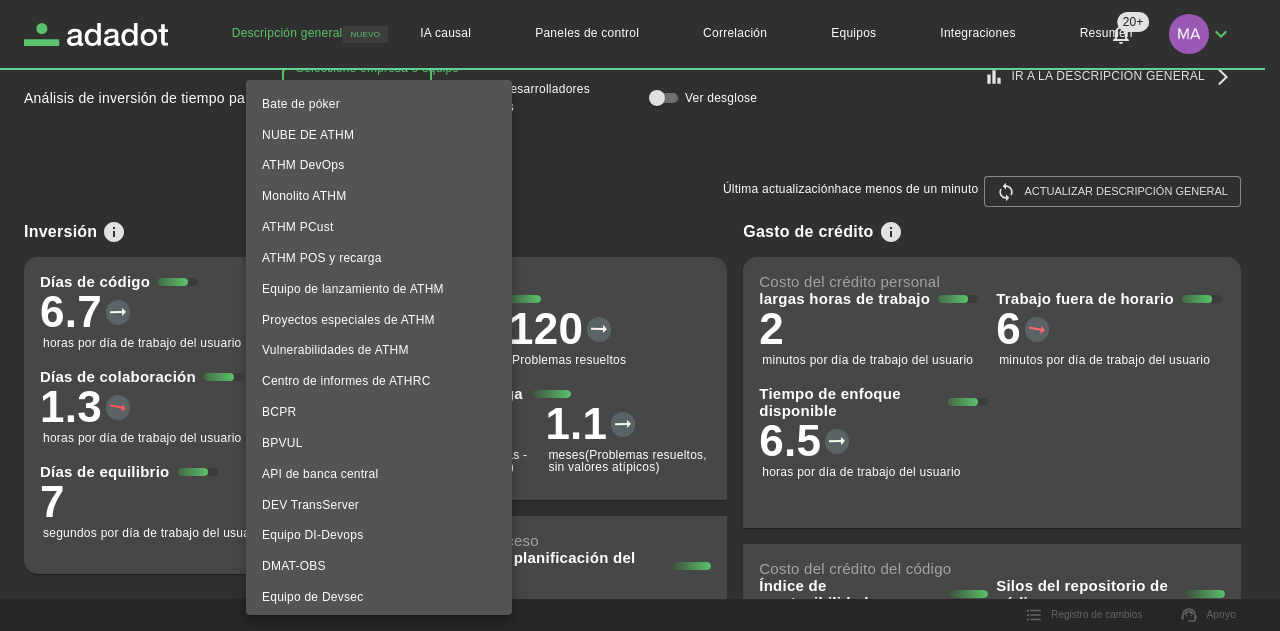 scroll, scrollTop: 224, scrollLeft: 0, axis: vertical 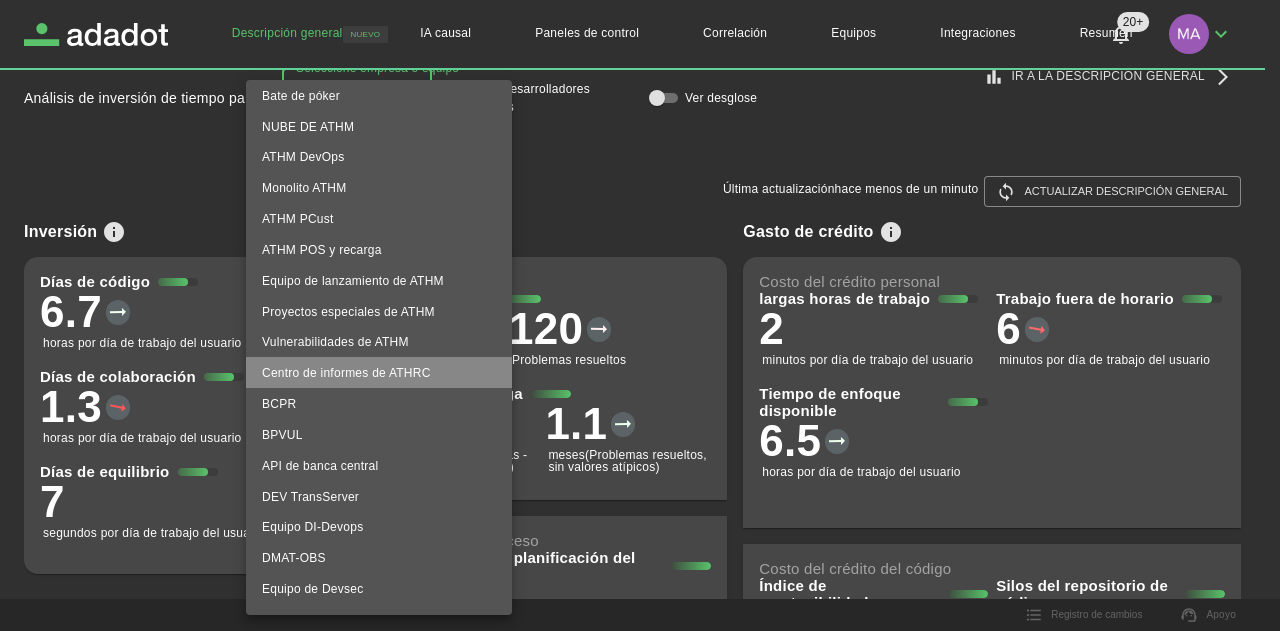 click on "Centro de informes de ATHRC" at bounding box center (346, 373) 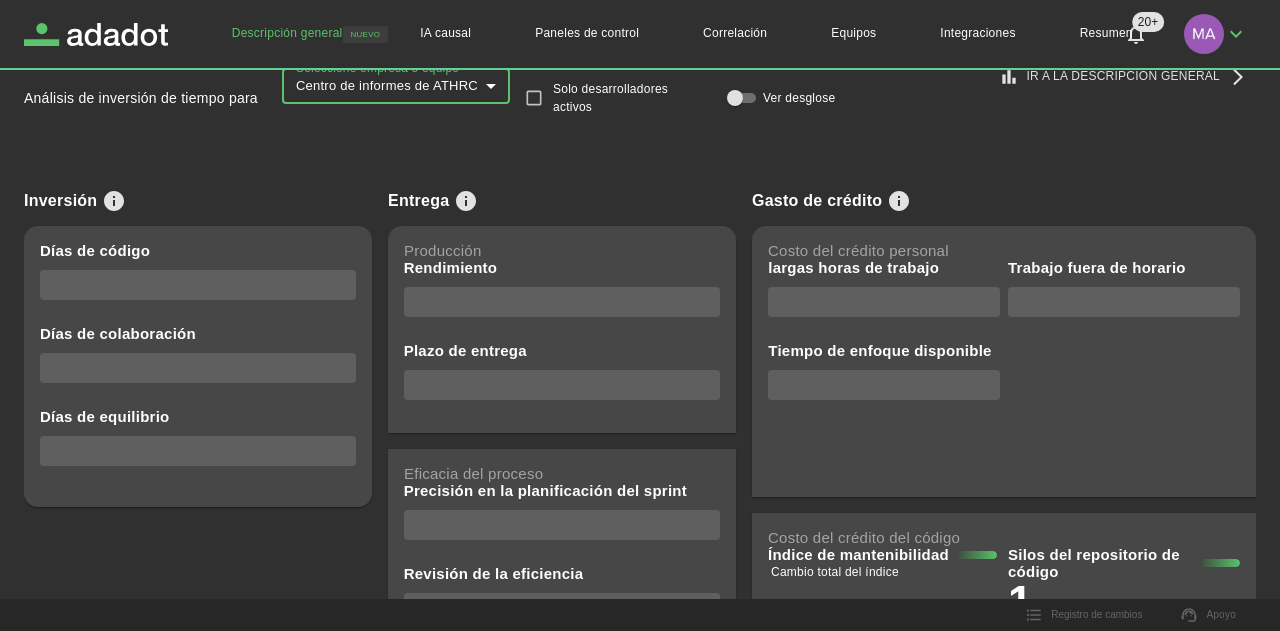 click on "**********" at bounding box center (640, 279) 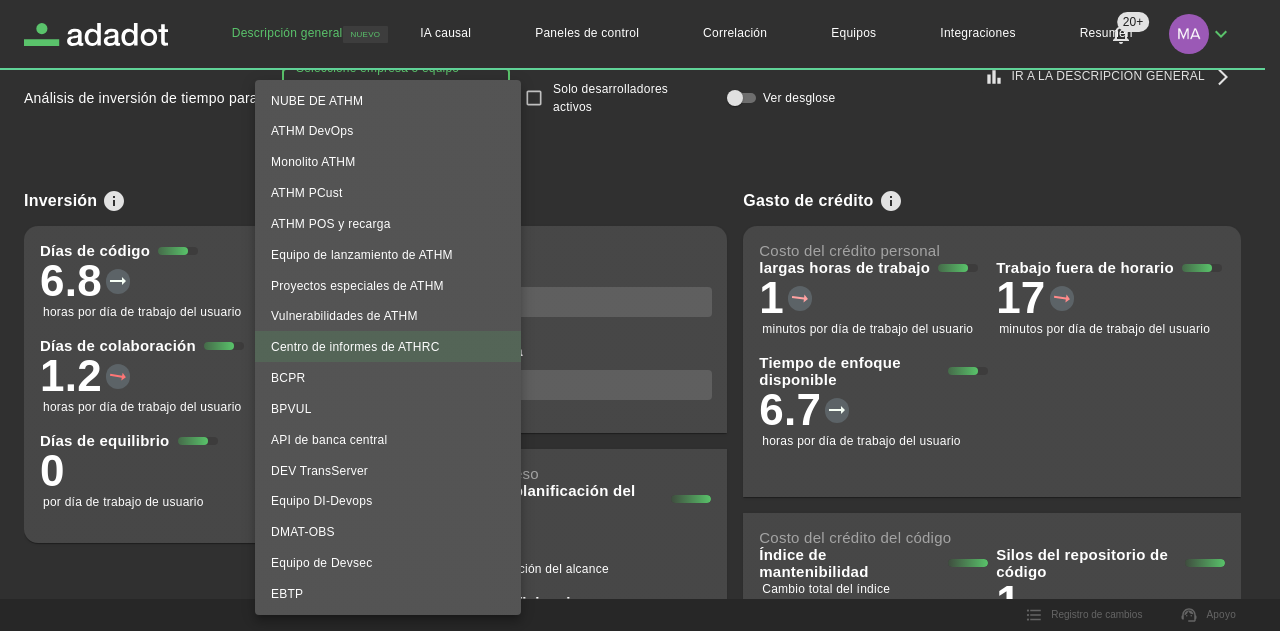 scroll, scrollTop: 257, scrollLeft: 0, axis: vertical 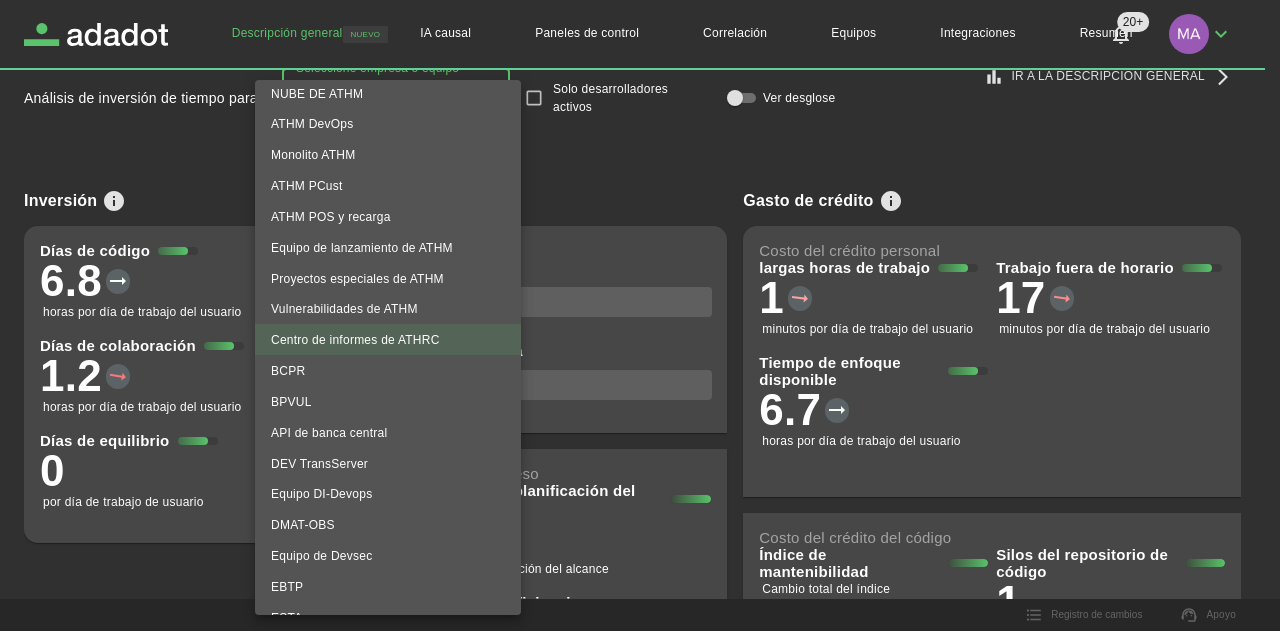 click on "BCPR" at bounding box center [388, 370] 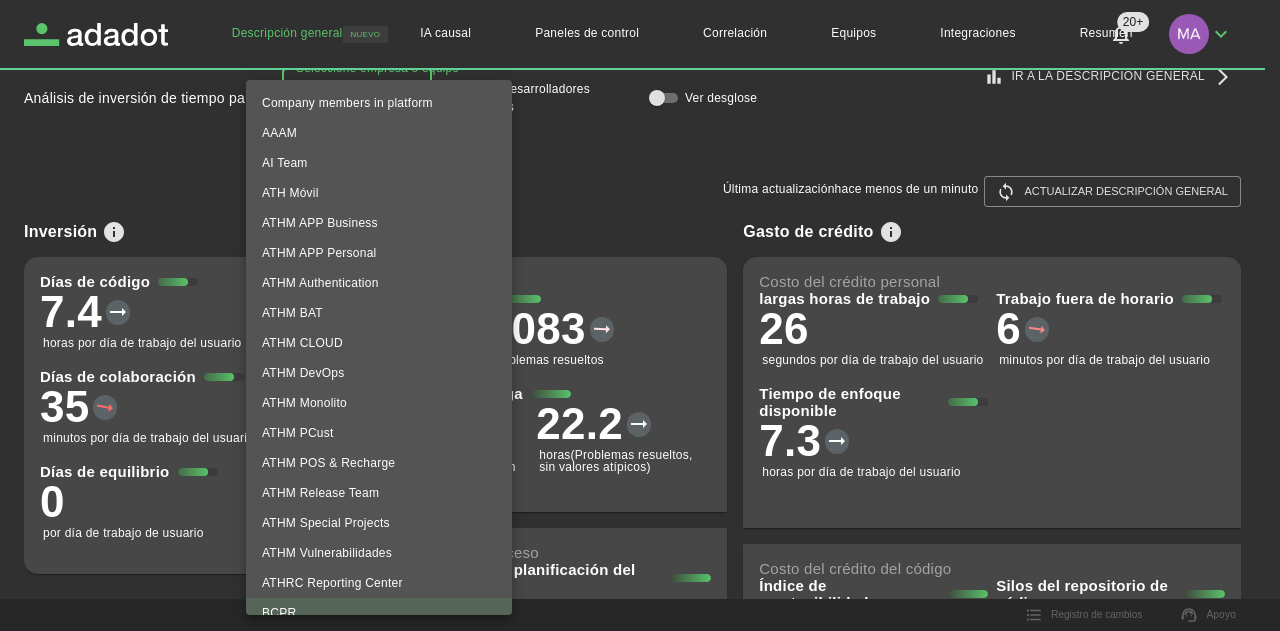 click on "**********" at bounding box center (640, 279) 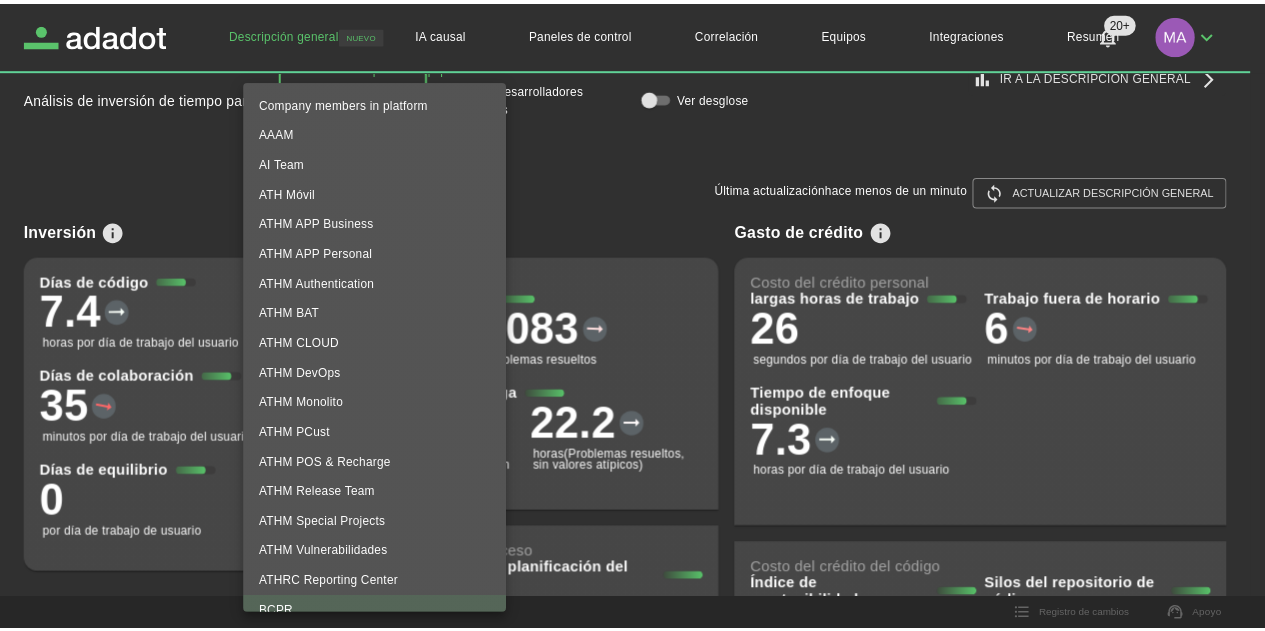 scroll, scrollTop: 12, scrollLeft: 0, axis: vertical 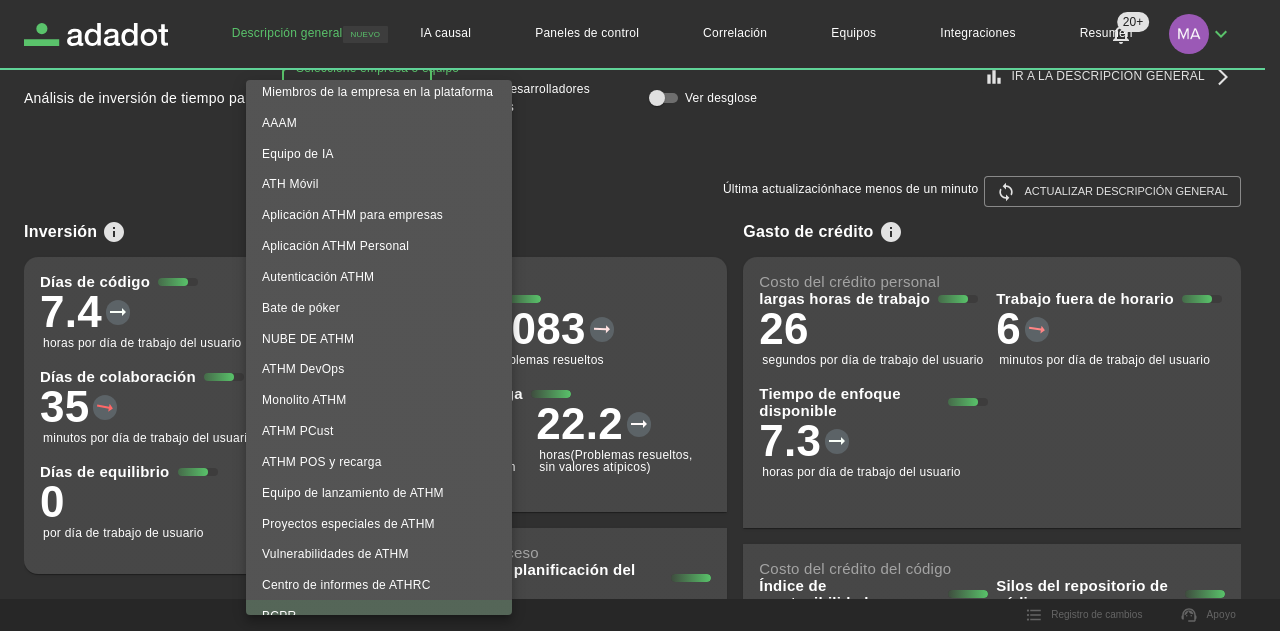 click on "AAAM" at bounding box center (379, 122) 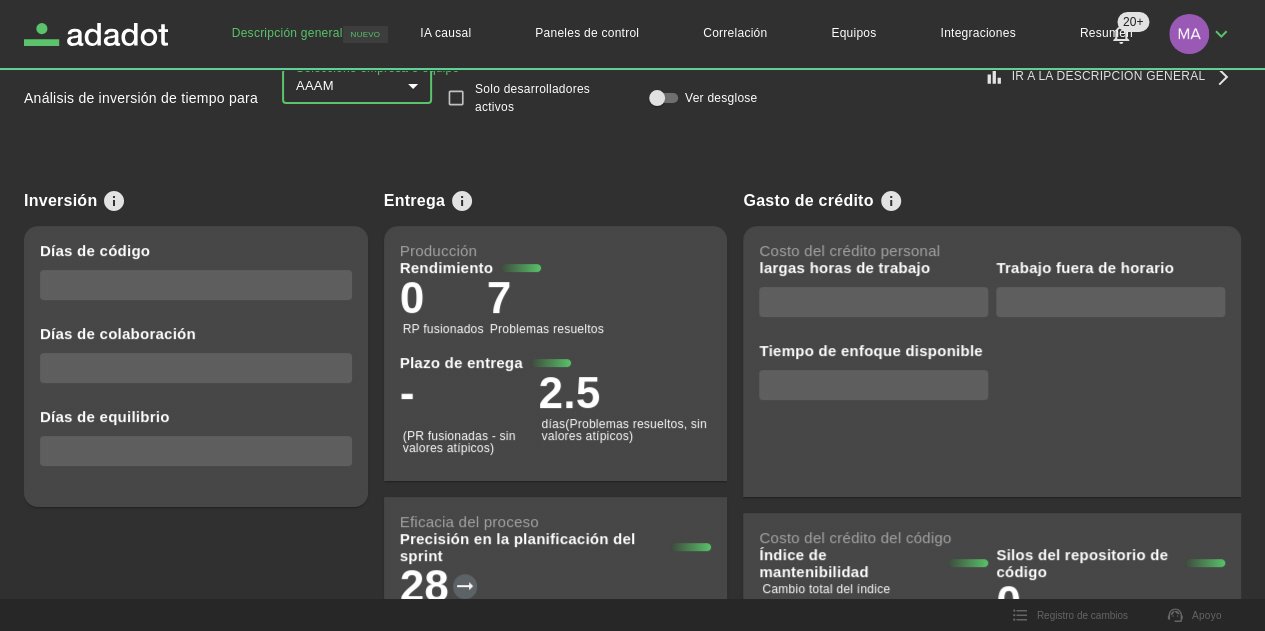 click on "**********" at bounding box center [632, 279] 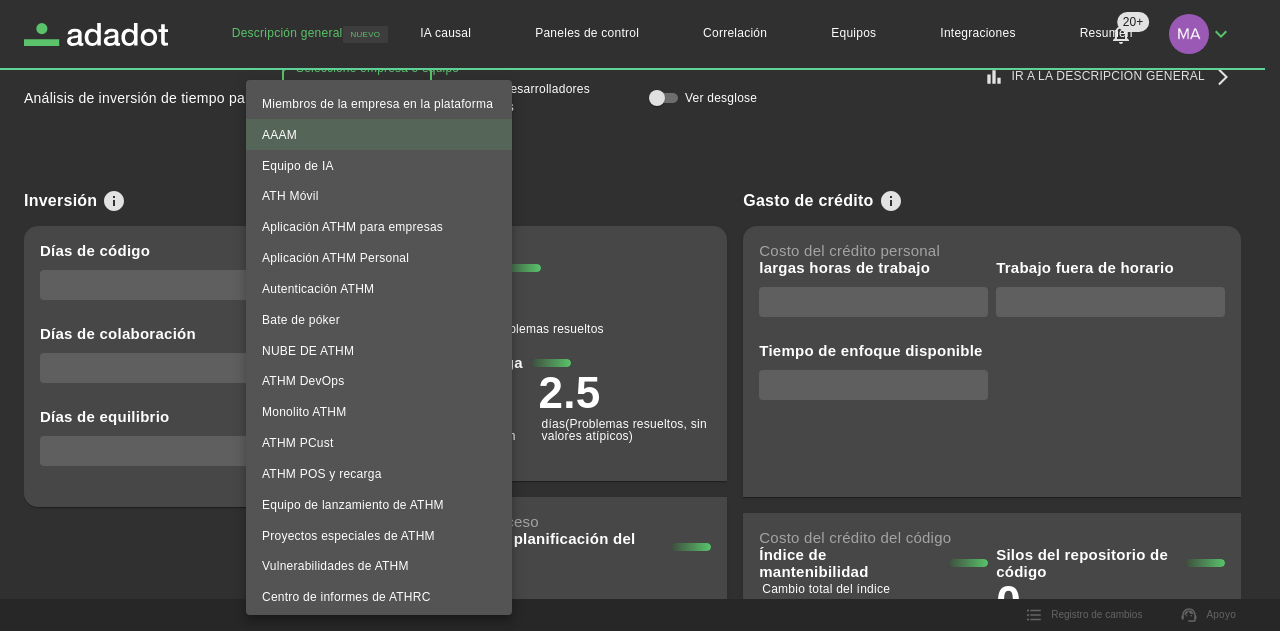 click on "Equipo de IA" at bounding box center [379, 165] 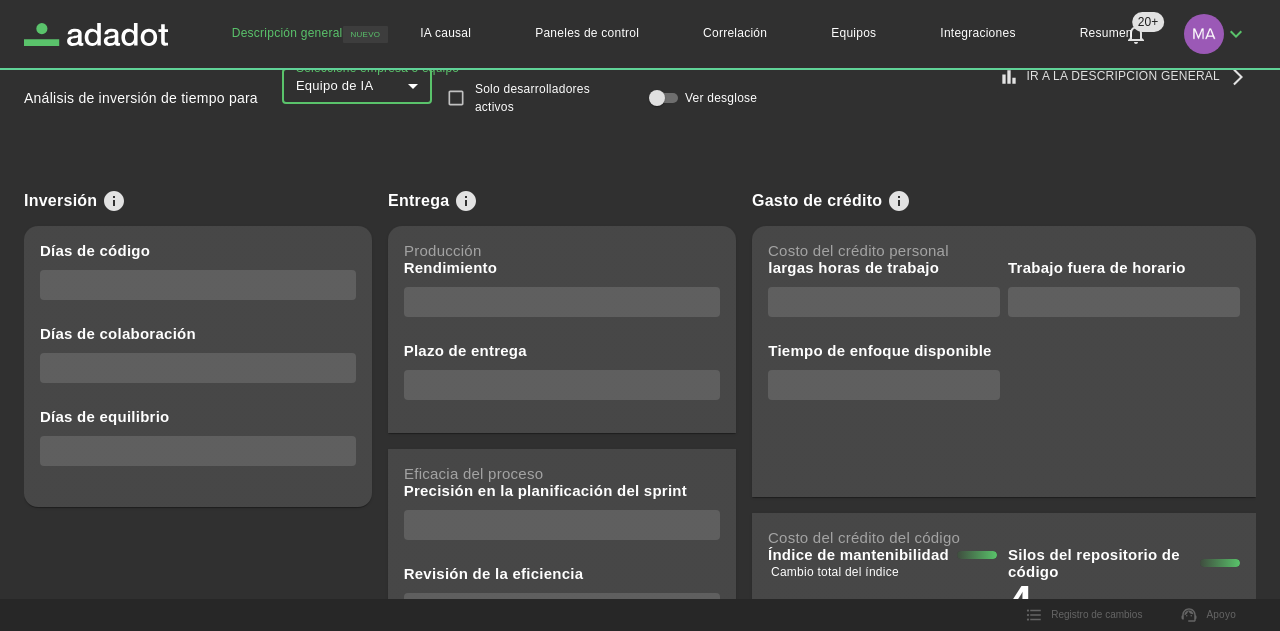 click on "**********" at bounding box center [640, 279] 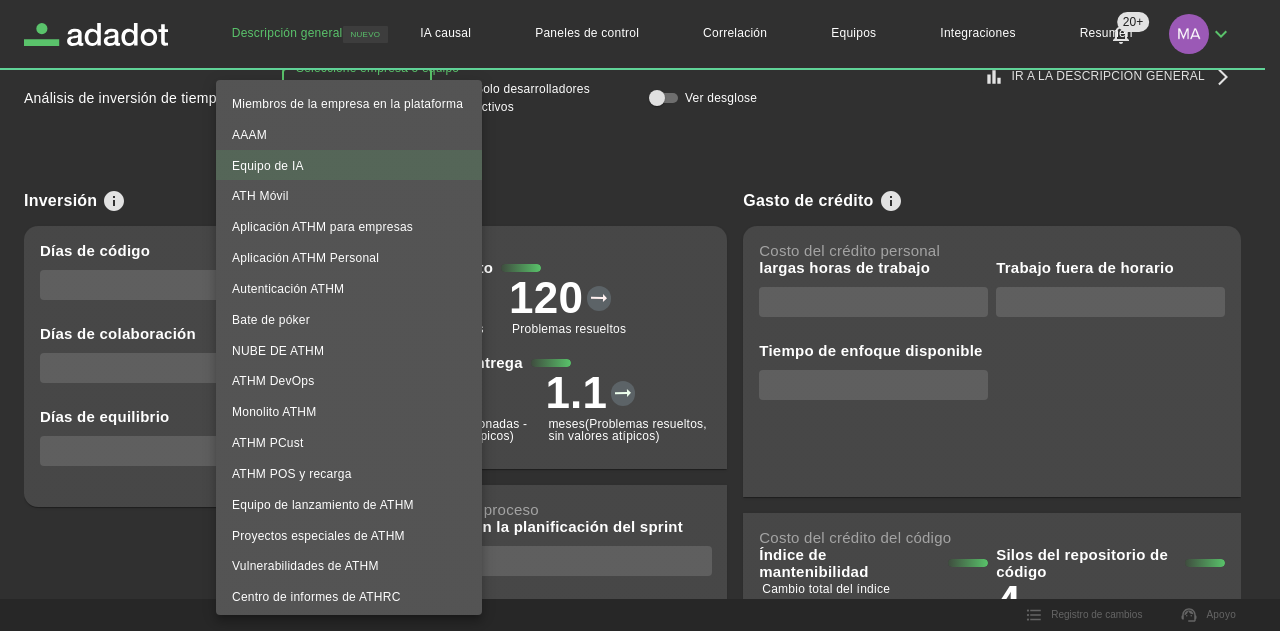 click on "ATH Móvil" at bounding box center [349, 195] 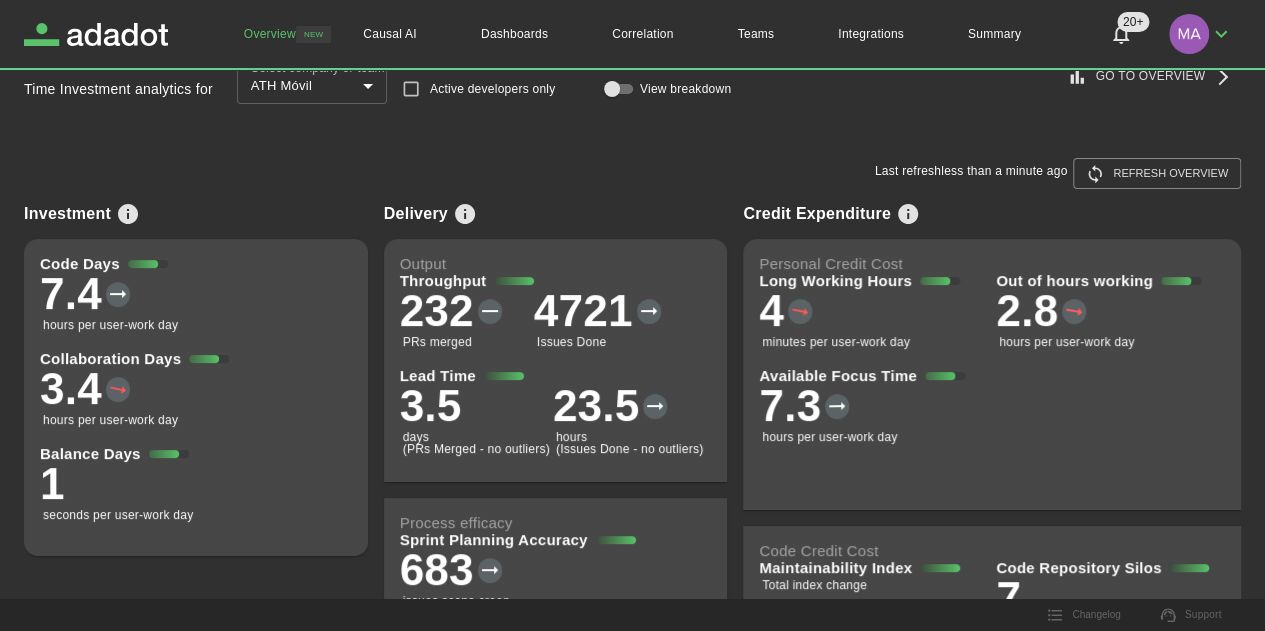 click on "**********" at bounding box center [632, 279] 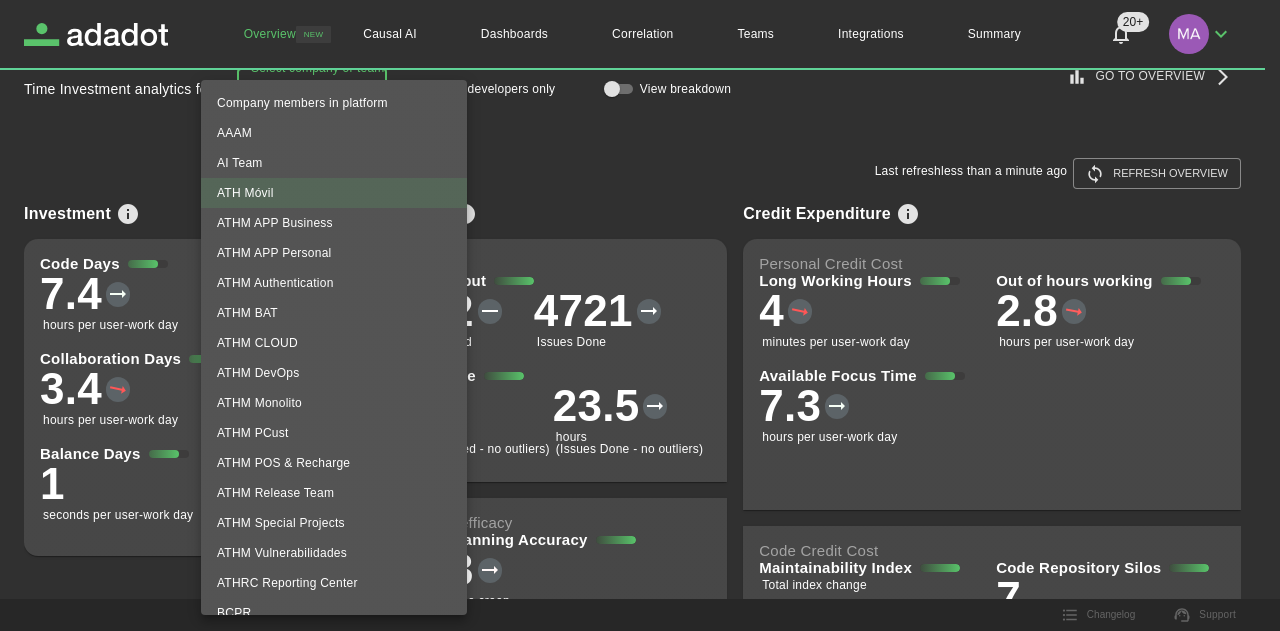 click on "ATHM CLOUD" at bounding box center [334, 343] 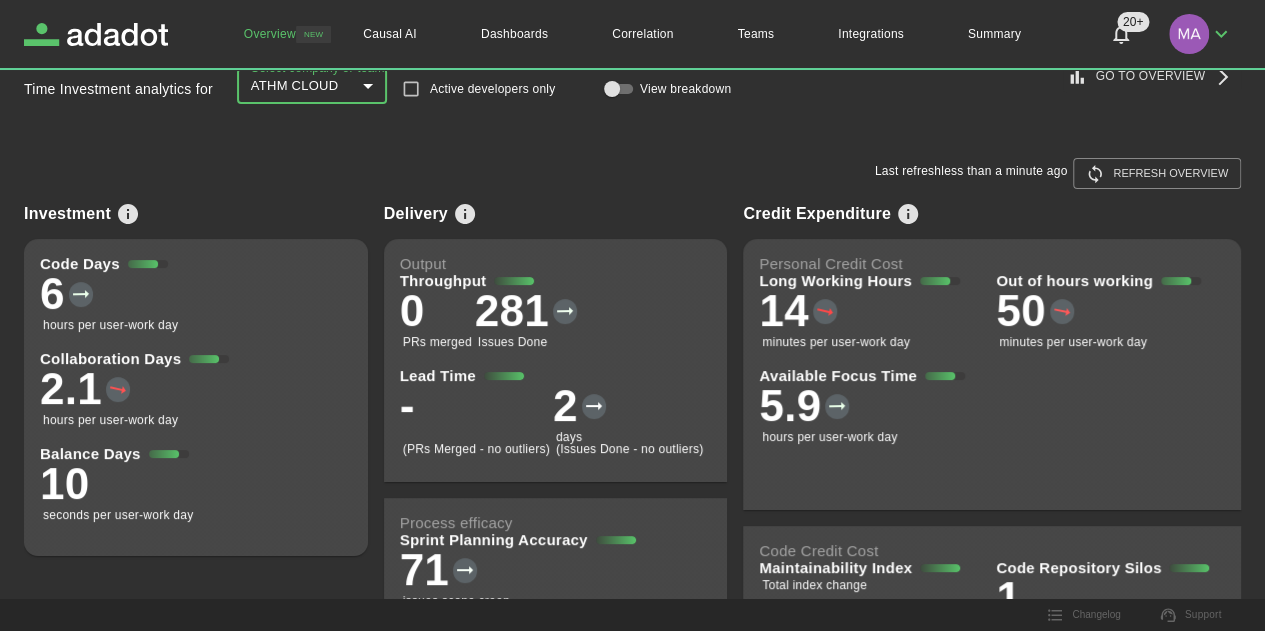 click on "**********" at bounding box center (632, 279) 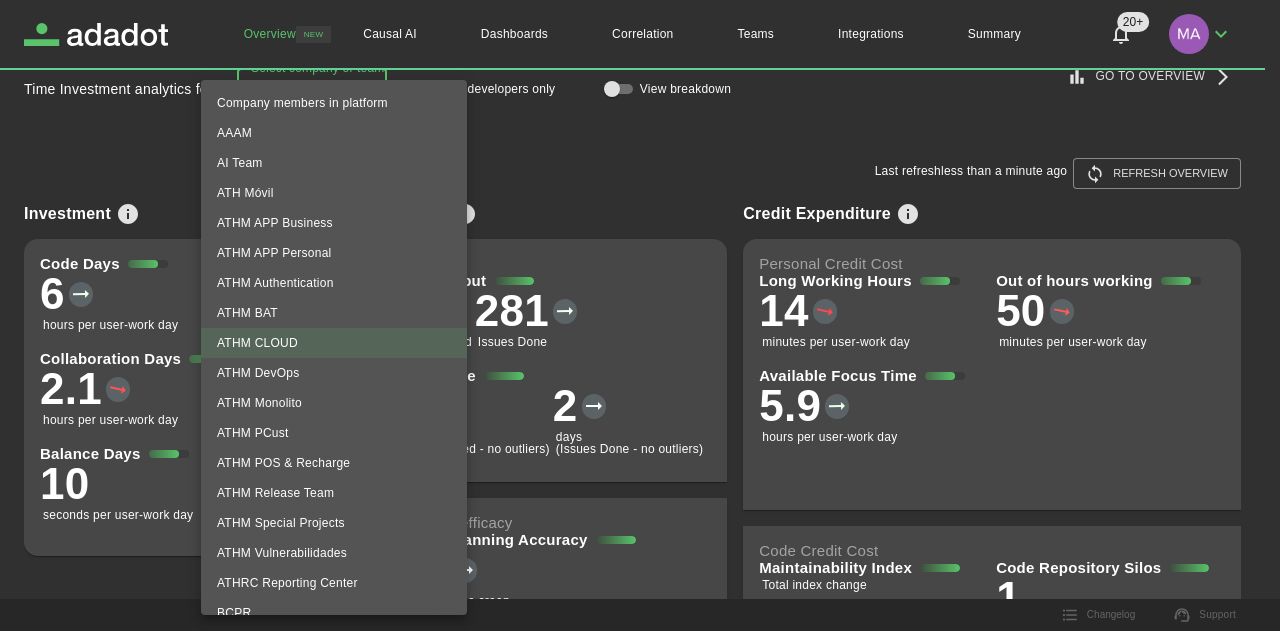 click on "ATHM DevOps" at bounding box center [334, 373] 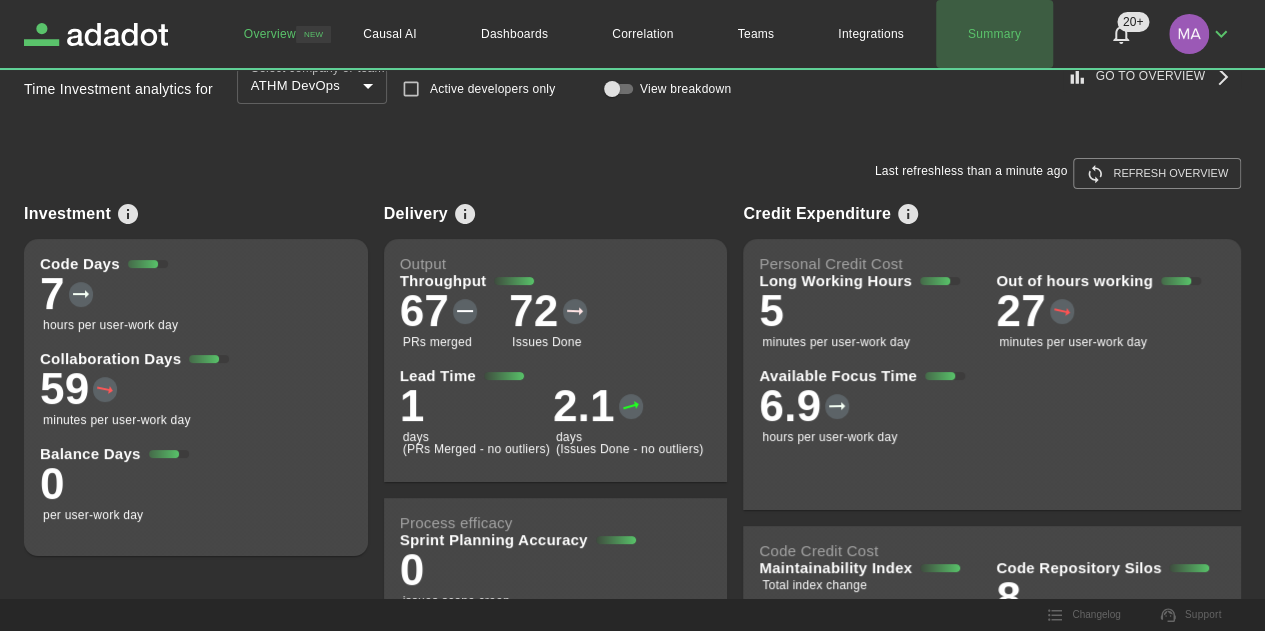 click on "Summary" at bounding box center (994, 34) 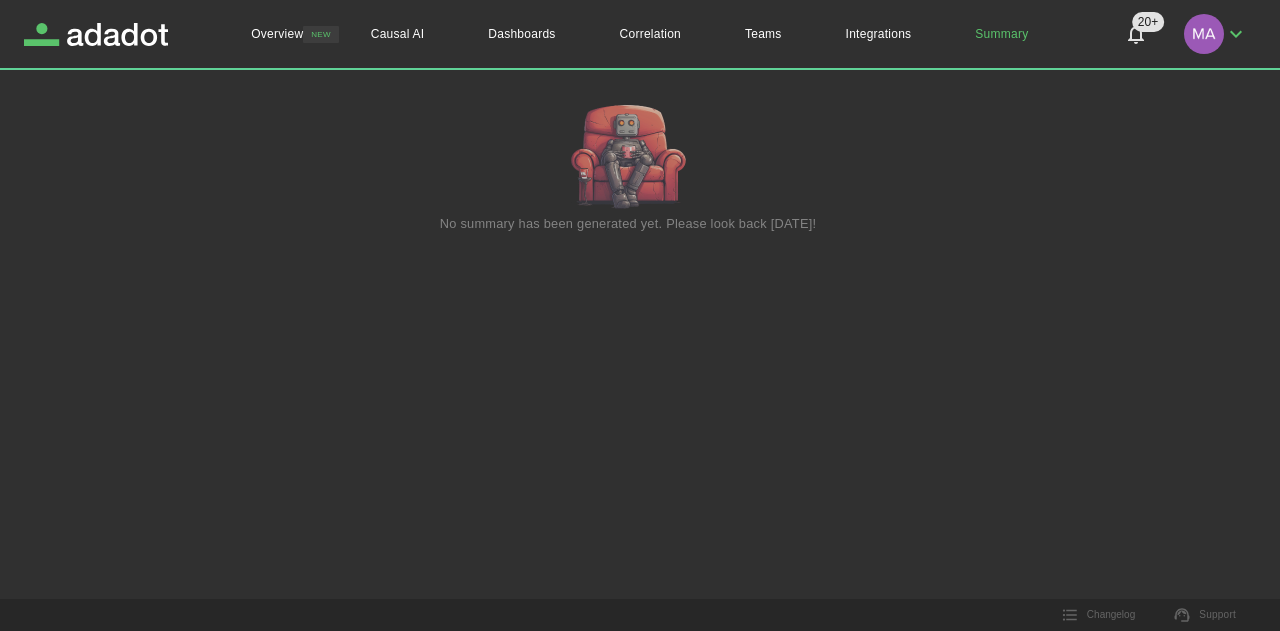click 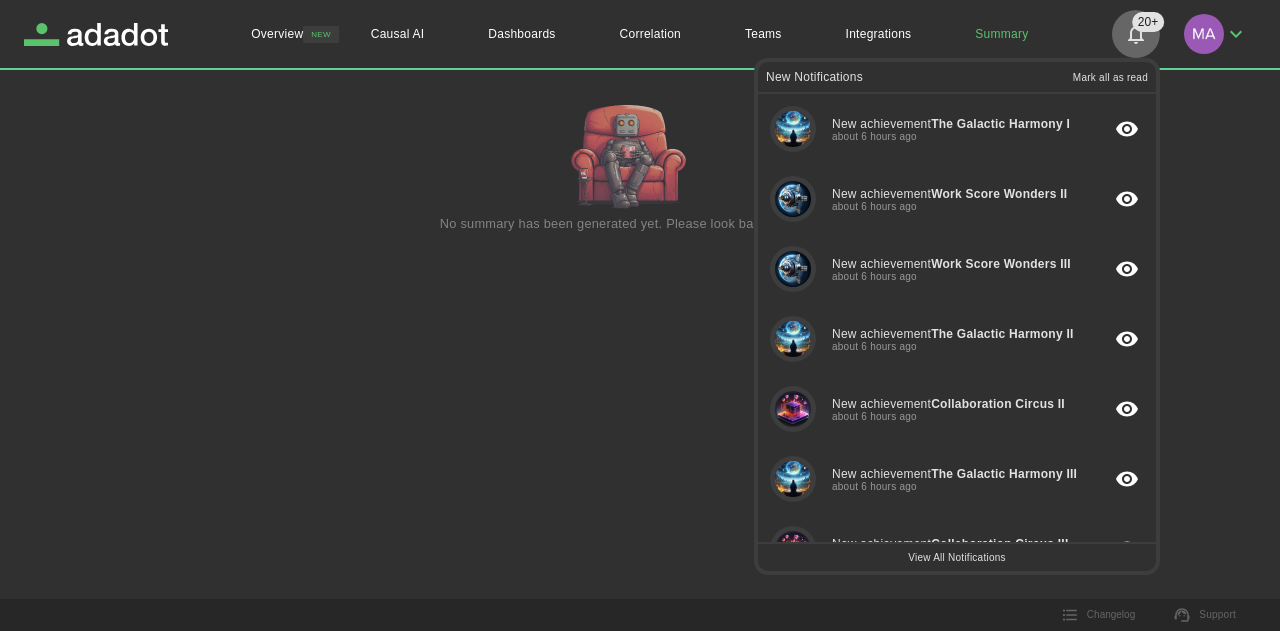 click 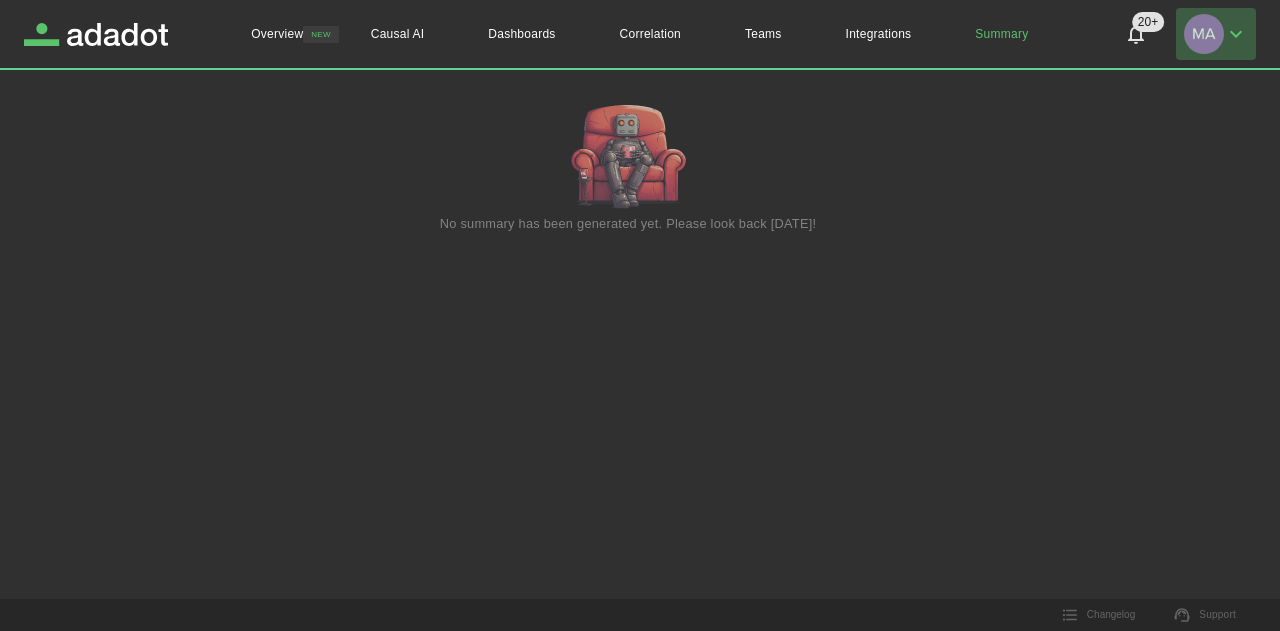 click 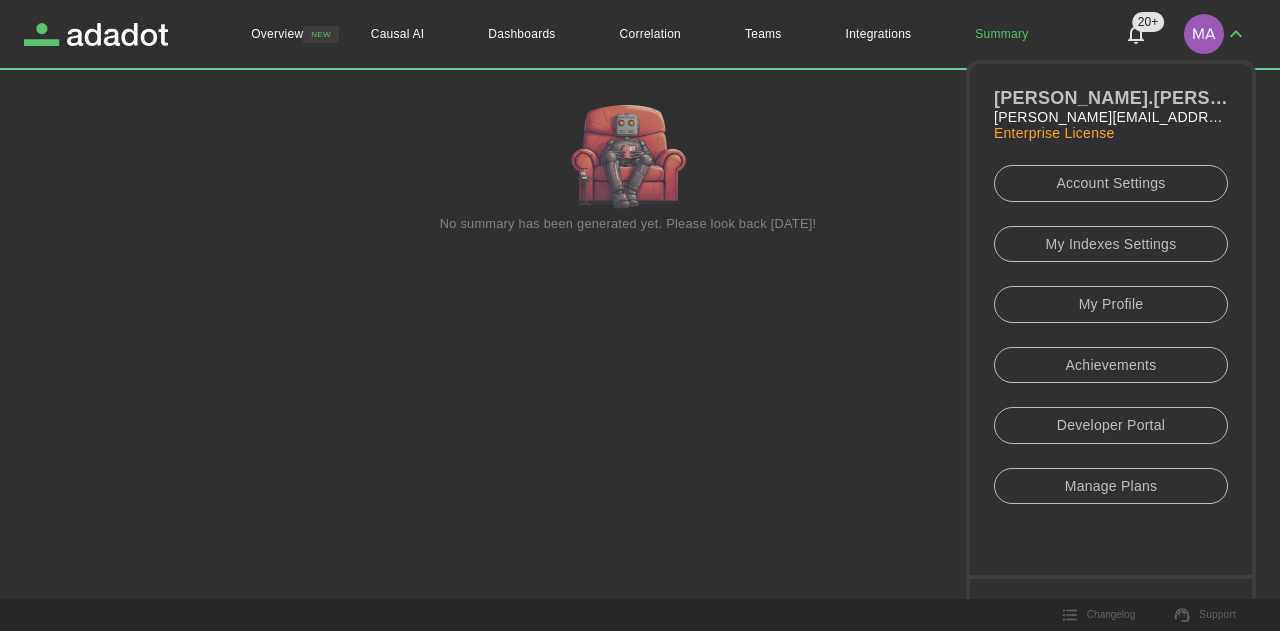 click on "My Indexes Settings" at bounding box center (1111, 244) 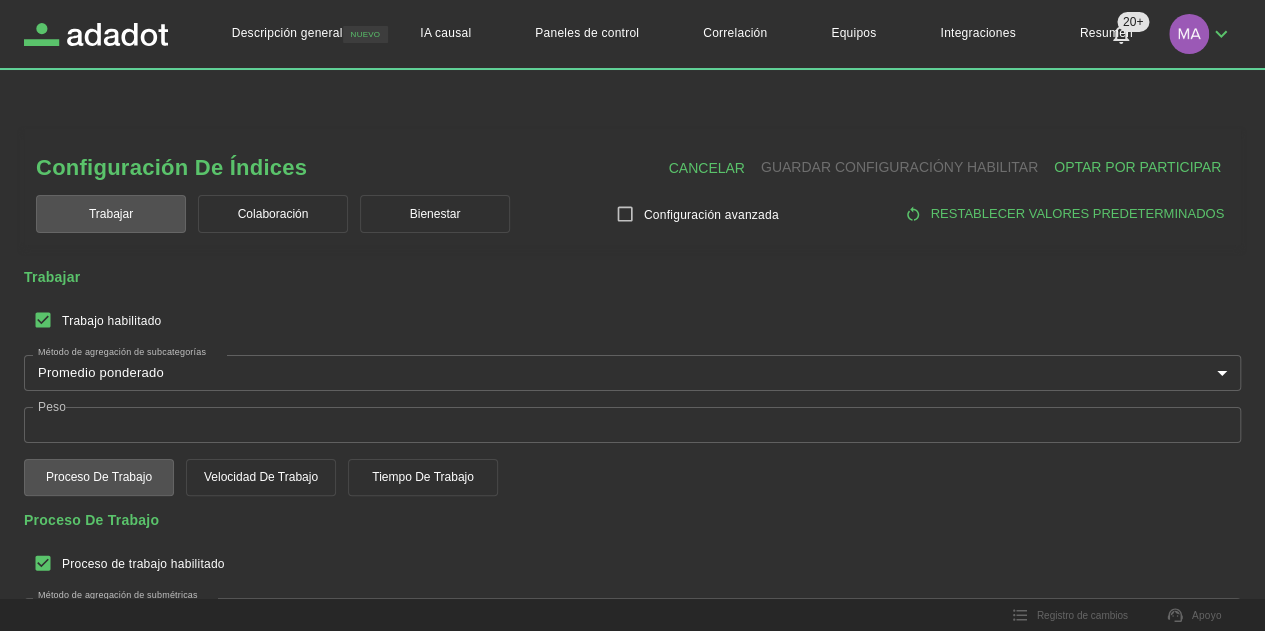 click on "trabajar Trabajo    habilitado Método de agregación de subcategorías Promedio ponderado *** Método de agregación de subcategorías Peso * Peso" at bounding box center [632, 355] 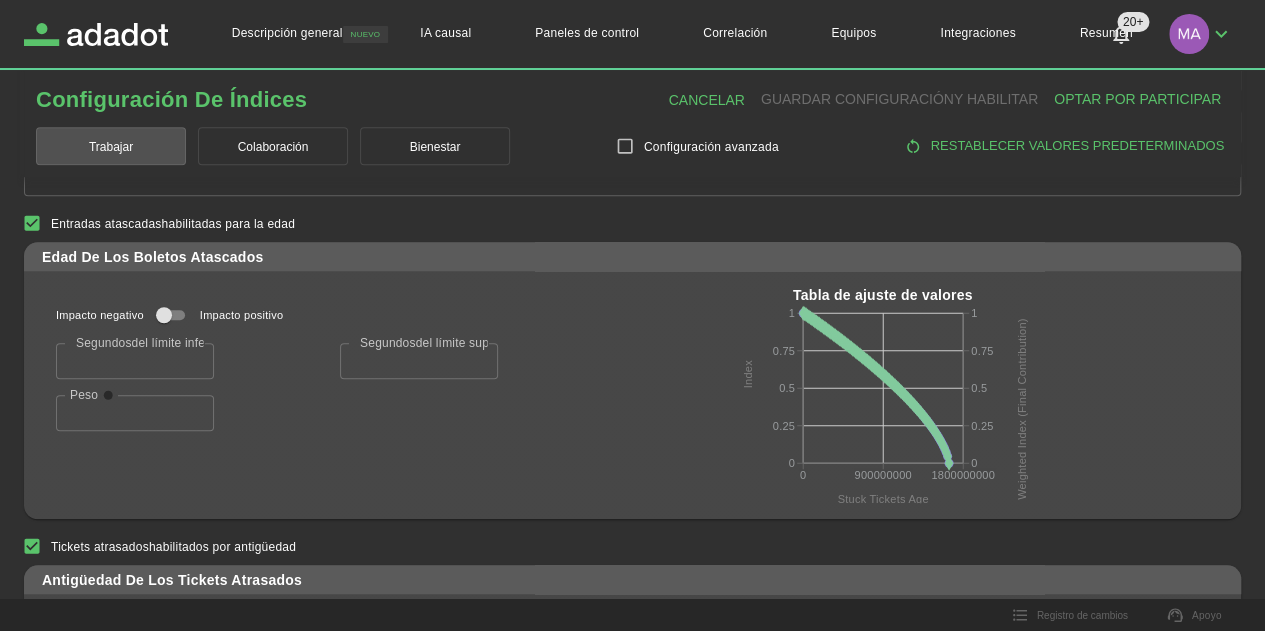 scroll, scrollTop: 550, scrollLeft: 0, axis: vertical 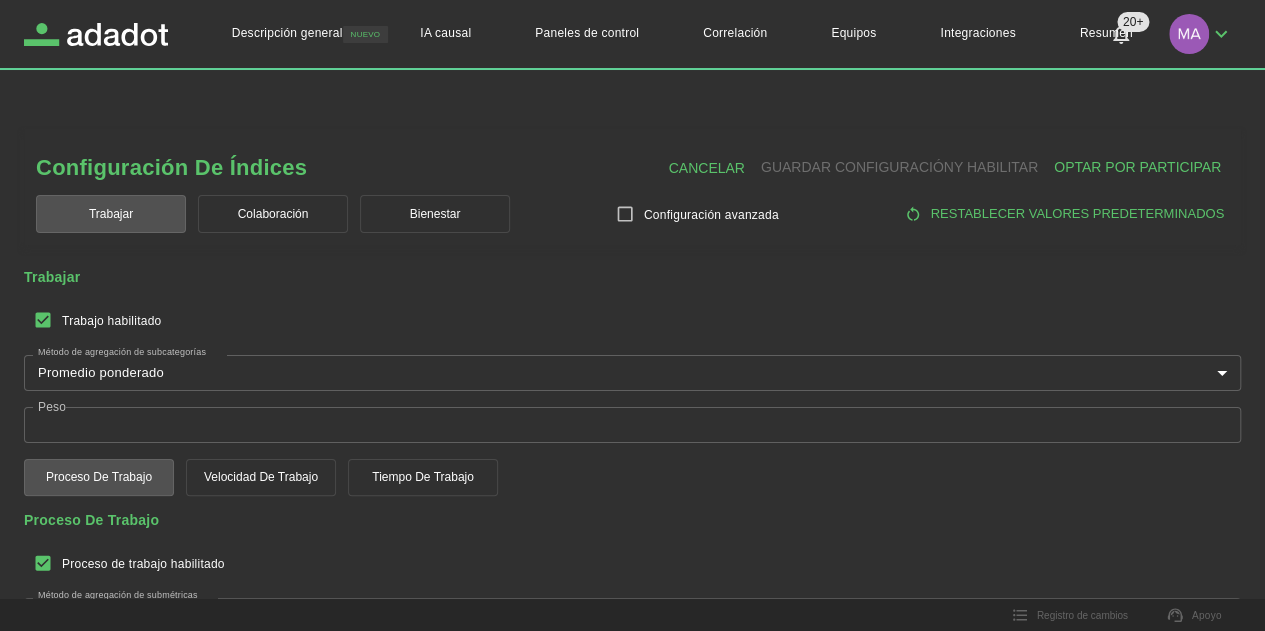 click on "Colaboración" at bounding box center [273, 214] 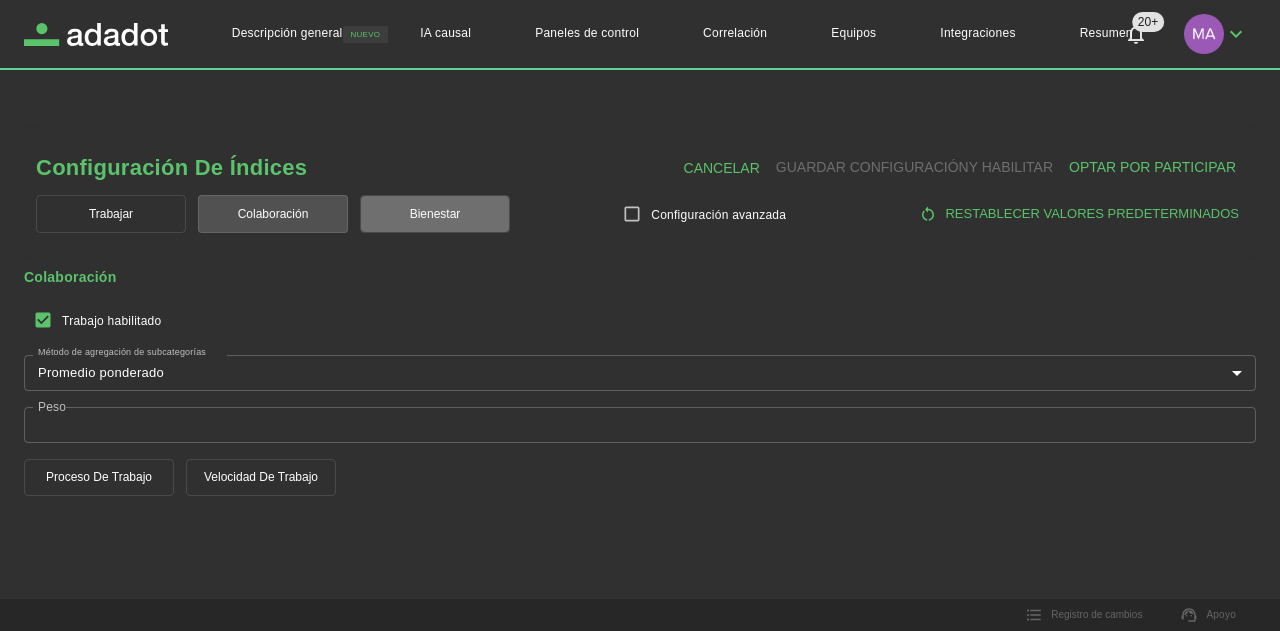 click on "Bienestar" at bounding box center [435, 214] 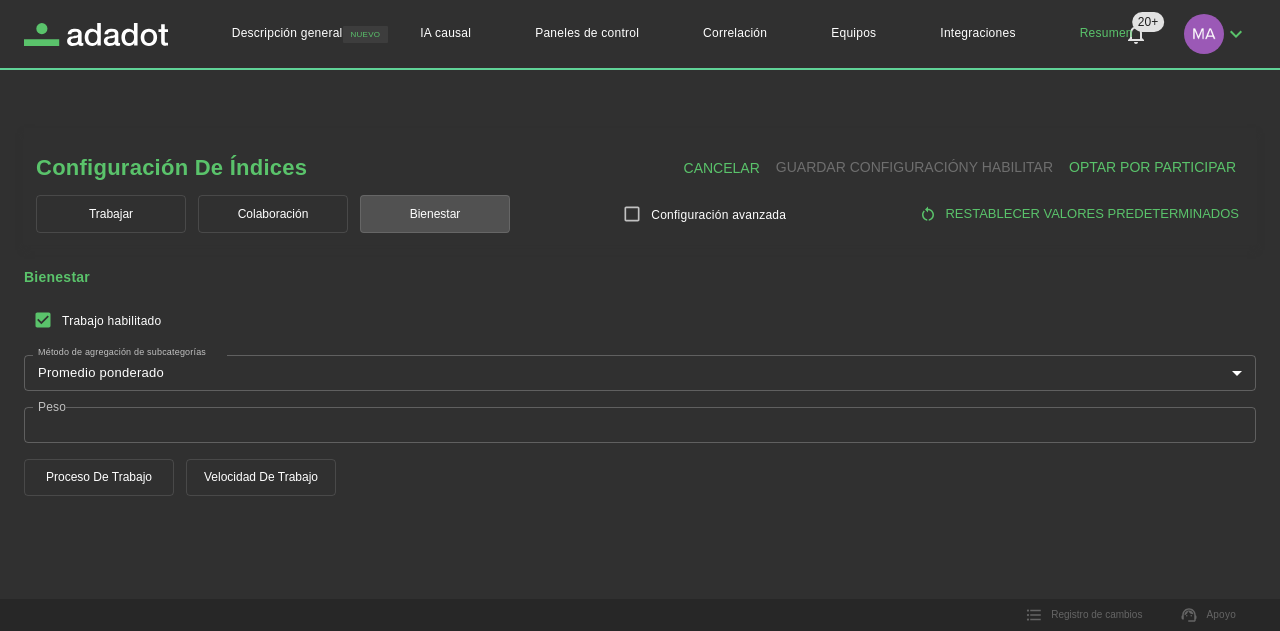 click on "Resumen" at bounding box center [1106, 34] 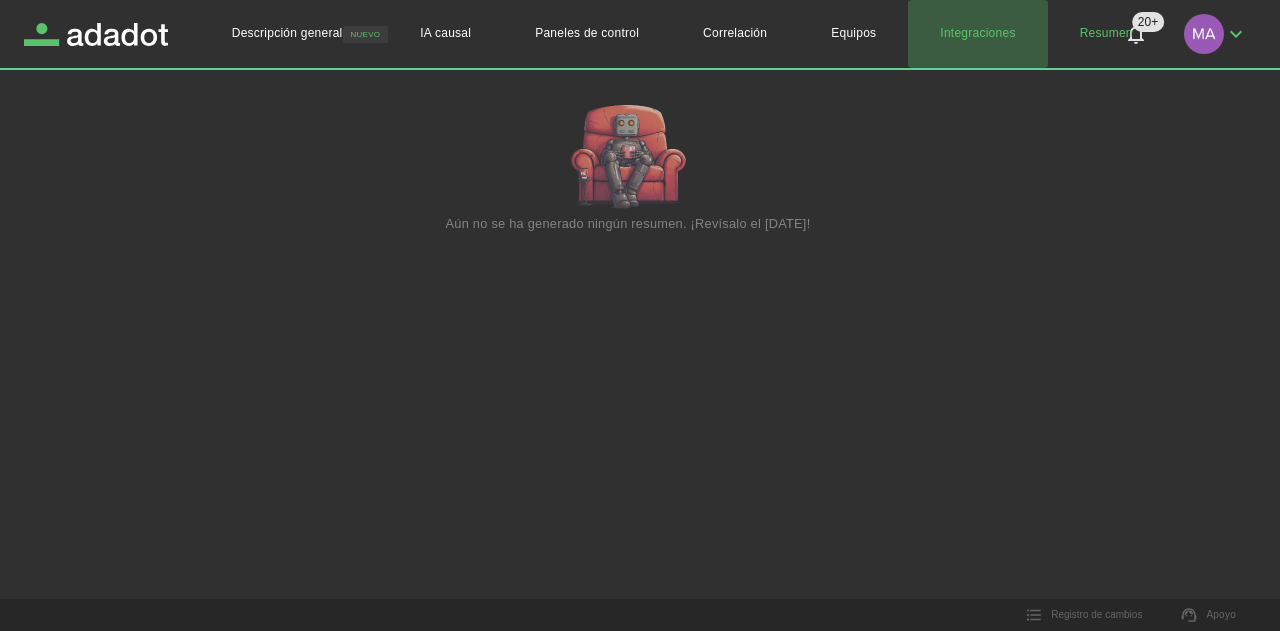 click on "Integraciones" at bounding box center [977, 34] 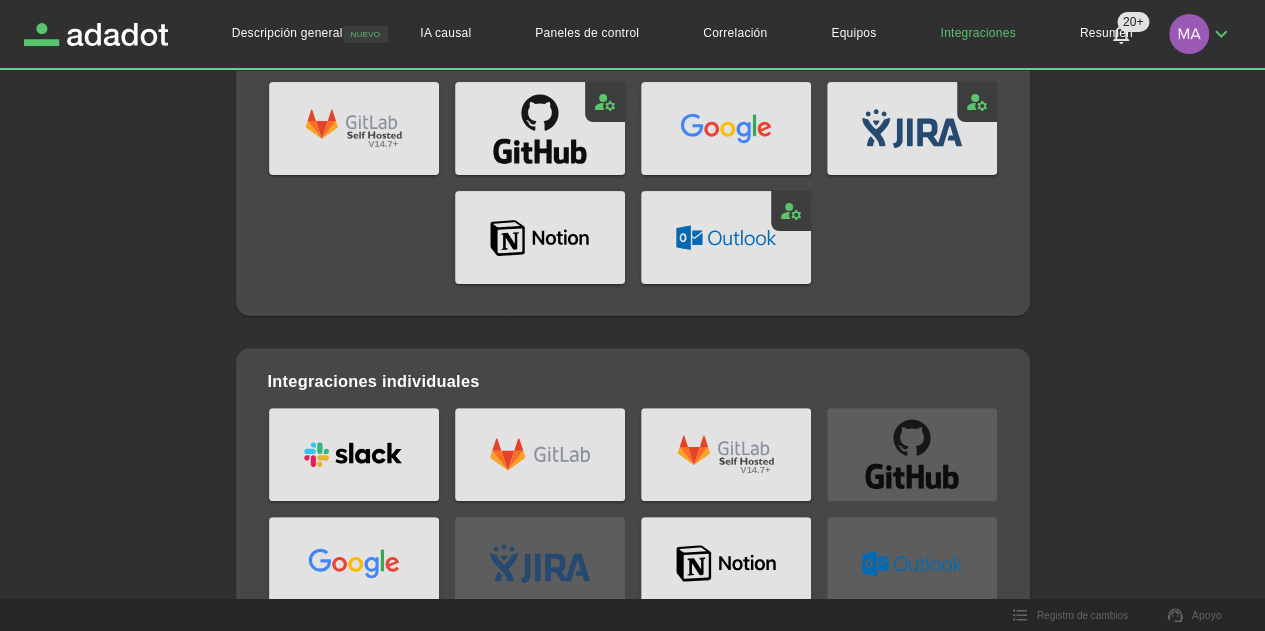 scroll, scrollTop: 0, scrollLeft: 0, axis: both 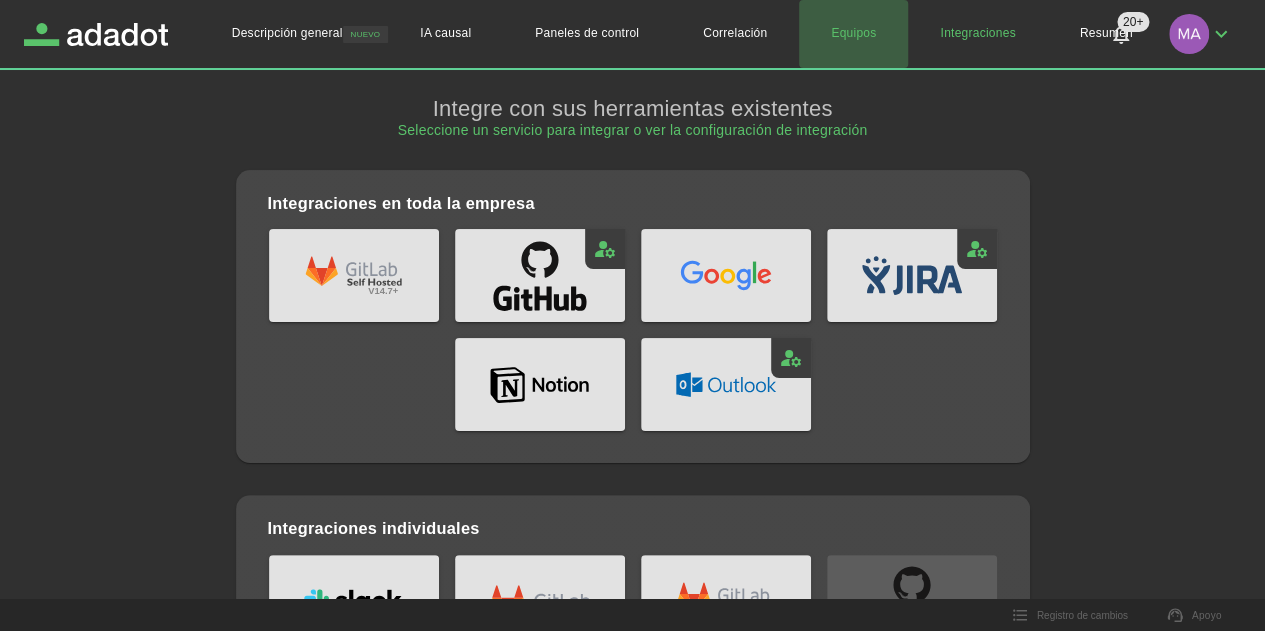click on "Equipos" at bounding box center (853, 34) 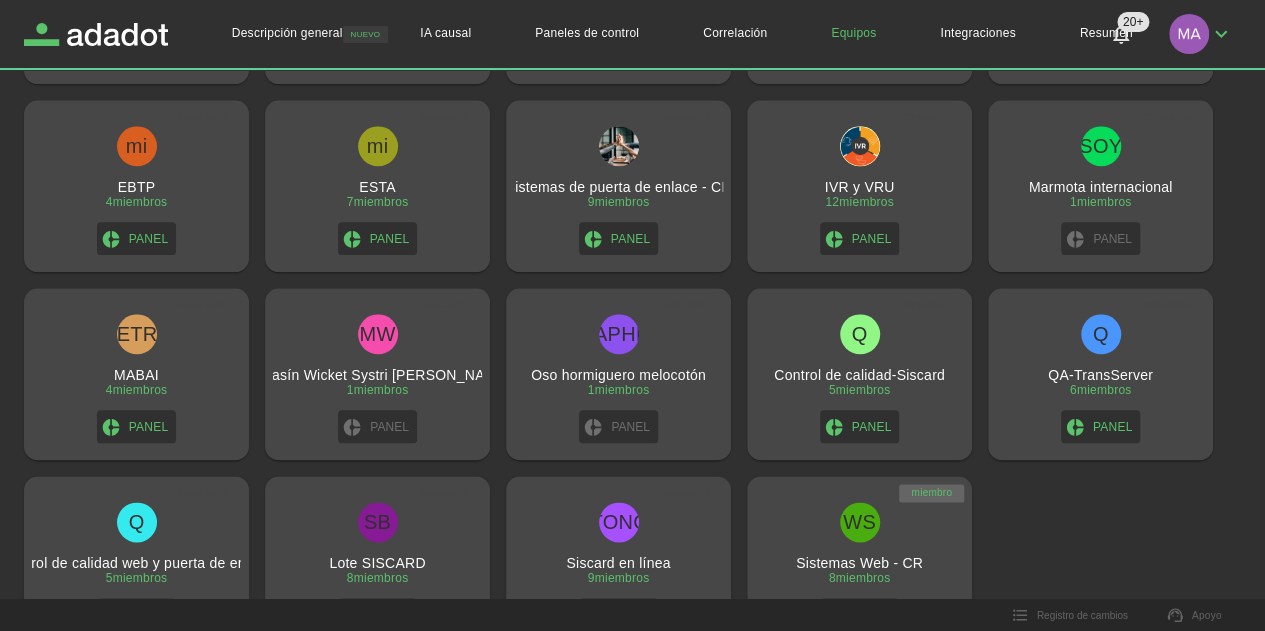 scroll, scrollTop: 1019, scrollLeft: 0, axis: vertical 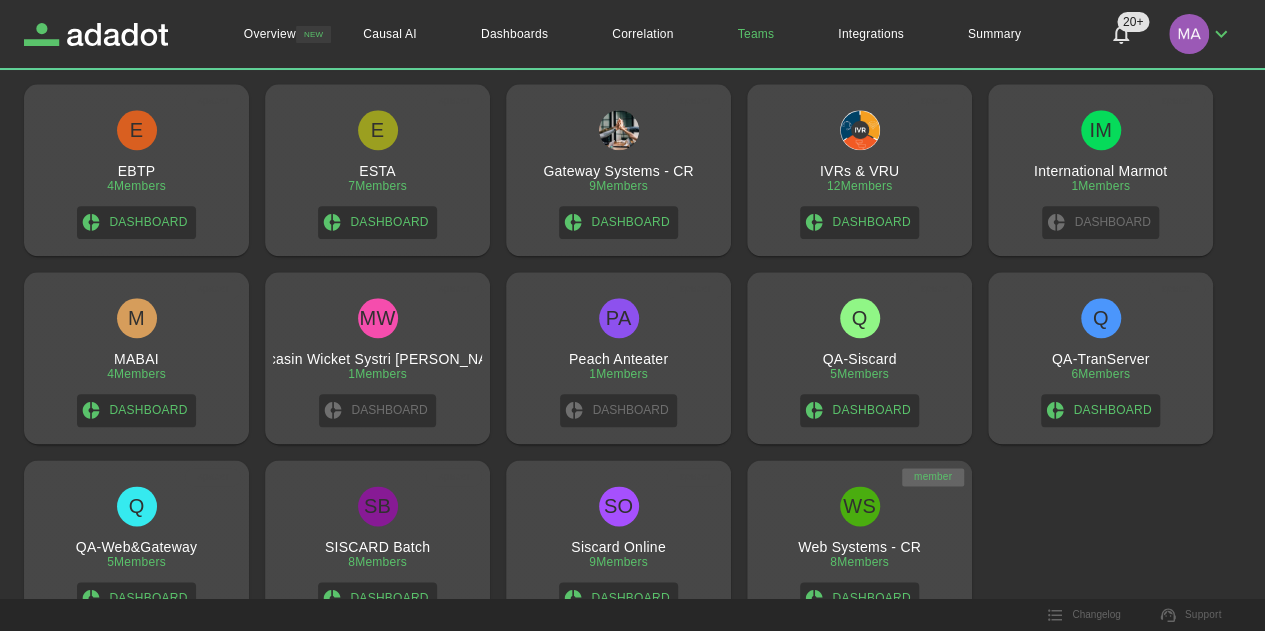 click on "Create Team spacer A AAAM  4  Members Dashboard spacer AT AI Team 8  Members Dashboard spacer ATH Móvil 70  Members Dashboard spacer ATHM APP Business 6  Members Dashboard spacer ATHM APP Personal 8  Members Dashboard spacer ATHM Authentication 9  Members Dashboard spacer ATHM BAT 8  Members Dashboard spacer ATHM CLOUD 7  Members Dashboard spacer ATHM DevOps 6  Members Dashboard spacer ATHM Monolito 10  Members Dashboard spacer ATHM PCust 7  Members Dashboard spacer ATHM POS & Recharge 8  Members Dashboard spacer ATHM Release Team 3  Members Dashboard spacer ATHM Special Projects 6  Members Dashboard spacer ATHM Vulnerabilidades 6  Members Dashboard spacer ATHRC Reporting Center 9  Members Dashboard spacer B BCPR  12  Members Dashboard spacer B BPVUL 3  Members Dashboard spacer Core Banking APIs 16  Members Dashboard spacer CP Cyan Porcupine 2  Members Dashboard spacer DT DEV TranServer  9  Members Dashboard spacer DT DI-Devops Team 7  Members Dashboard spacer D DMAT-OBS 7  Members Dashboard spacer 9 spacer" at bounding box center (616, -128) 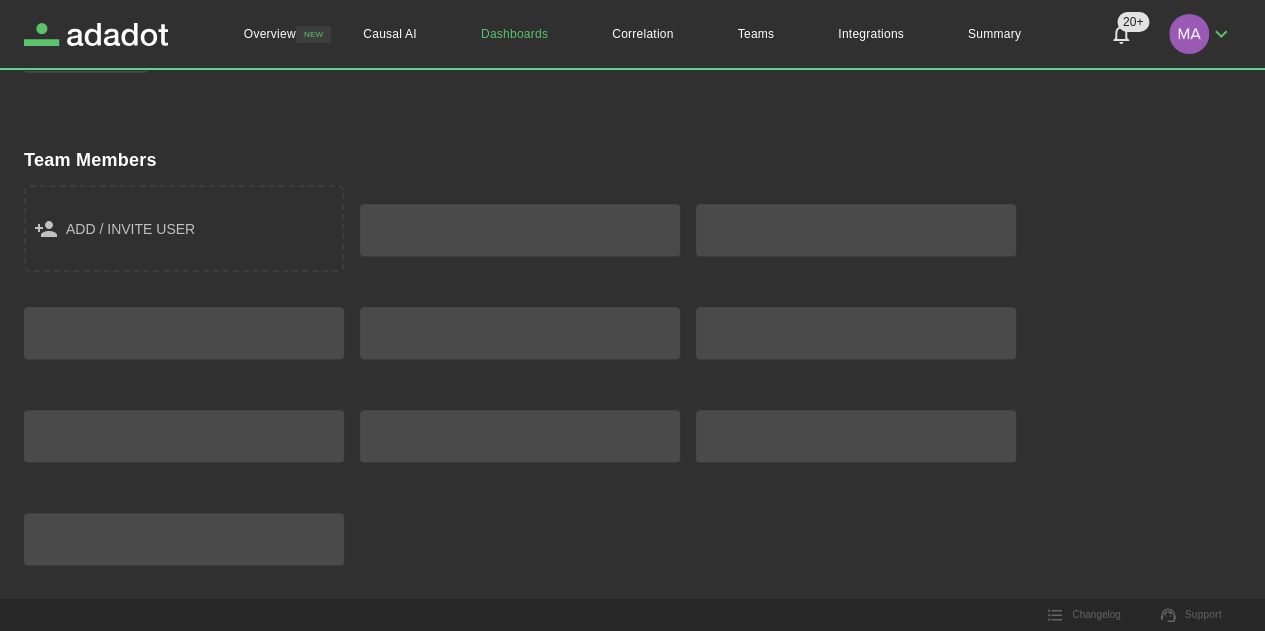 scroll, scrollTop: 200, scrollLeft: 0, axis: vertical 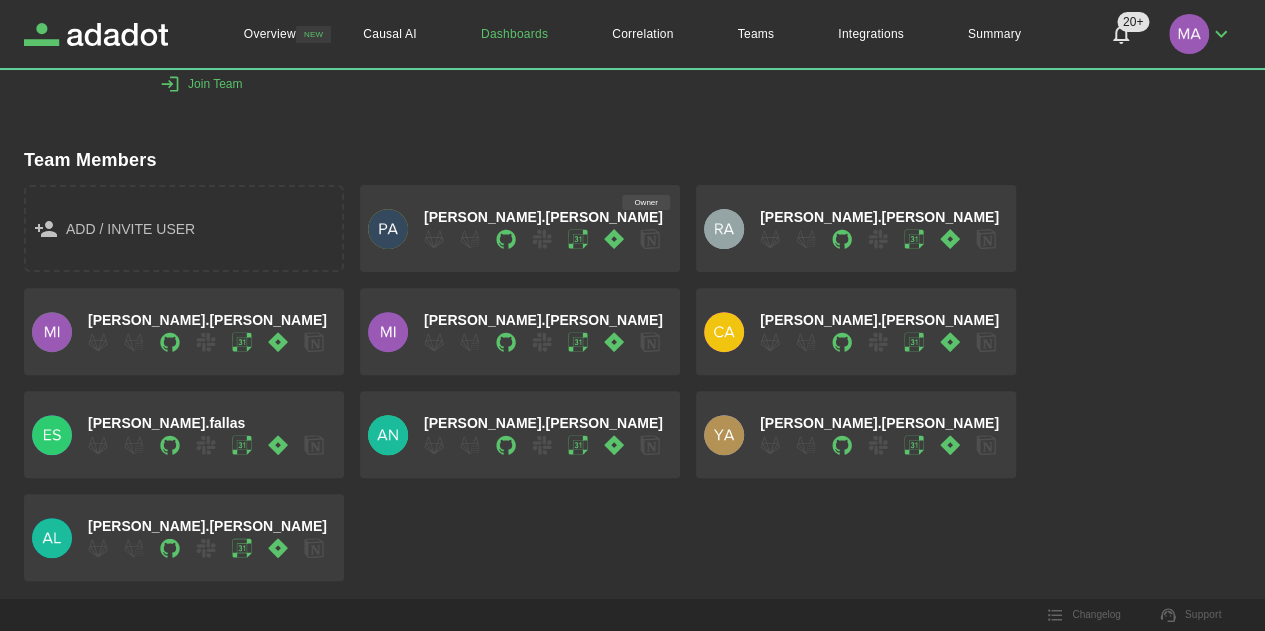 click on "[PERSON_NAME].[PERSON_NAME]" at bounding box center [543, 423] 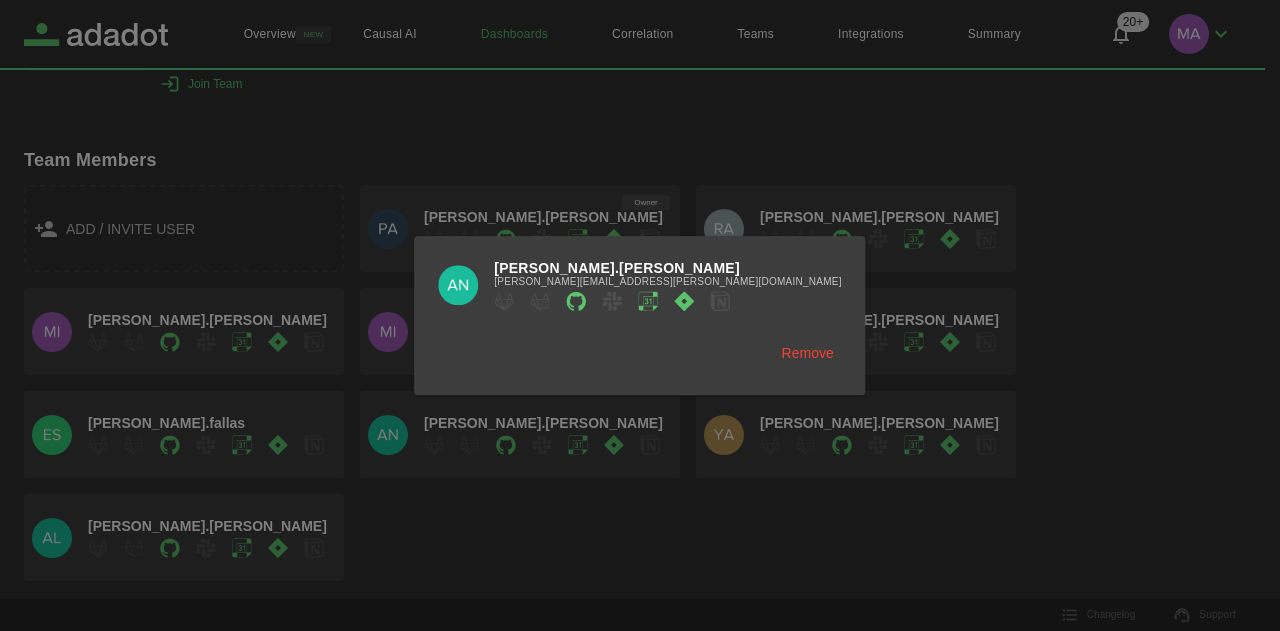 click at bounding box center (640, 315) 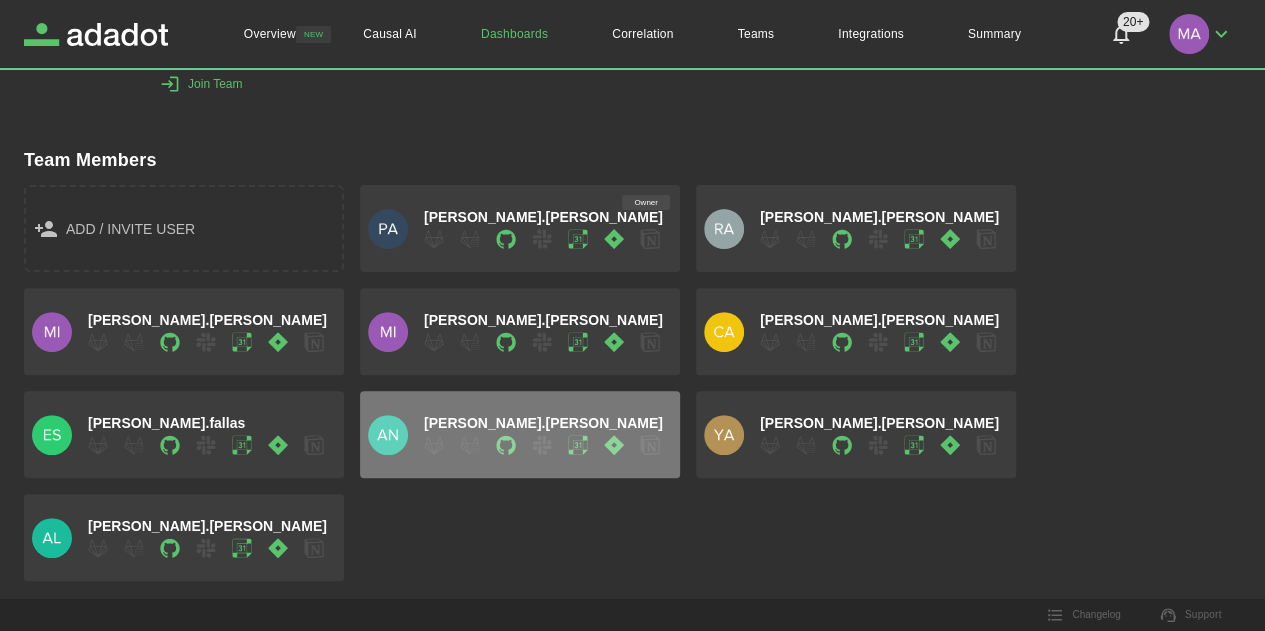 click at bounding box center (388, 435) 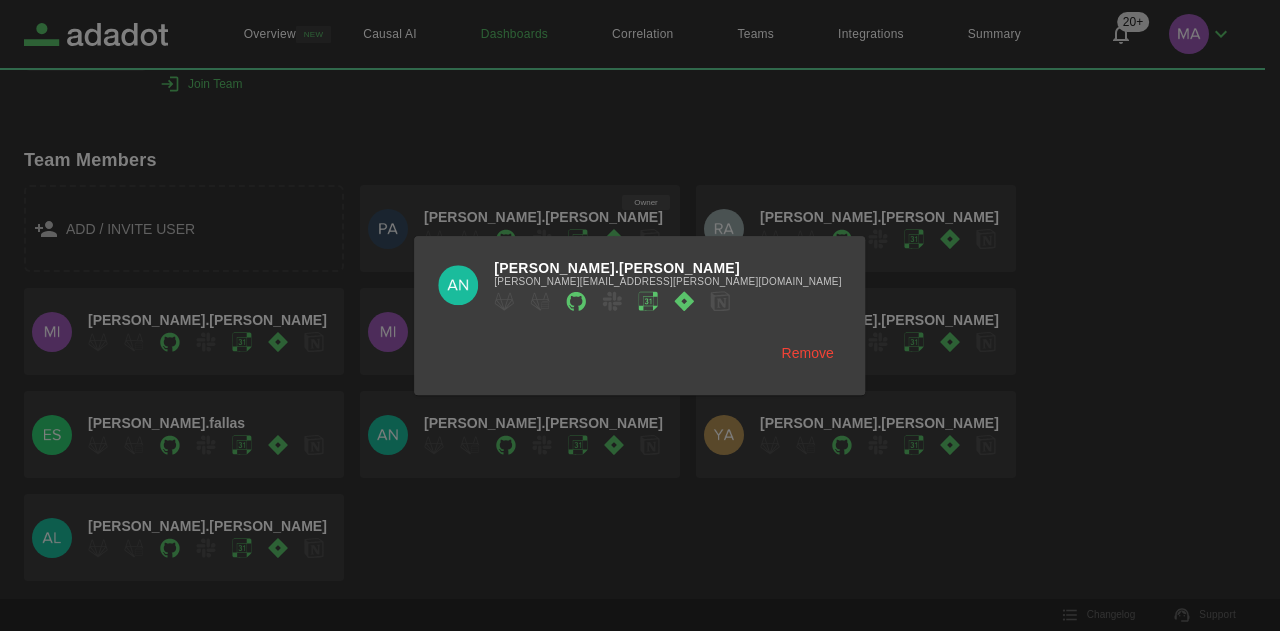 click at bounding box center (640, 315) 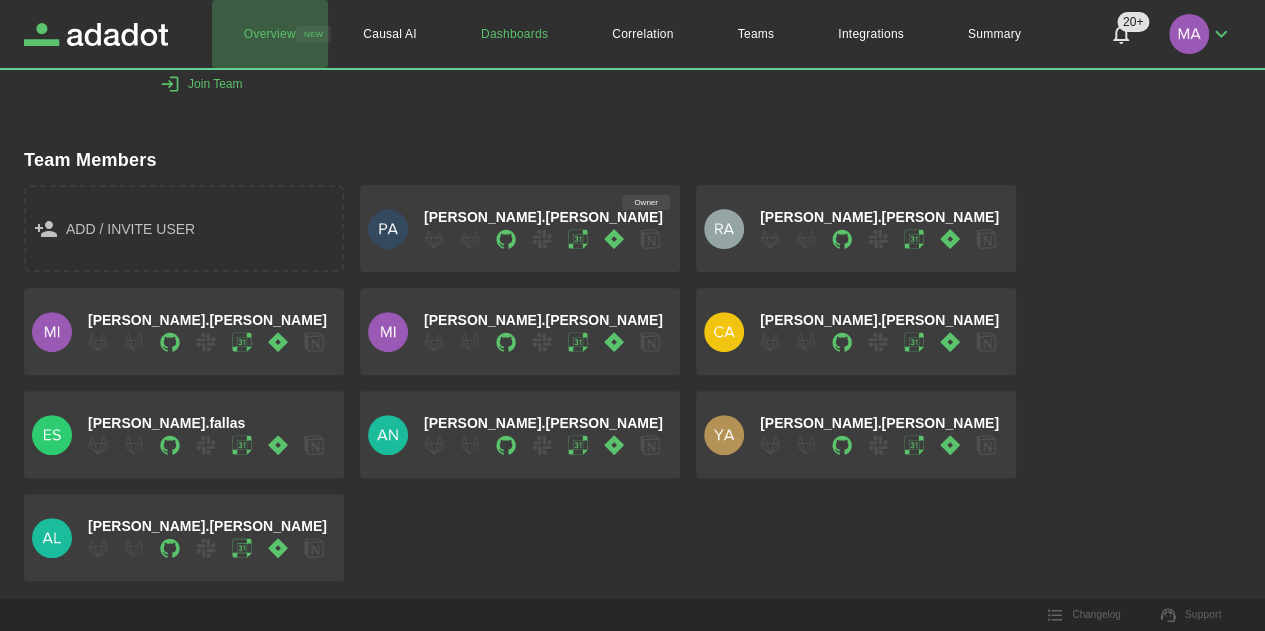 click on "Overview" at bounding box center [270, 34] 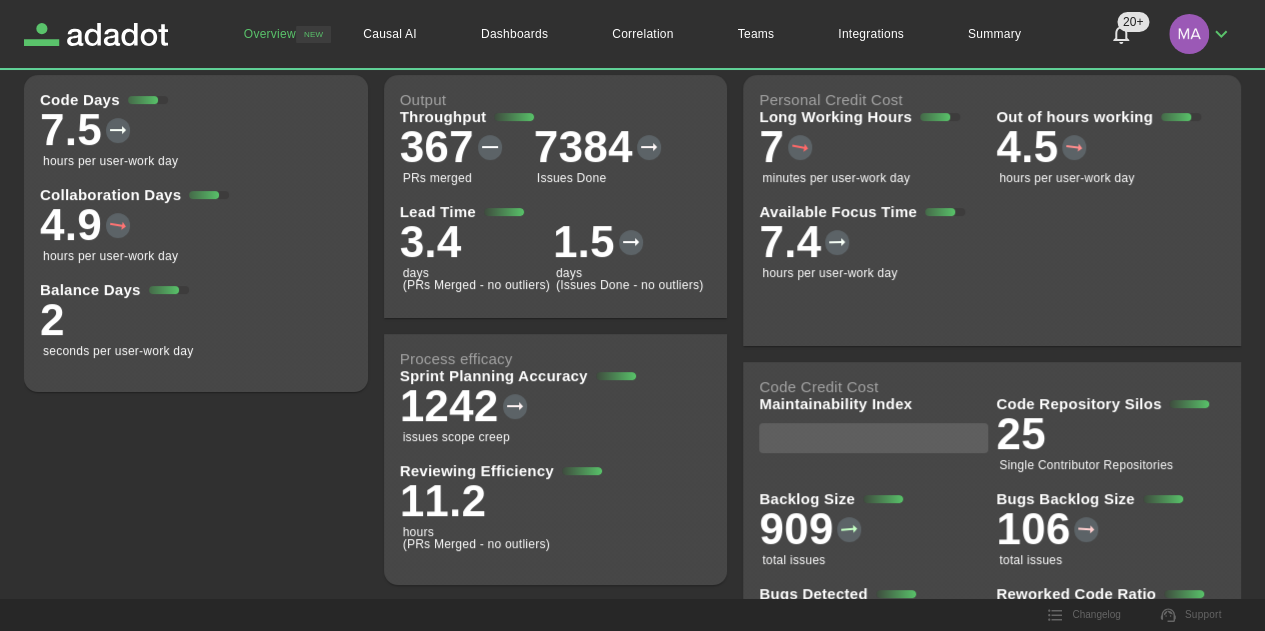 scroll, scrollTop: 334, scrollLeft: 0, axis: vertical 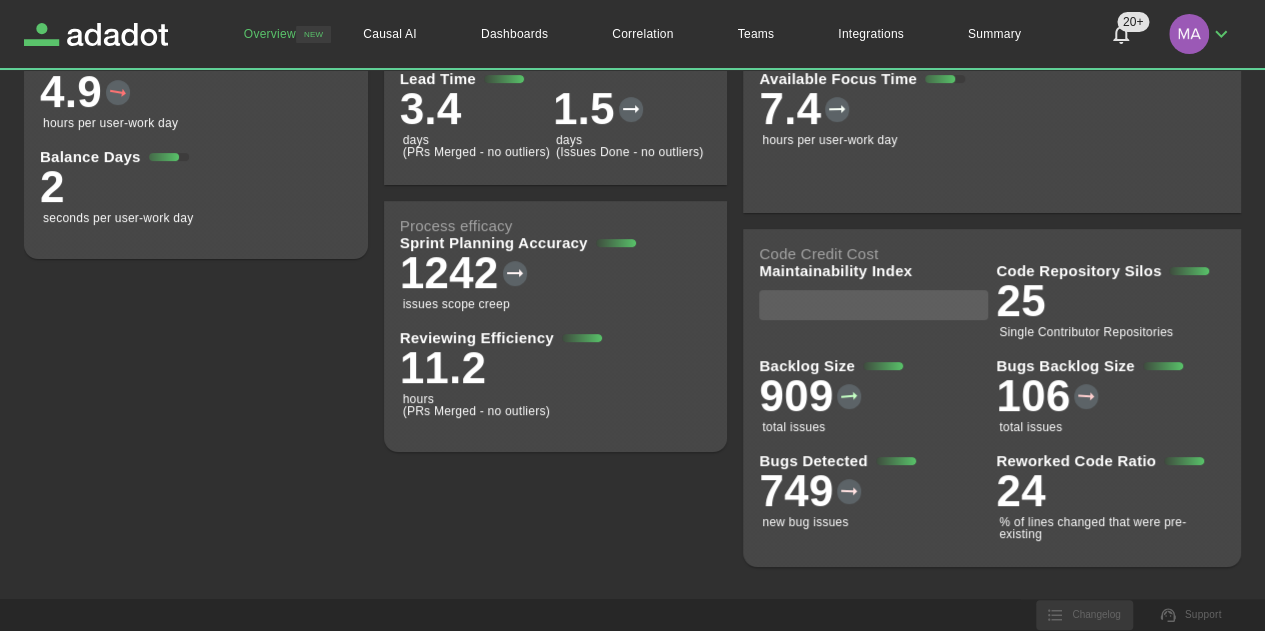 click 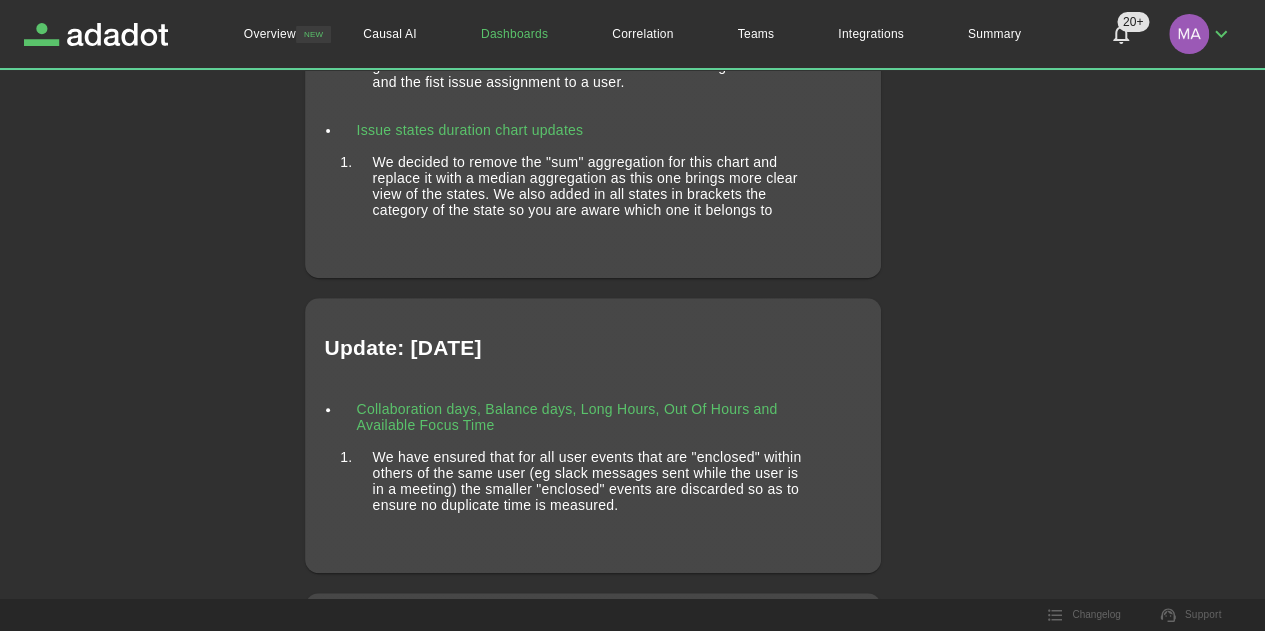 click on "Dashboards" at bounding box center (514, 34) 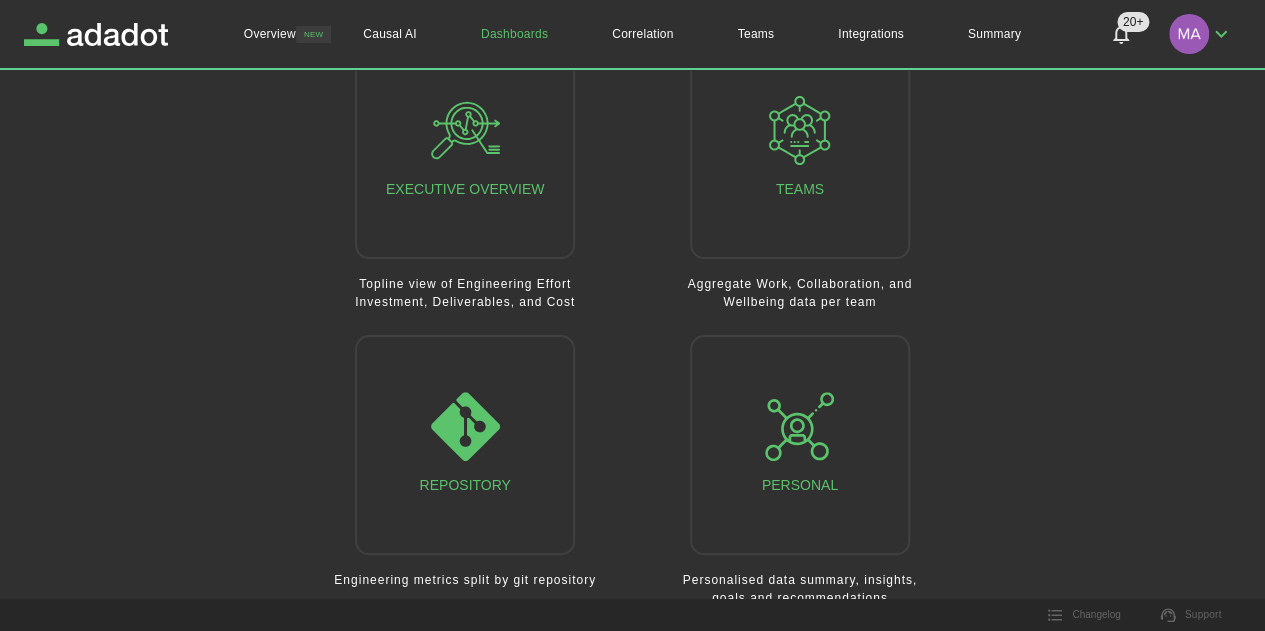 scroll, scrollTop: 120, scrollLeft: 0, axis: vertical 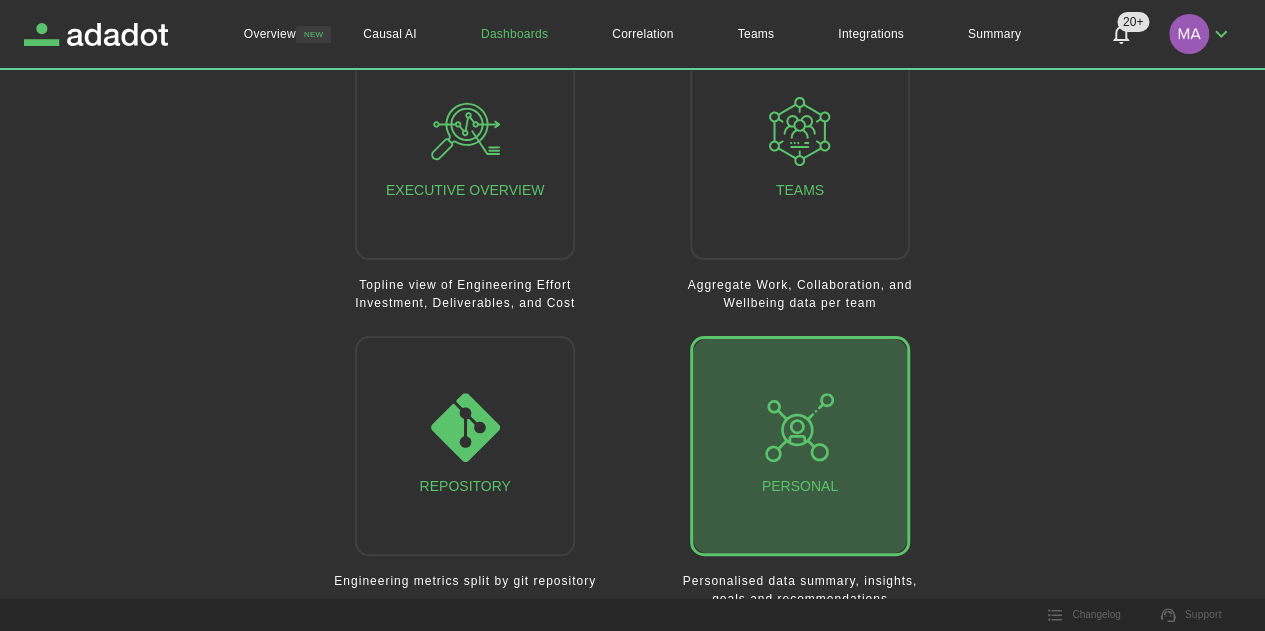 click 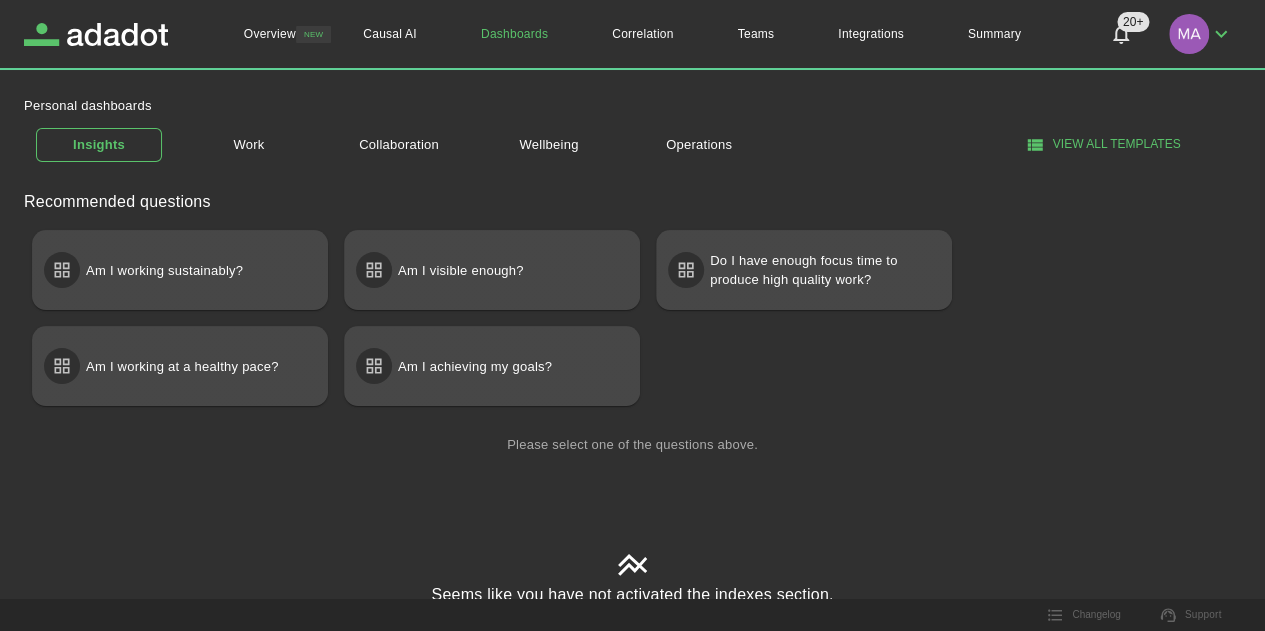scroll, scrollTop: 138, scrollLeft: 0, axis: vertical 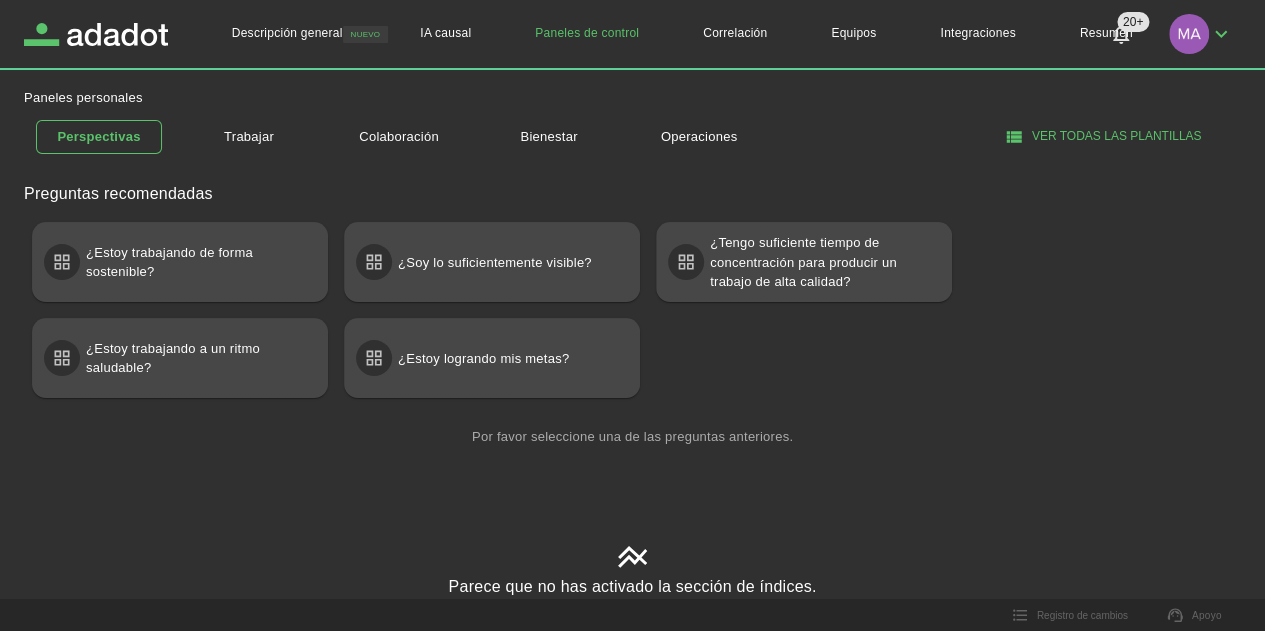 click on "¿Estoy trabajando de forma sostenible? ¿Soy lo suficientemente visible? ¿Tengo suficiente tiempo de concentración para producir un trabajo de alta calidad? ¿Estoy trabajando a un ritmo saludable? ¿Estoy logrando mis metas?" at bounding box center (632, 302) 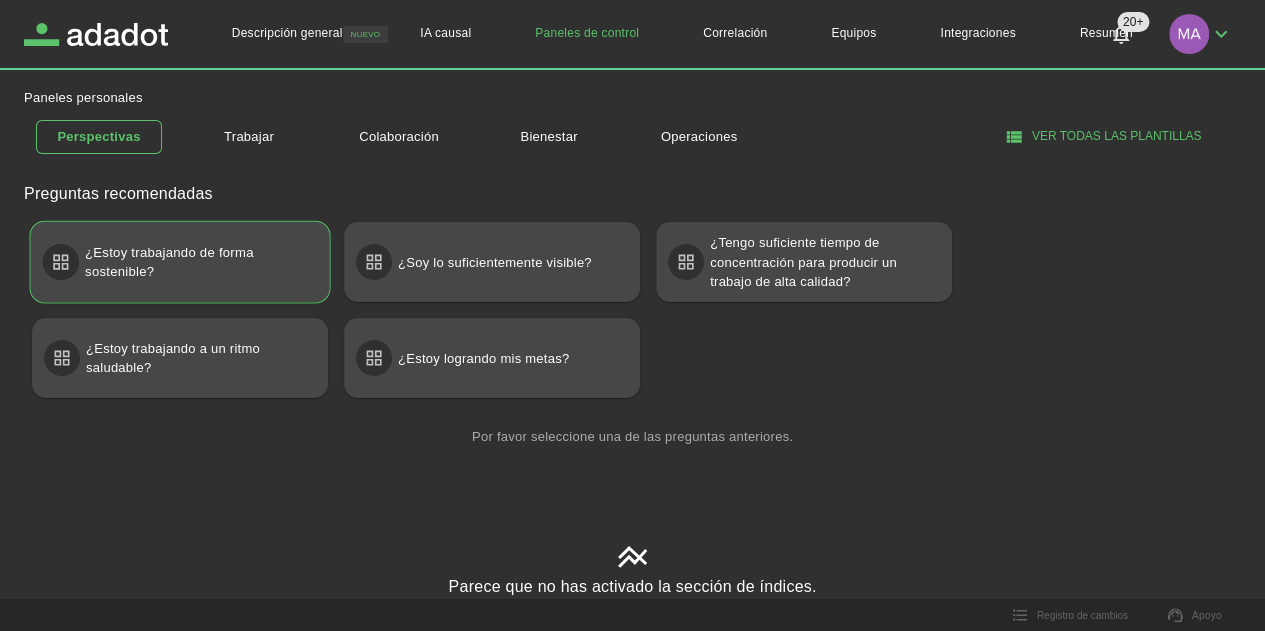 click on "¿Estoy trabajando de forma sostenible?" at bounding box center [197, 263] 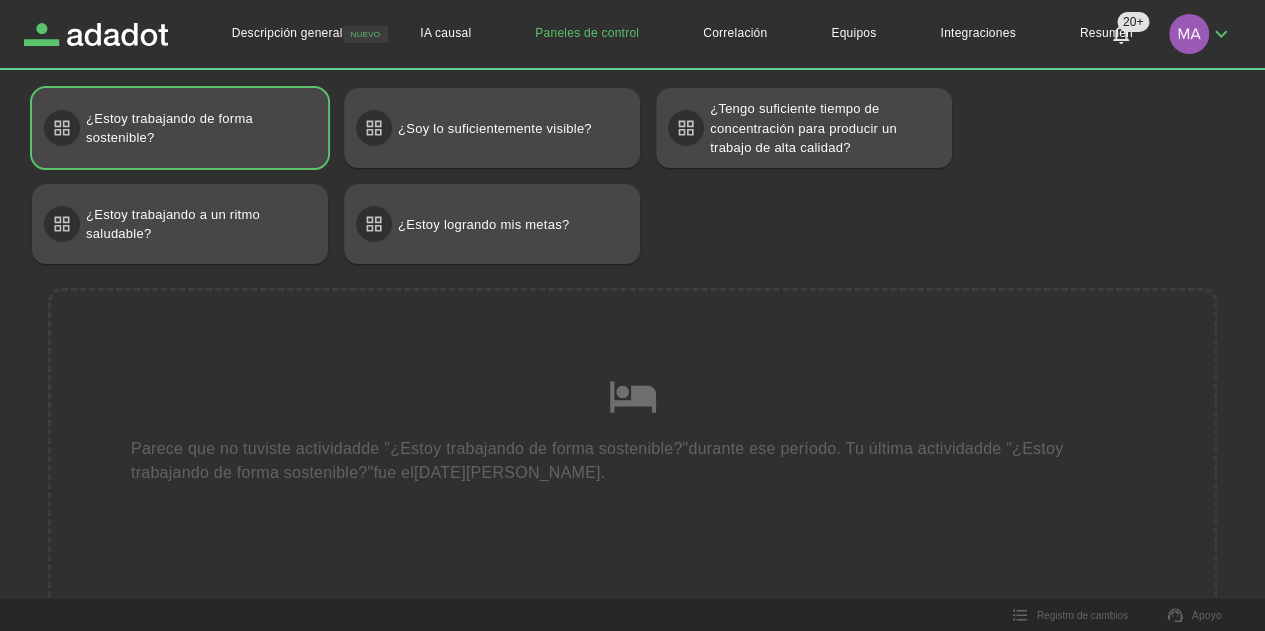 scroll, scrollTop: 141, scrollLeft: 0, axis: vertical 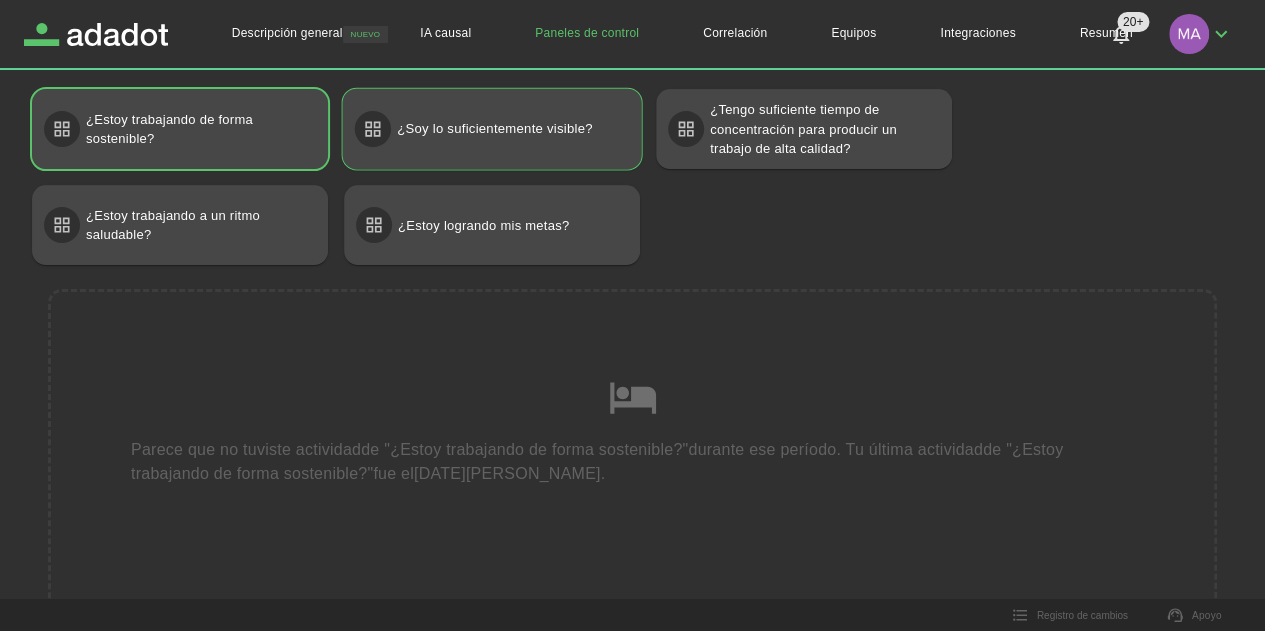 click on "¿Soy lo suficientemente visible?" at bounding box center [492, 129] 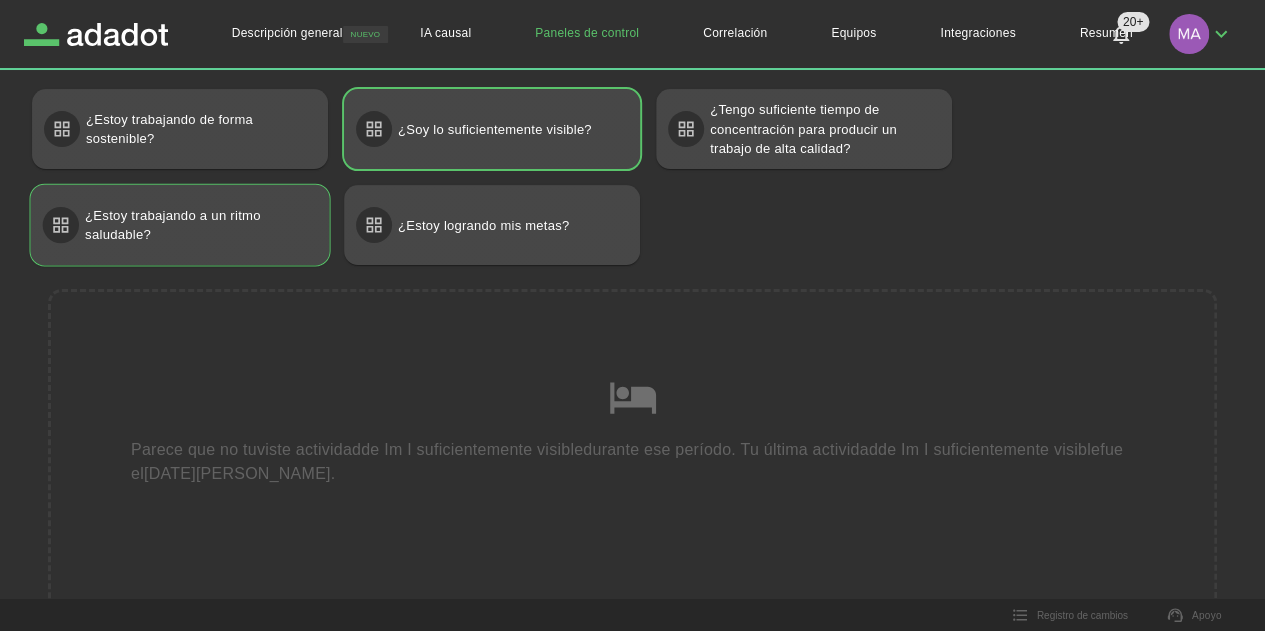 click on "¿Estoy trabajando a un ritmo saludable?" at bounding box center [197, 226] 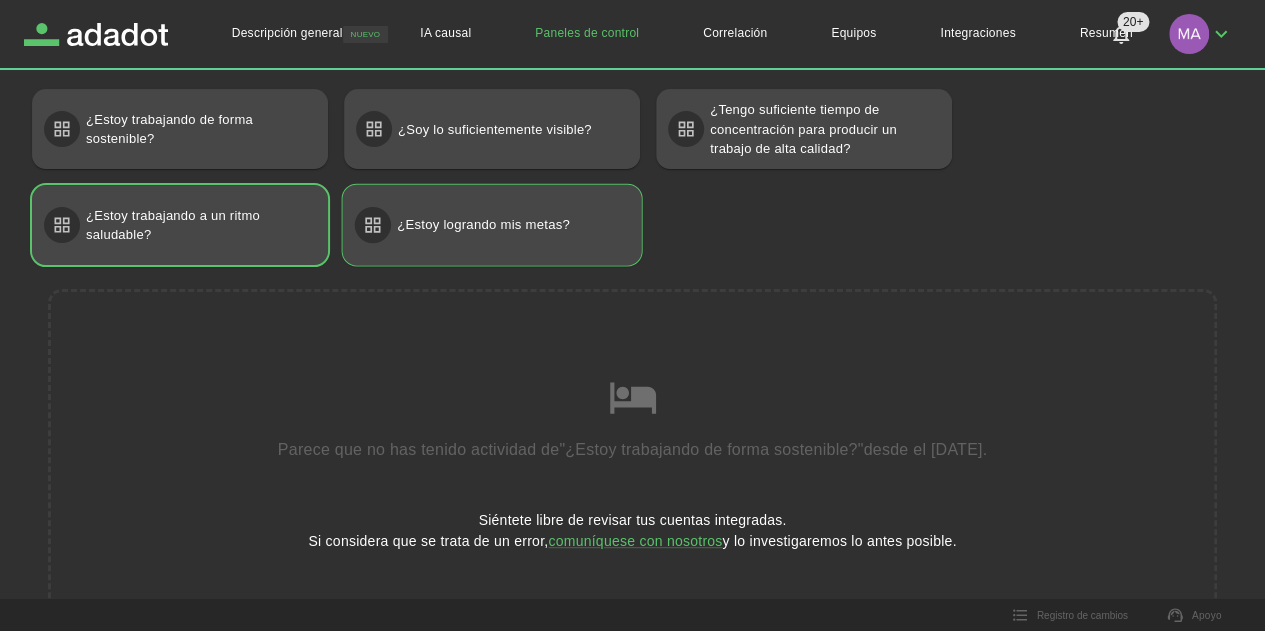 click on "¿Estoy logrando mis metas?" at bounding box center (492, 225) 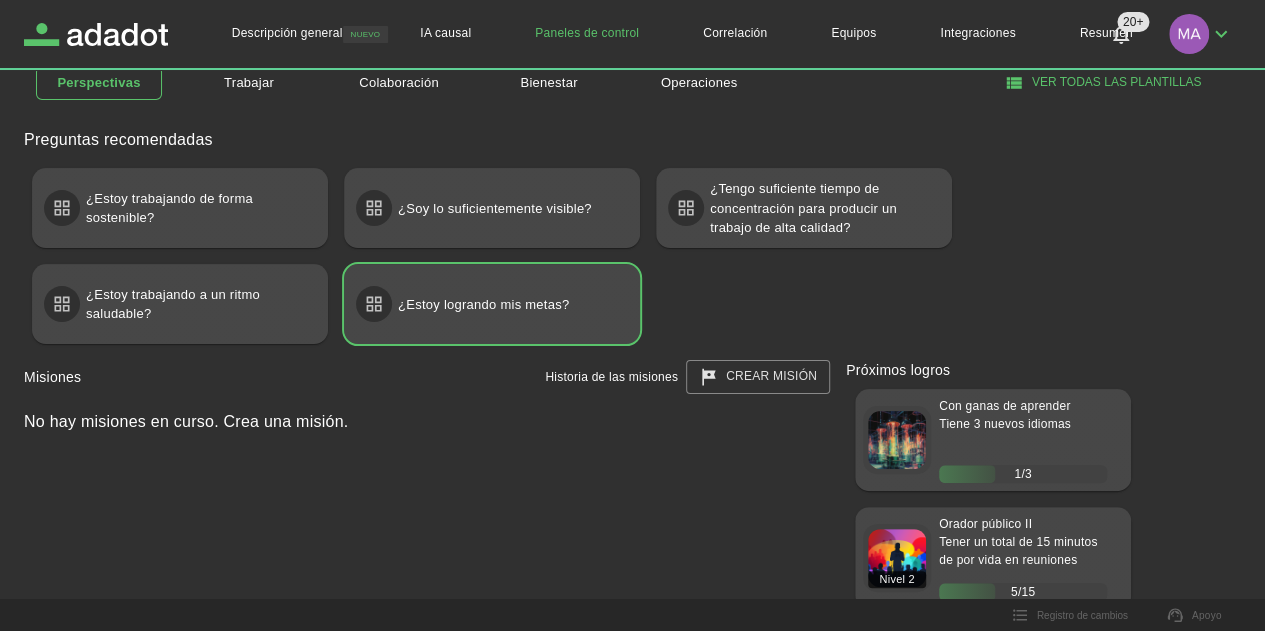 scroll, scrollTop: 58, scrollLeft: 0, axis: vertical 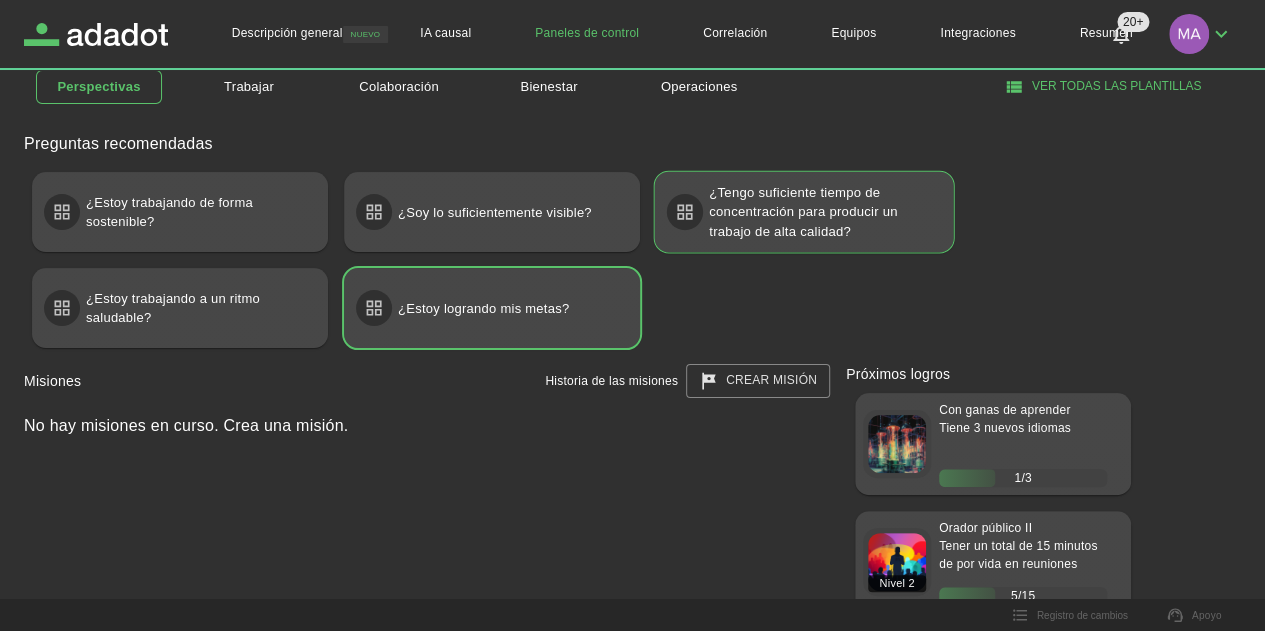 click on "¿Tengo suficiente tiempo de concentración para producir un trabajo de alta calidad?" at bounding box center [821, 212] 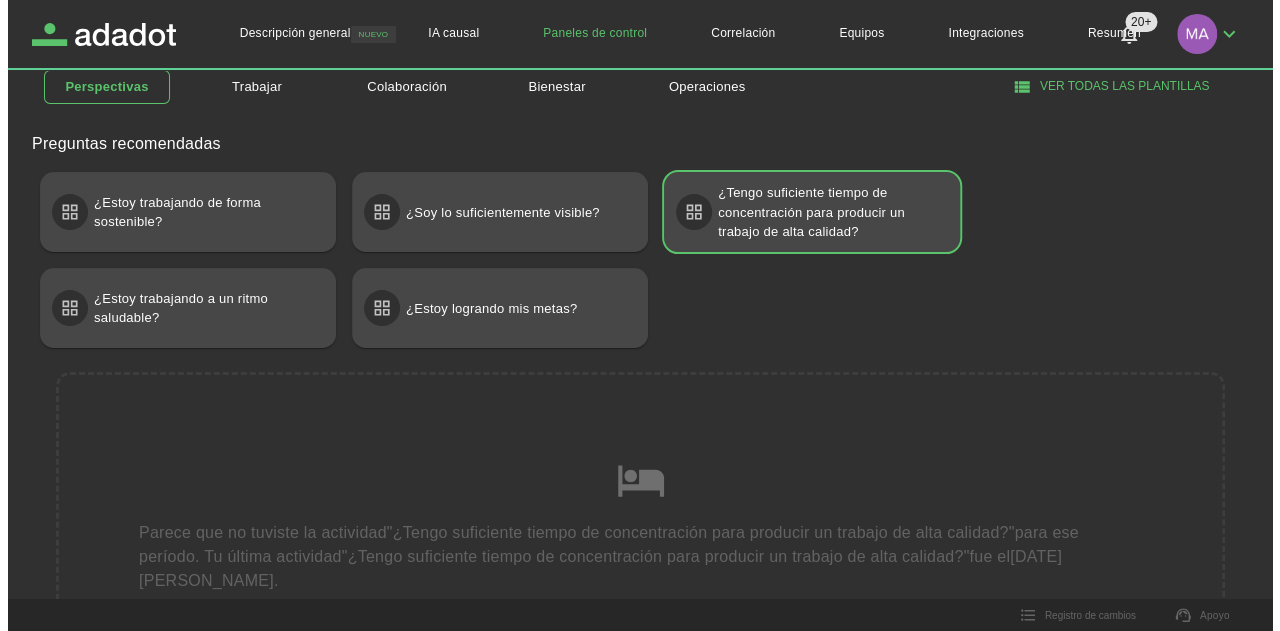 scroll, scrollTop: 0, scrollLeft: 0, axis: both 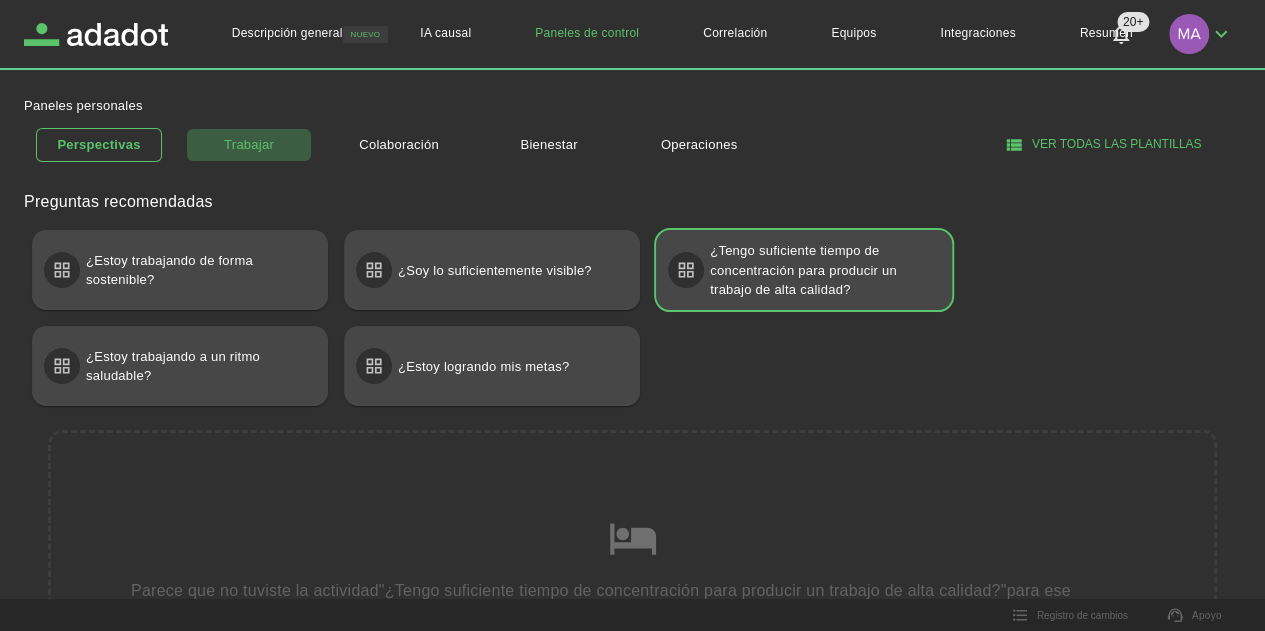click on "Trabajar" at bounding box center (249, 144) 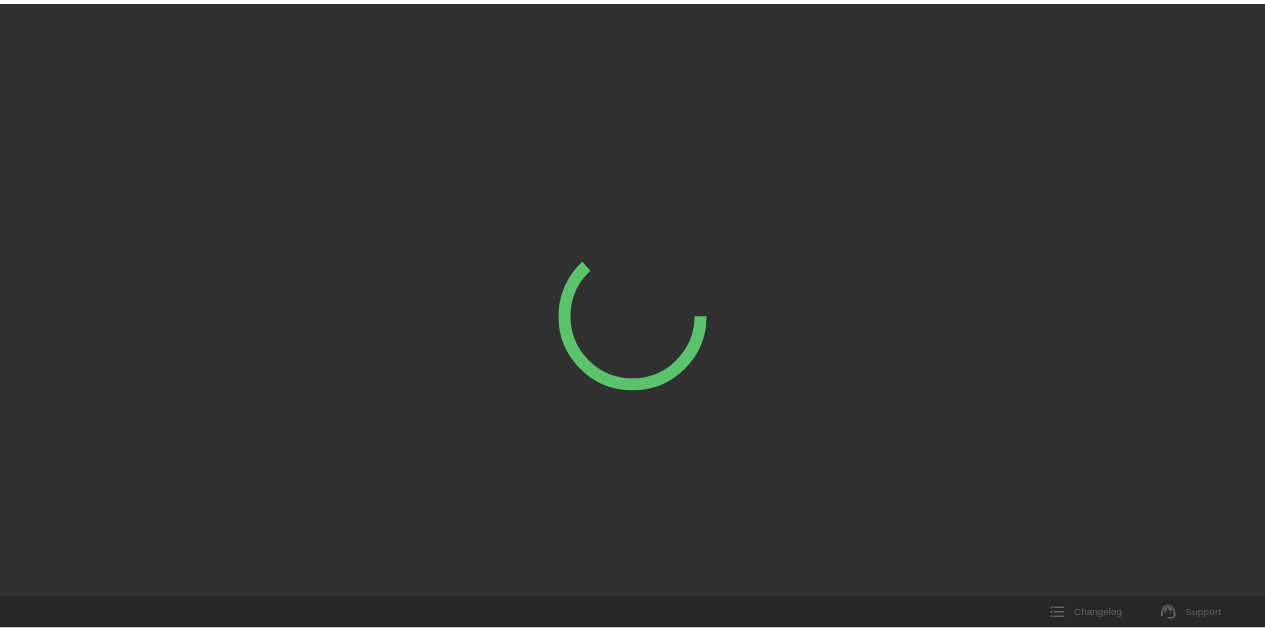 scroll, scrollTop: 0, scrollLeft: 0, axis: both 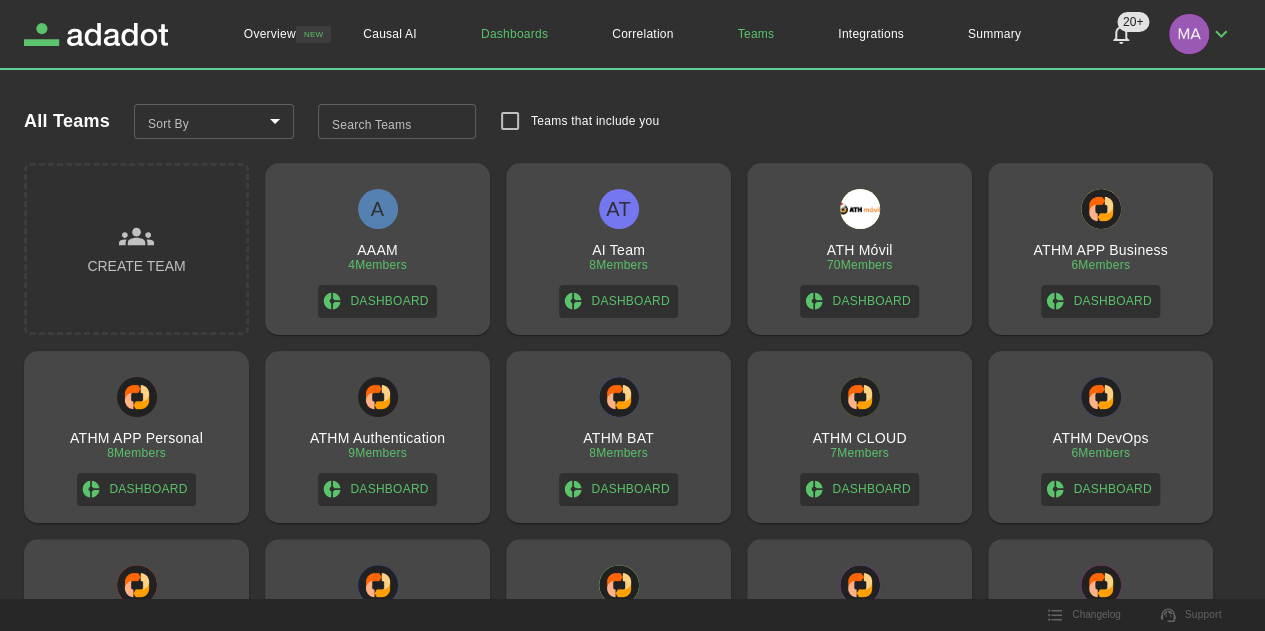 click on "Dashboards" at bounding box center [514, 34] 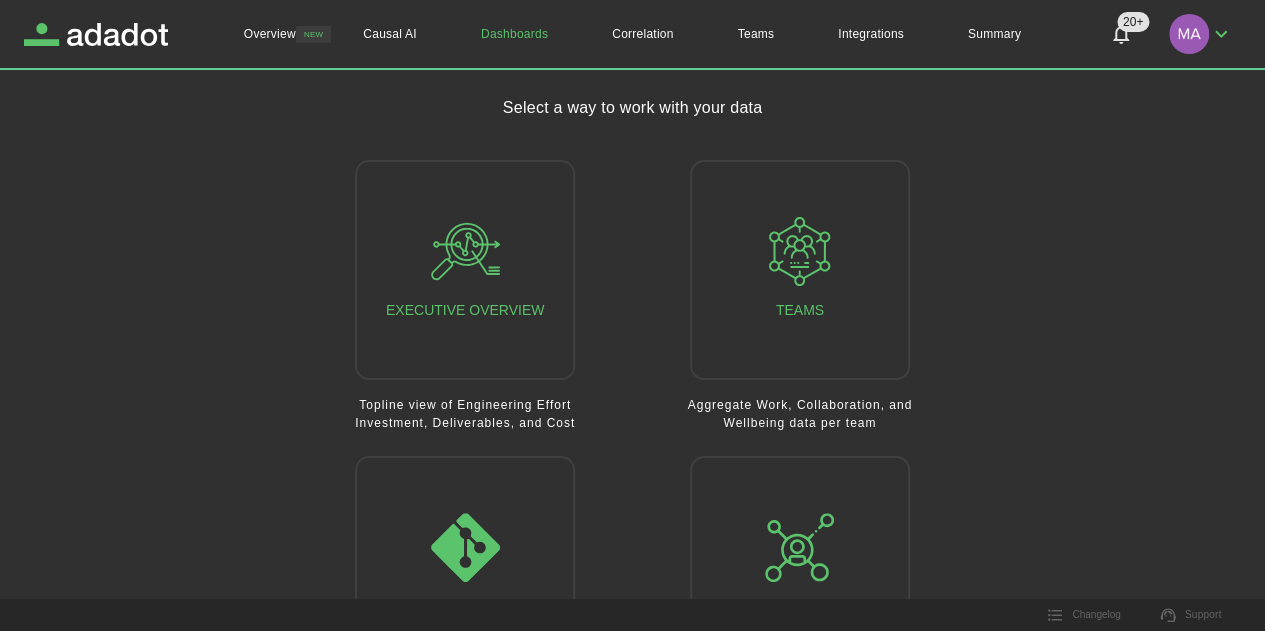 scroll, scrollTop: 120, scrollLeft: 0, axis: vertical 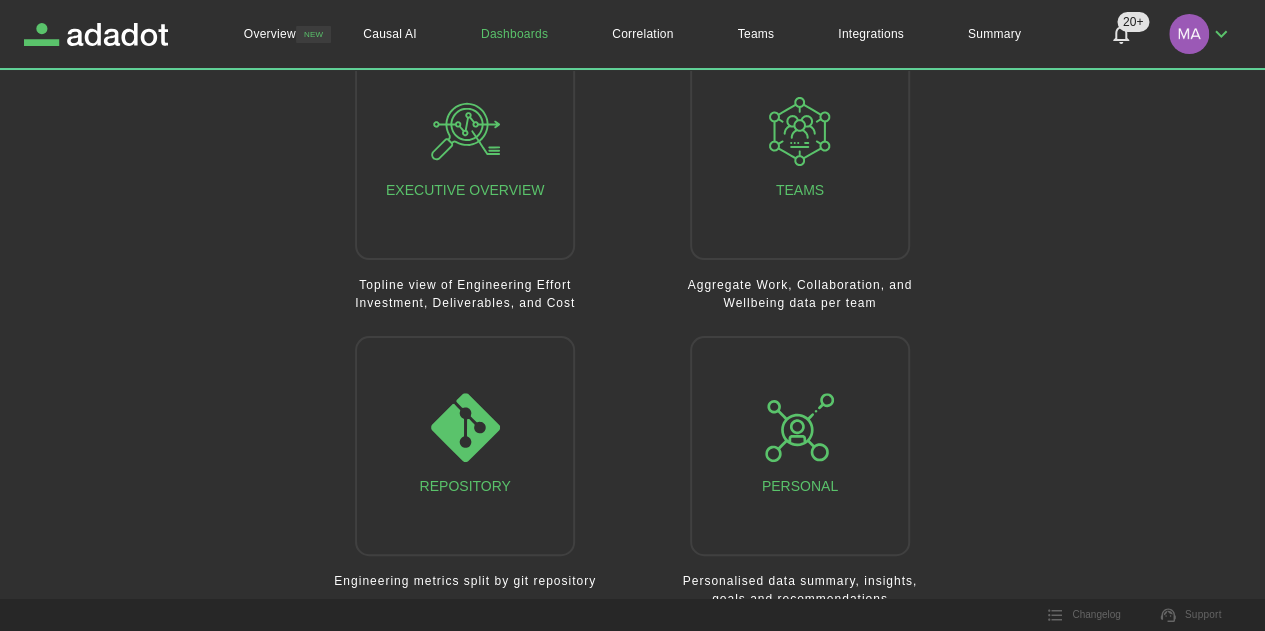 click on "Select a way to work with your data Executive Overview  Topline view of Engineering Effort Investment, Deliverables, and Cost
Teams Aggregate Work, Collaboration, and Wellbeing data per team Repository  Engineering metrics split by git repository Personal Personalised data summary, insights, goals and recommendations" at bounding box center (632, 304) 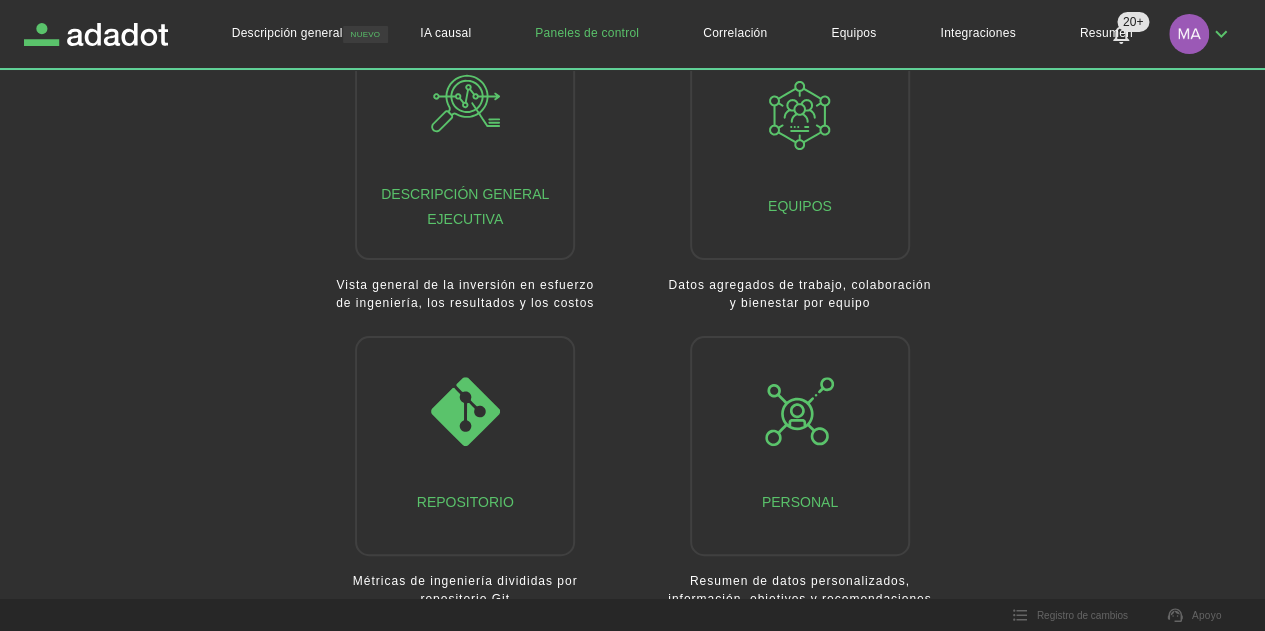 scroll, scrollTop: 120, scrollLeft: 0, axis: vertical 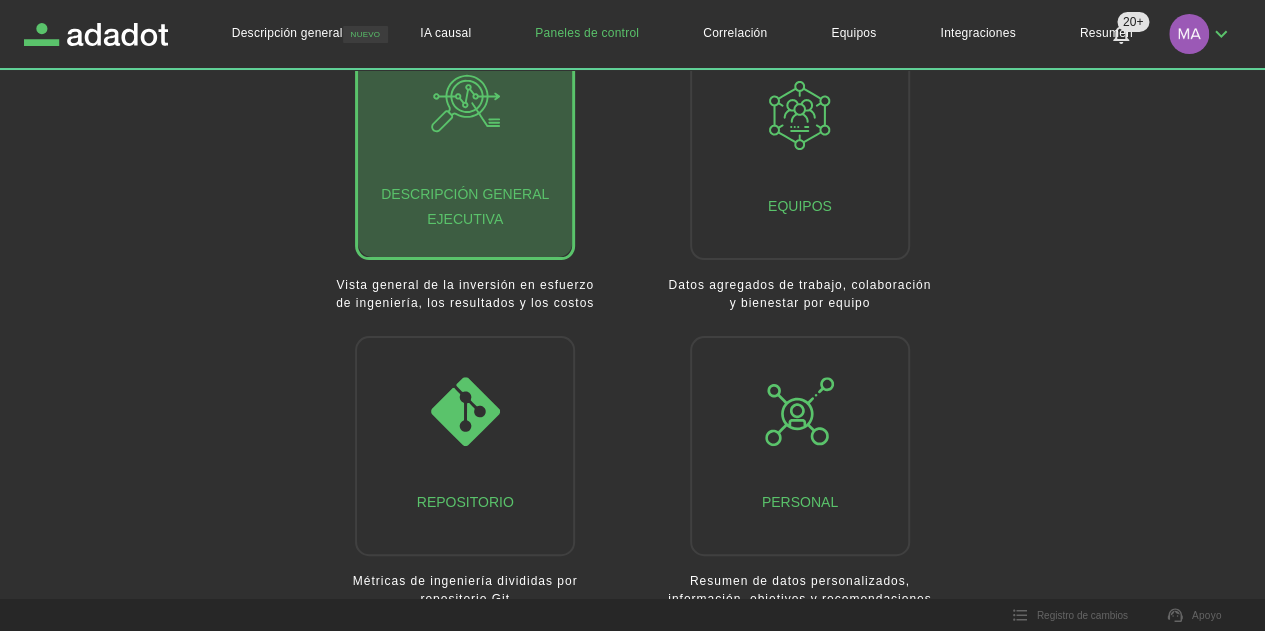 click on "Descripción general ejecutiva" at bounding box center (465, 150) 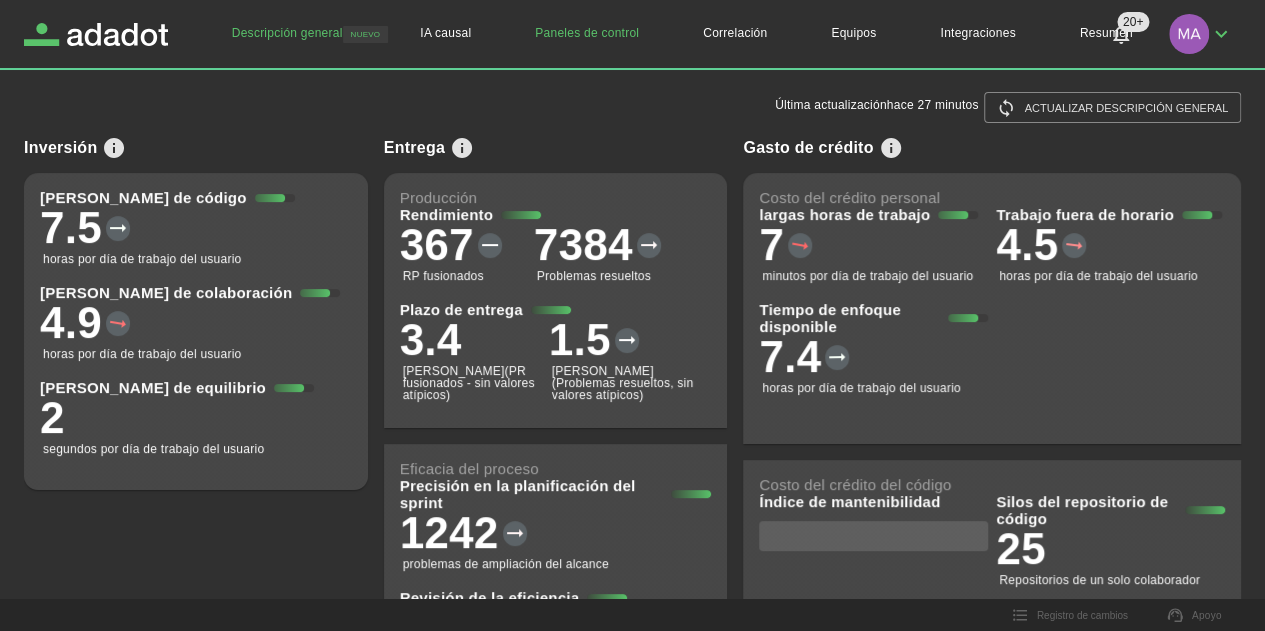 click on "Paneles de control" at bounding box center (587, 34) 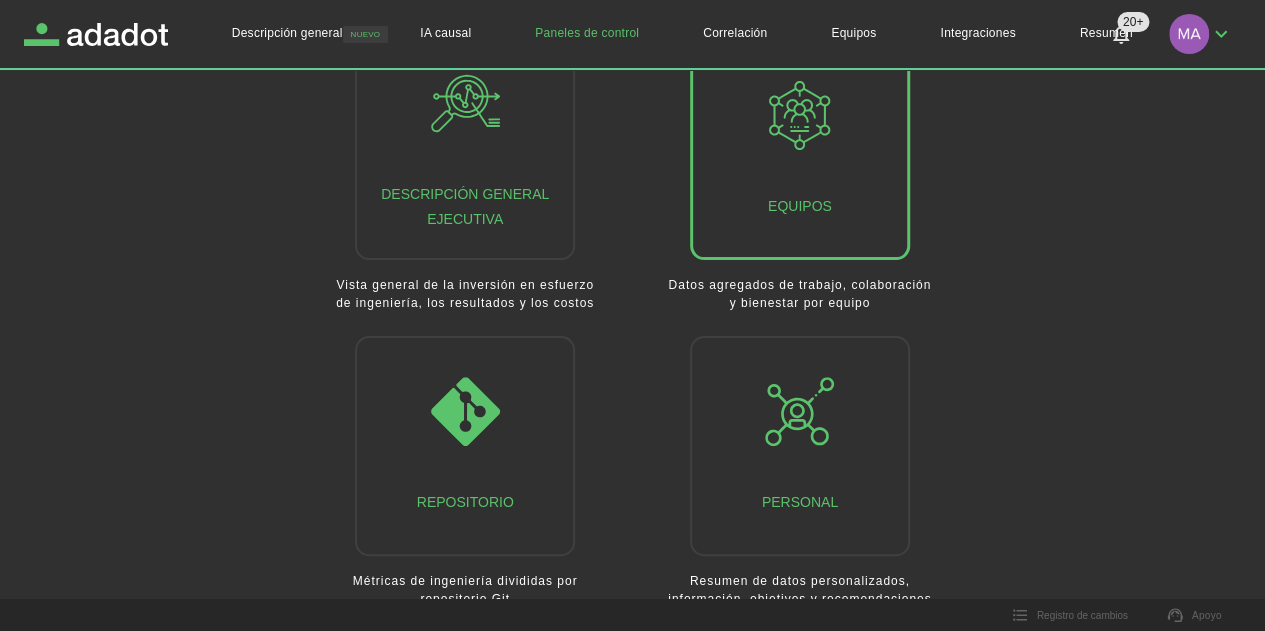 click on "Equipos" at bounding box center (799, 150) 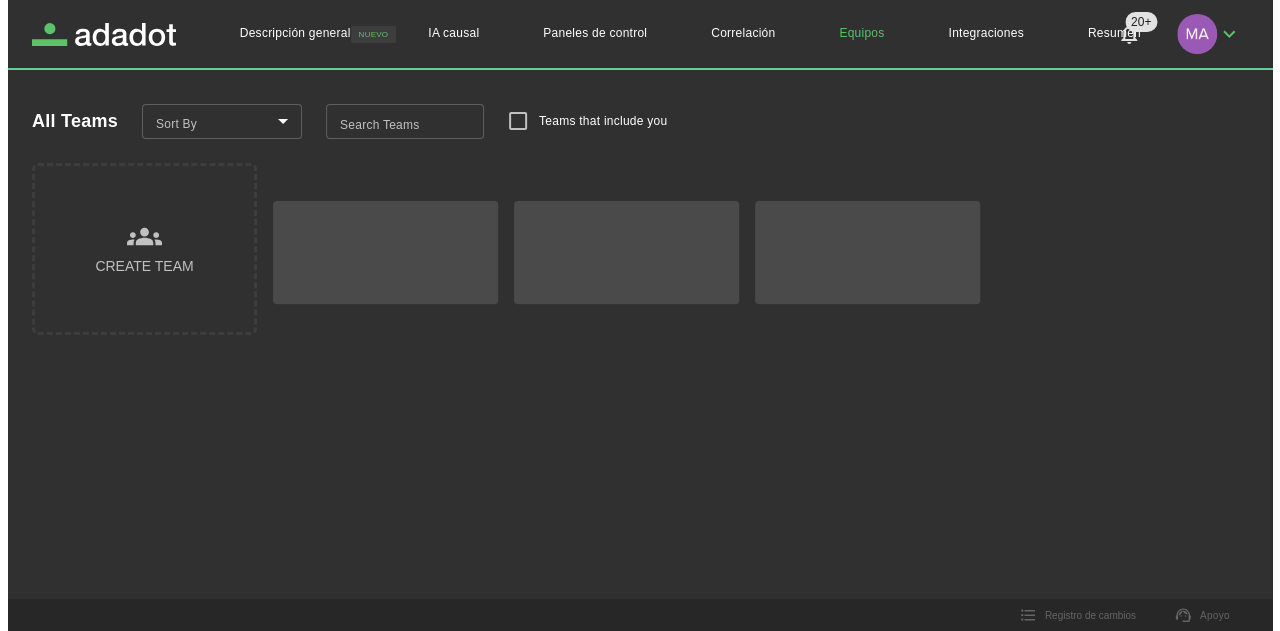 scroll, scrollTop: 0, scrollLeft: 0, axis: both 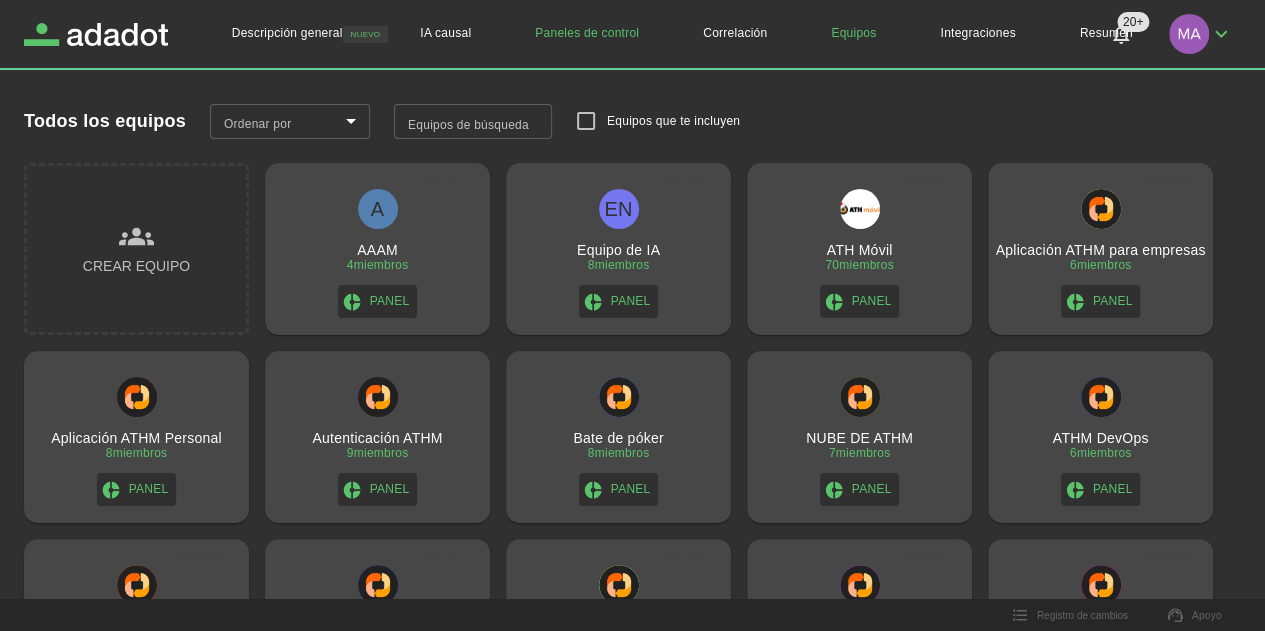 click on "Paneles de control" at bounding box center [587, 34] 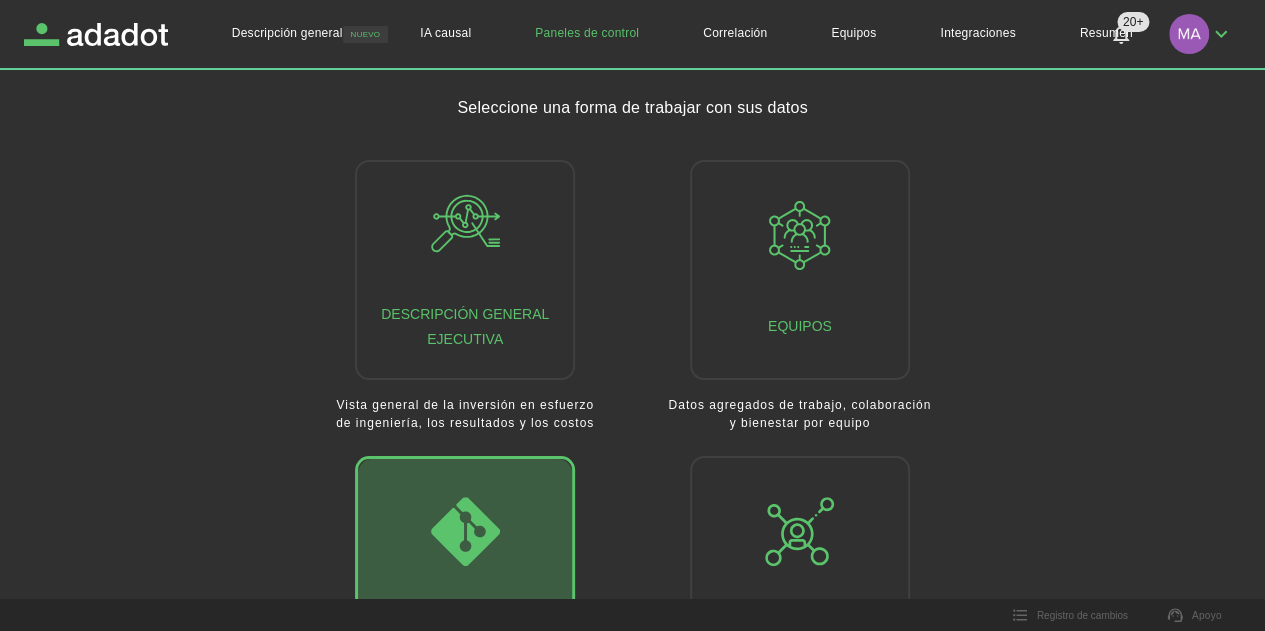 click on "Repositorio" at bounding box center (465, 566) 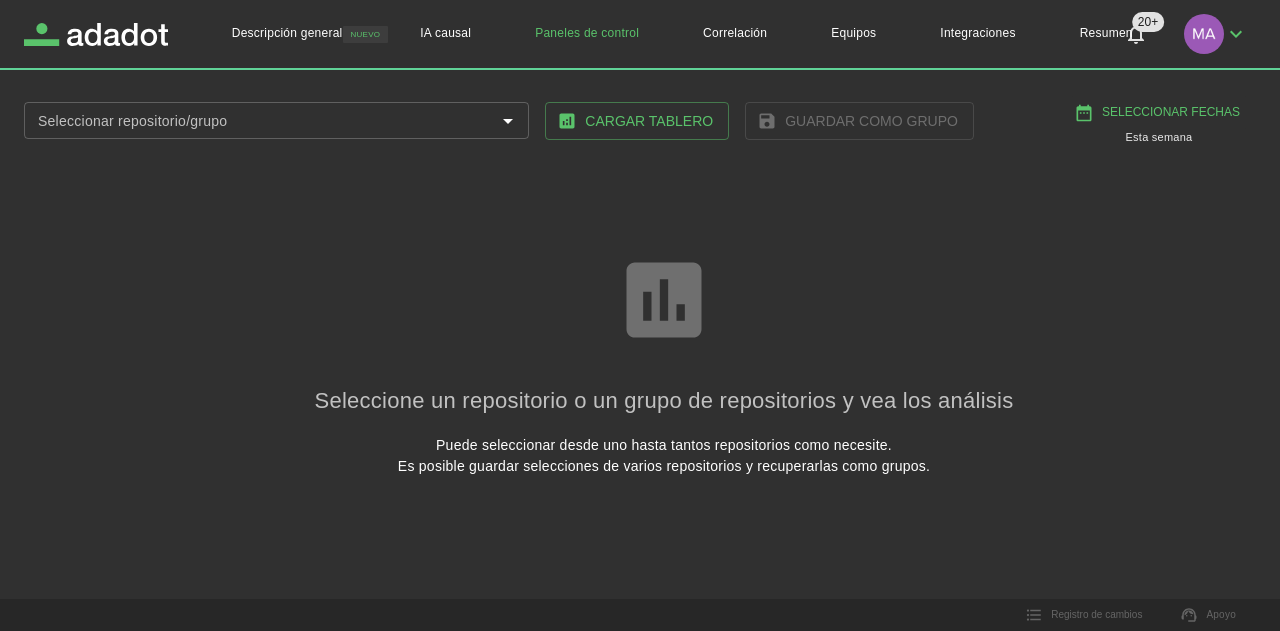 click on "Seleccionar repositorio/grupo" at bounding box center (276, 120) 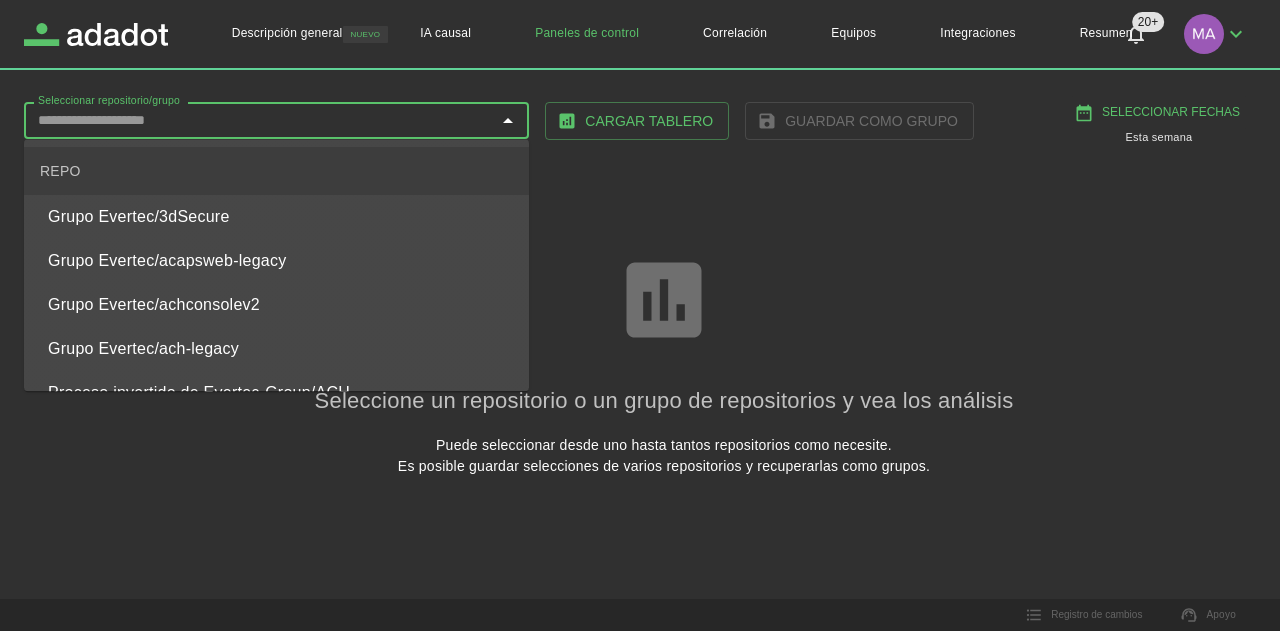 click 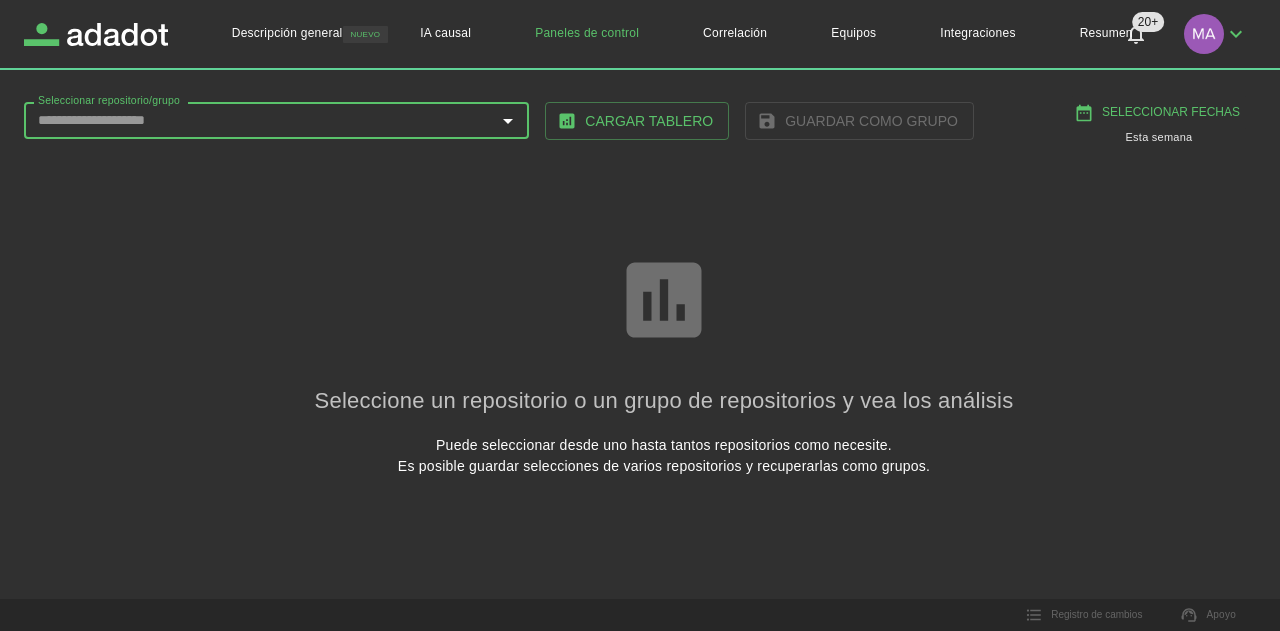 click 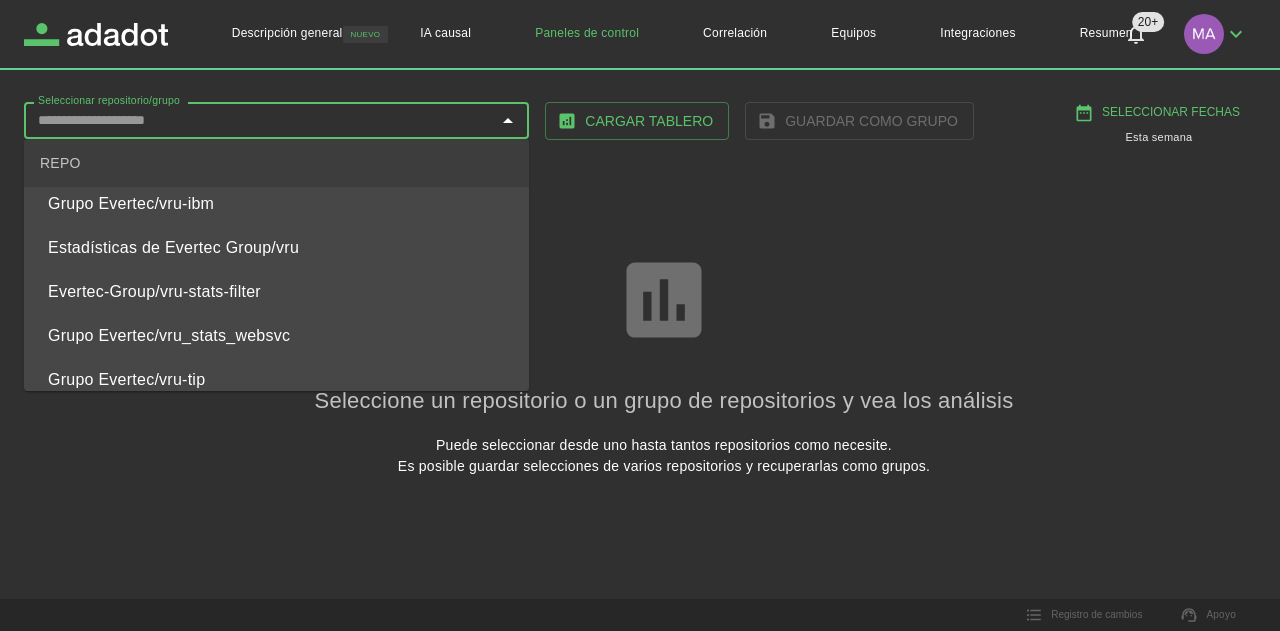 scroll, scrollTop: 54452, scrollLeft: 0, axis: vertical 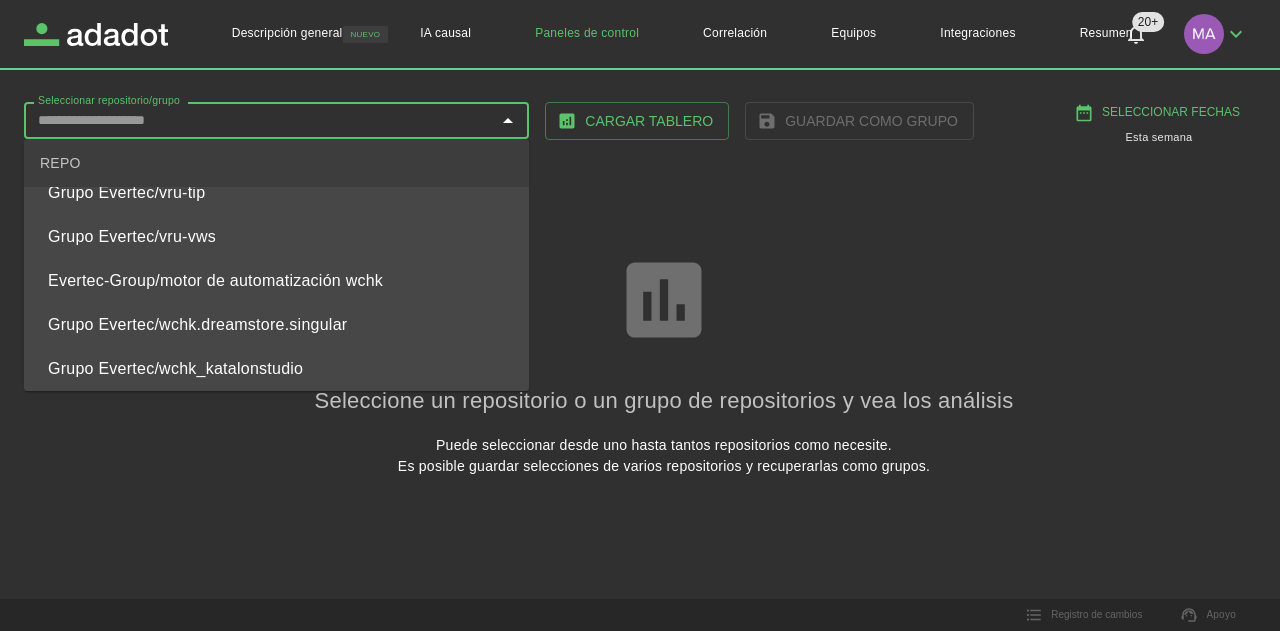 click on "Grupo Evertec/vru_stats_websvc" at bounding box center (280, 149) 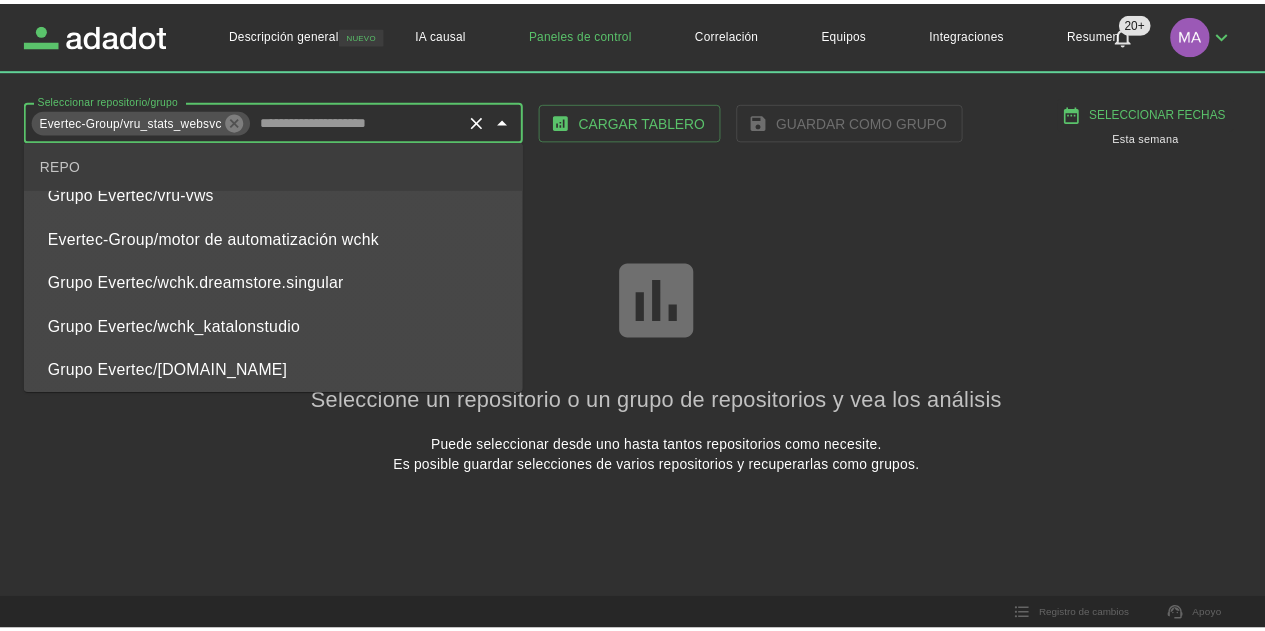 scroll, scrollTop: 0, scrollLeft: 0, axis: both 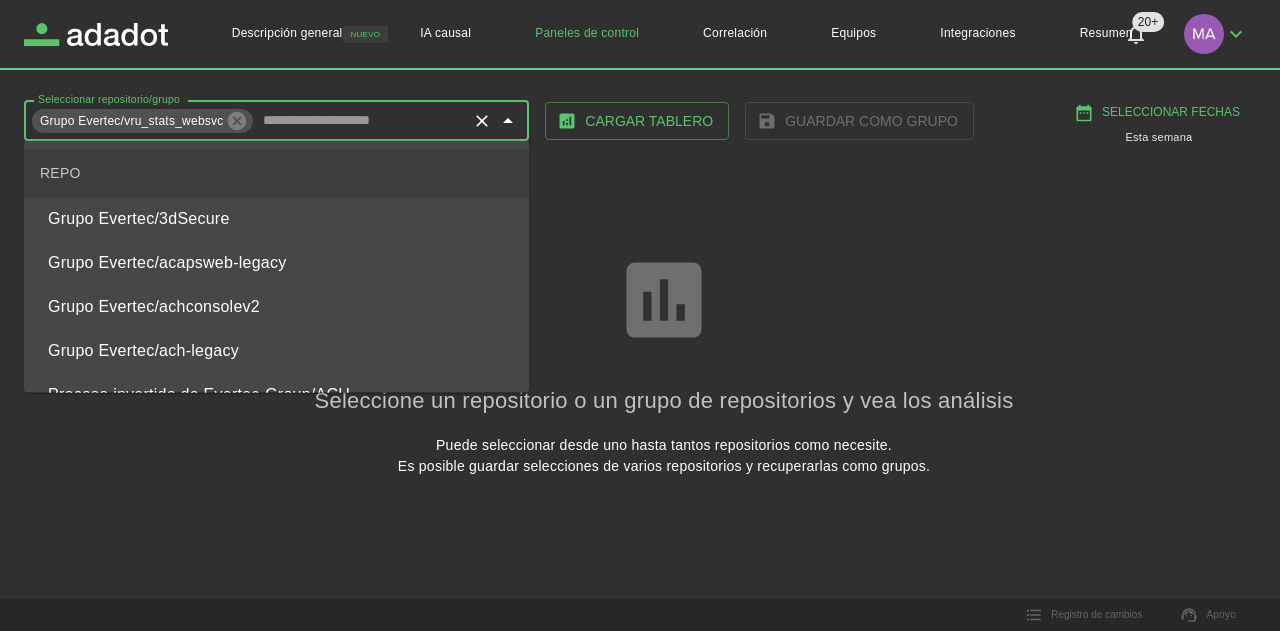 click on "Grupo Evertec/3dSecure" at bounding box center (280, 219) 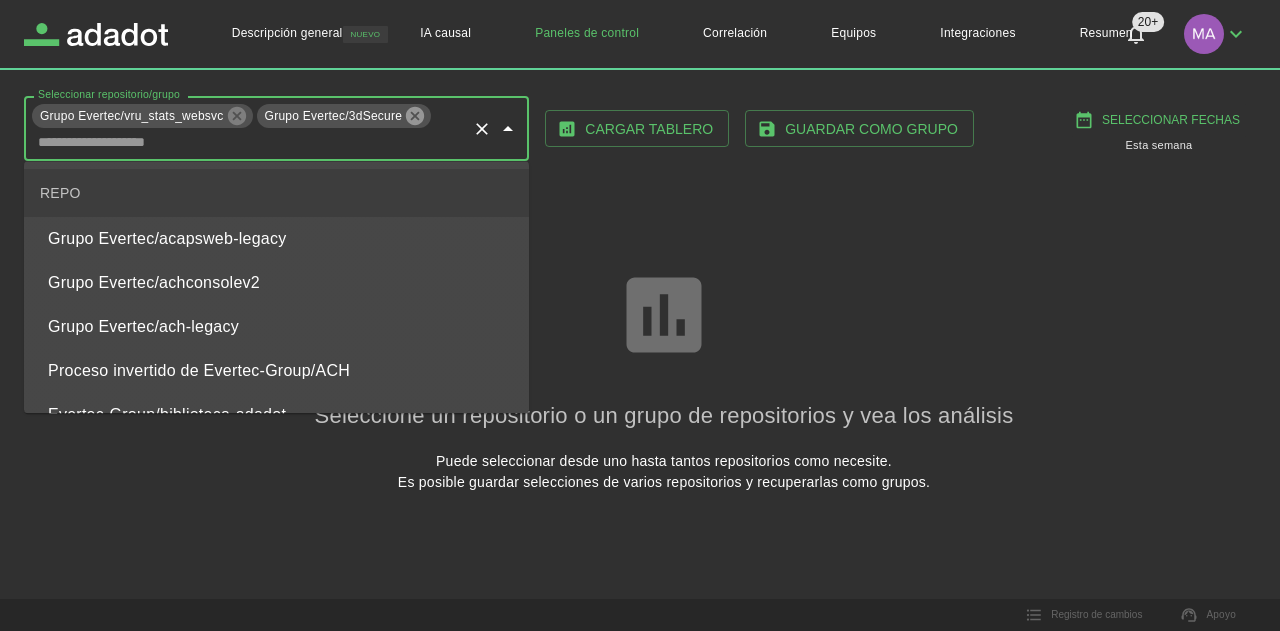 click 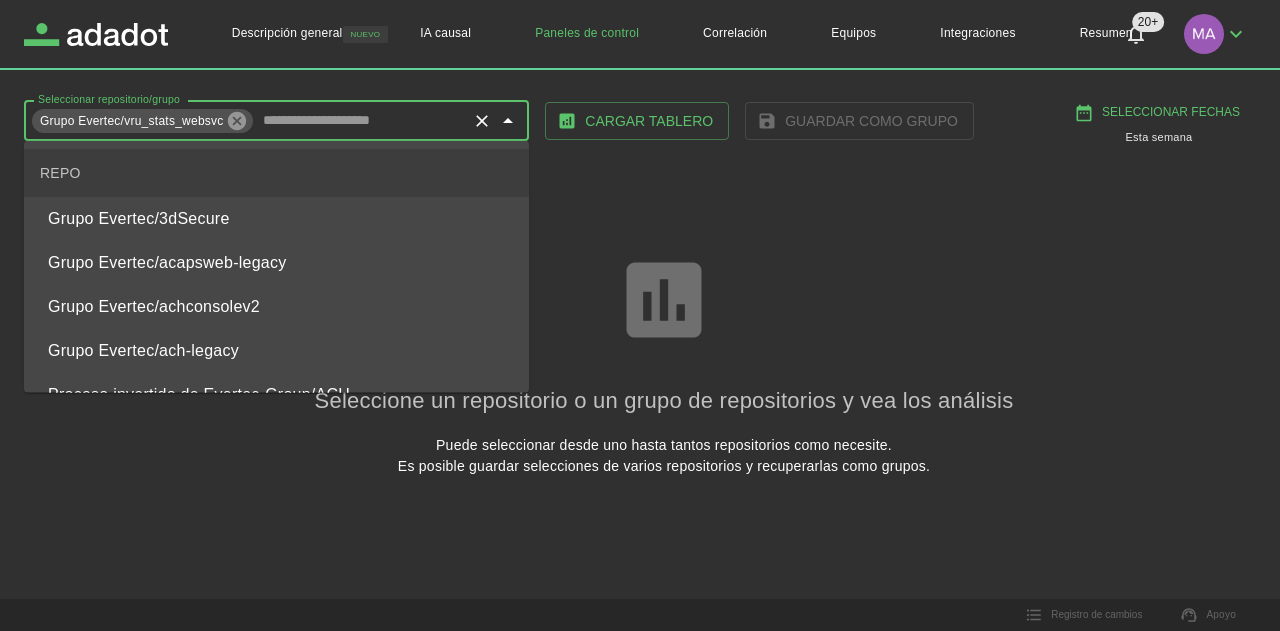 click 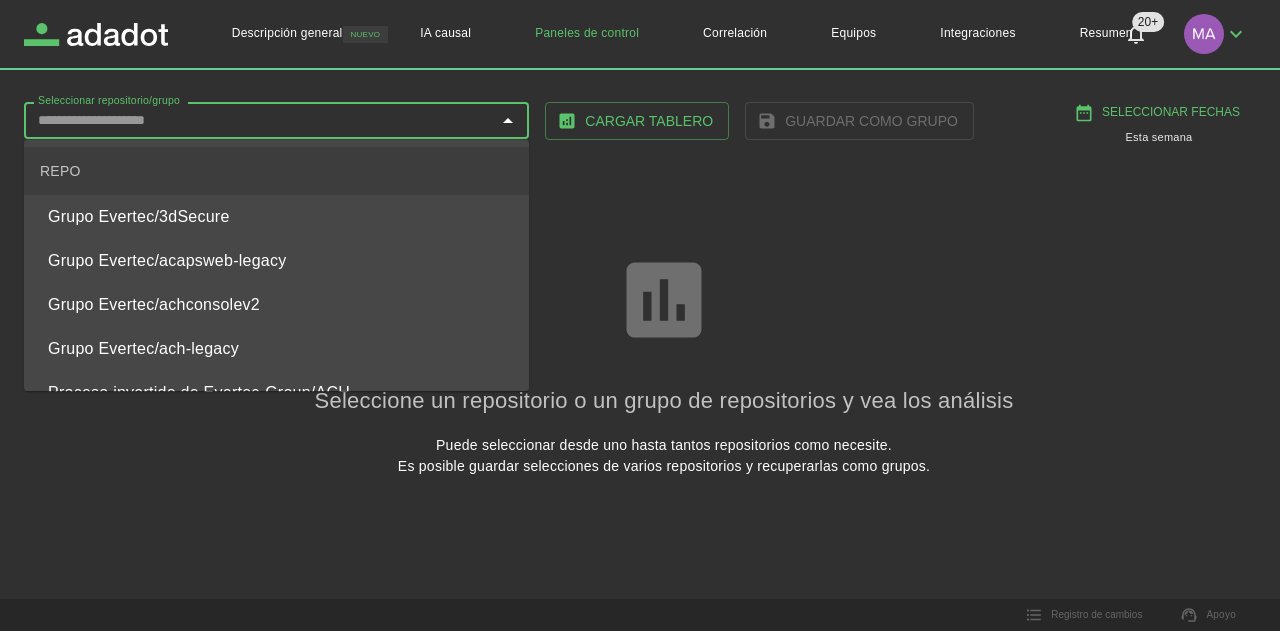 click on "Grupo Evertec/3dSecure" at bounding box center (280, 217) 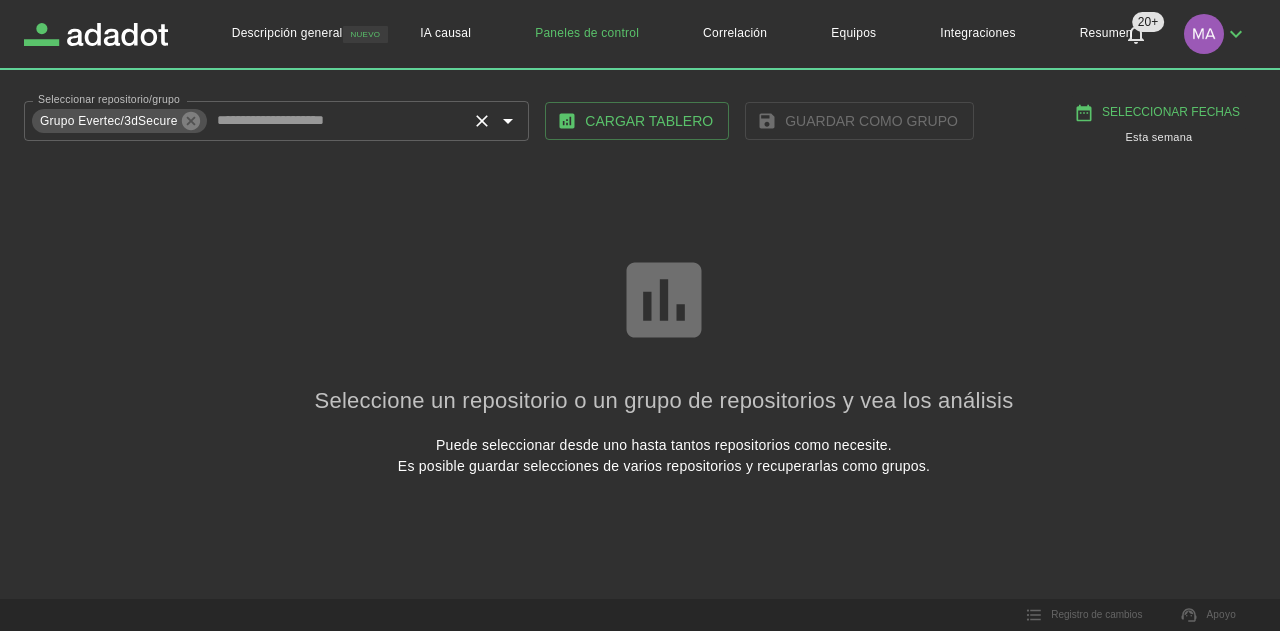 click on "Seleccione un repositorio o un grupo de repositorios y vea los análisis Puede seleccionar desde uno hasta tantos repositorios como necesite. Es posible guardar selecciones de varios repositorios y recuperarlas como grupos." at bounding box center [664, 364] 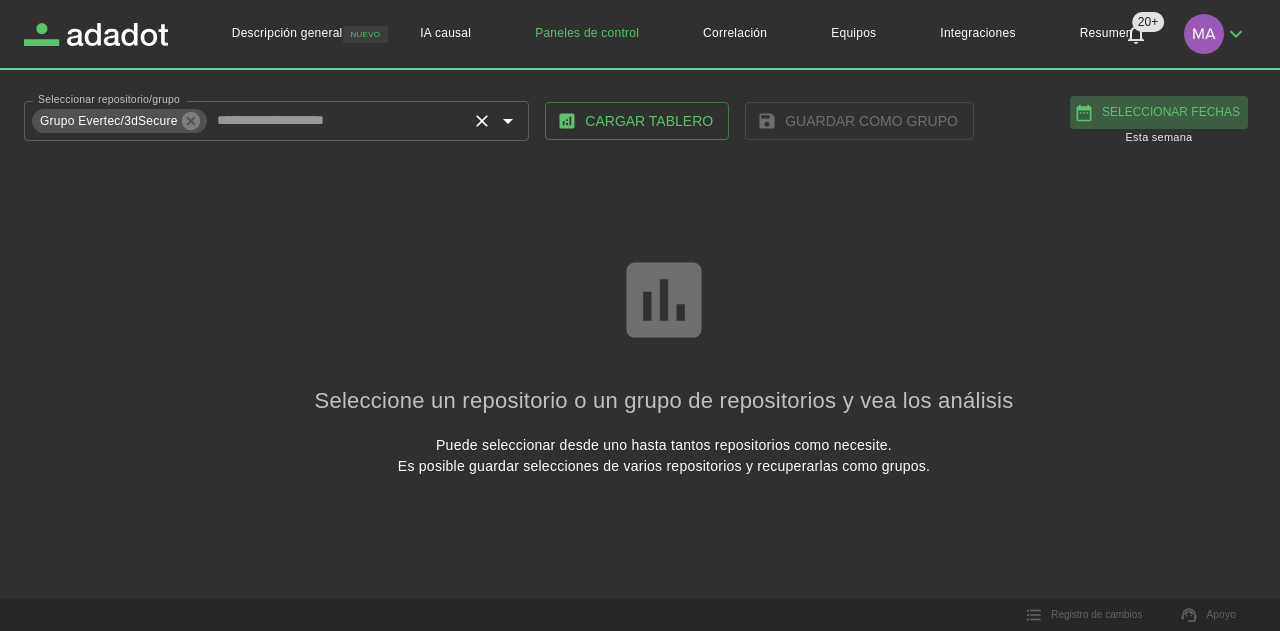 click on "Seleccionar fechas" at bounding box center (1171, 112) 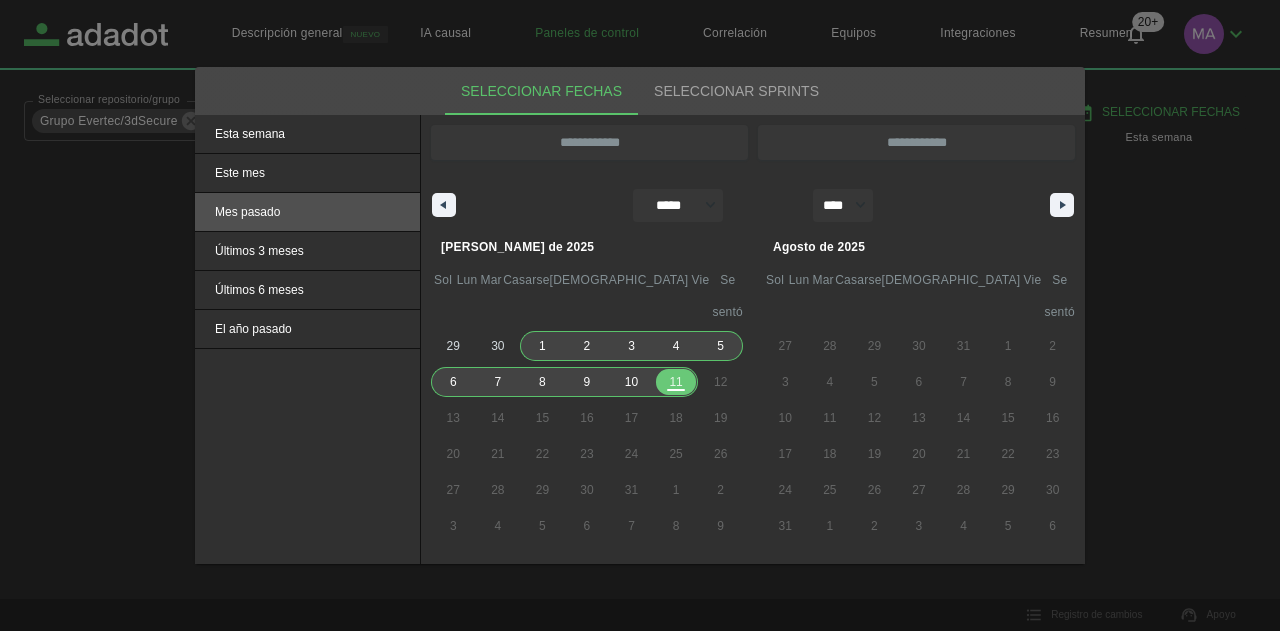 click on "Mes pasado" at bounding box center [307, 212] 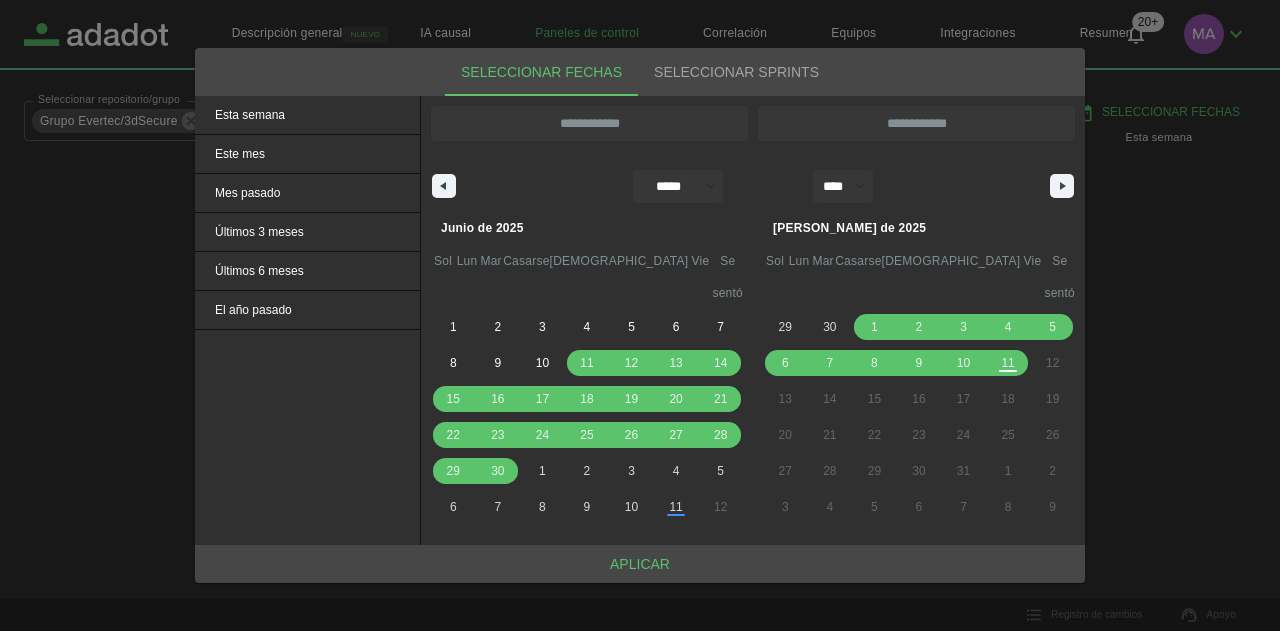 click on "Aplicar" at bounding box center [640, 564] 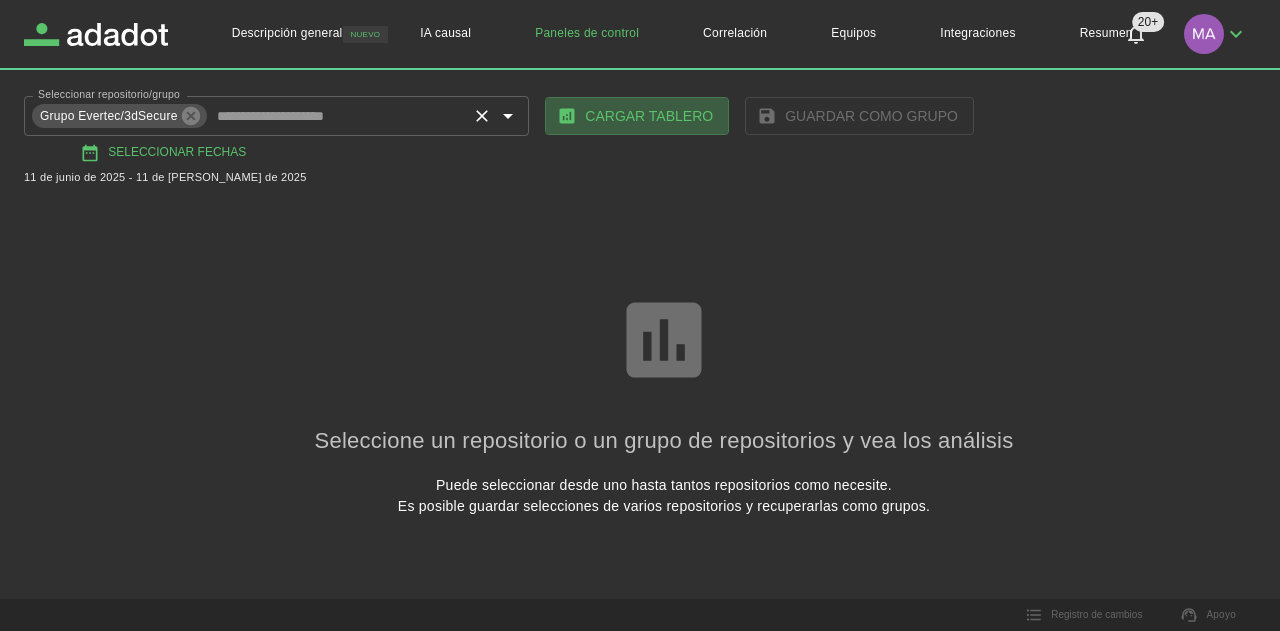 click on "Cargar tablero" at bounding box center (649, 116) 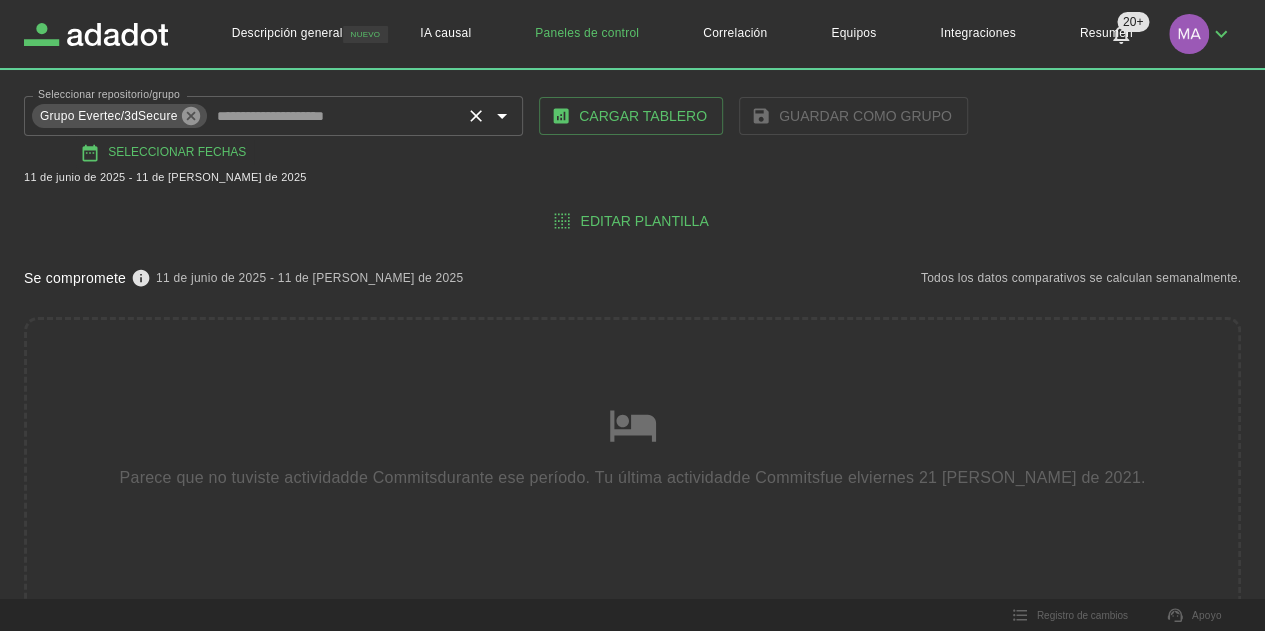 click 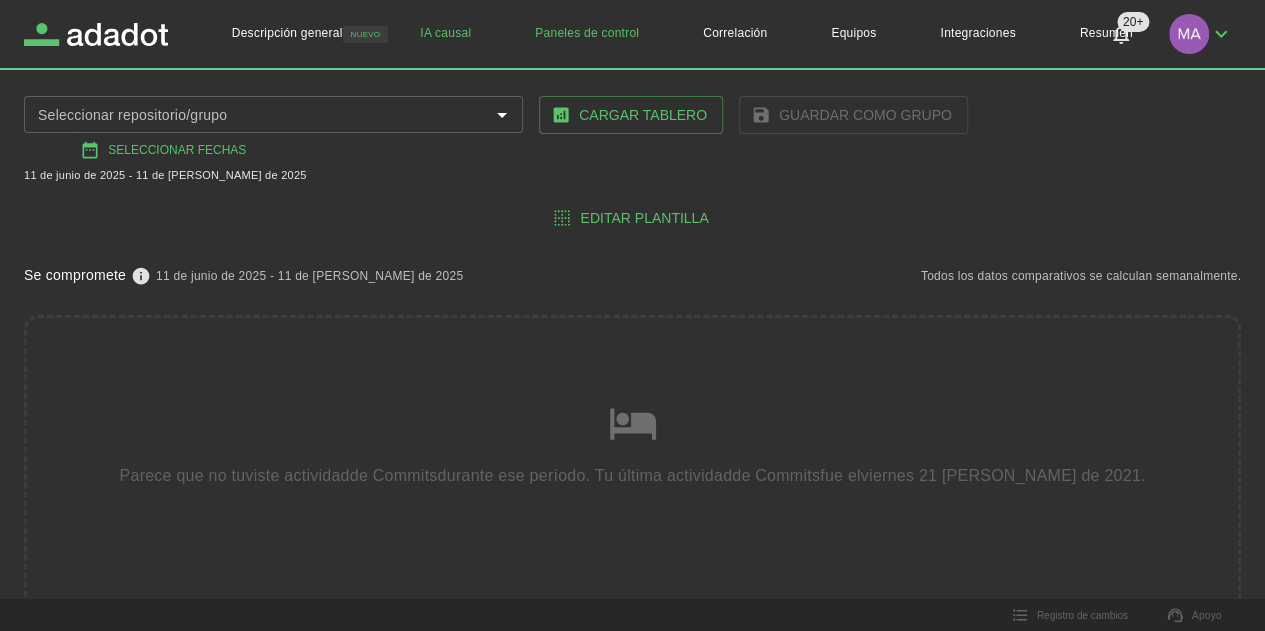 click on "IA causal" at bounding box center [445, 34] 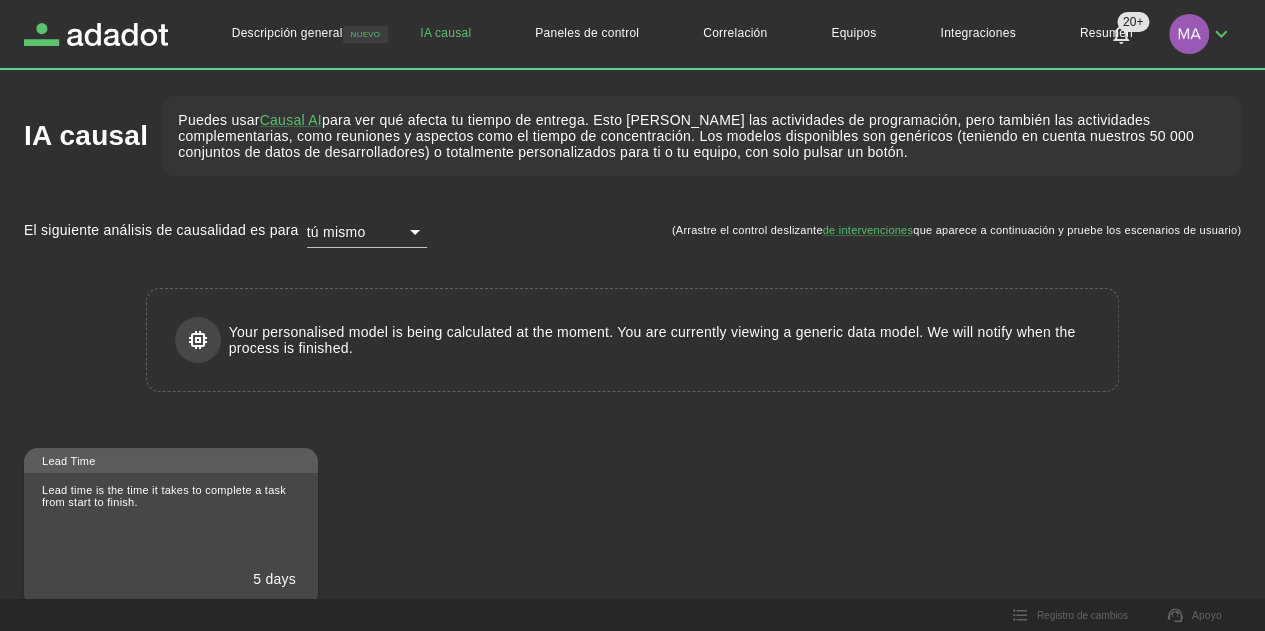 type on "******" 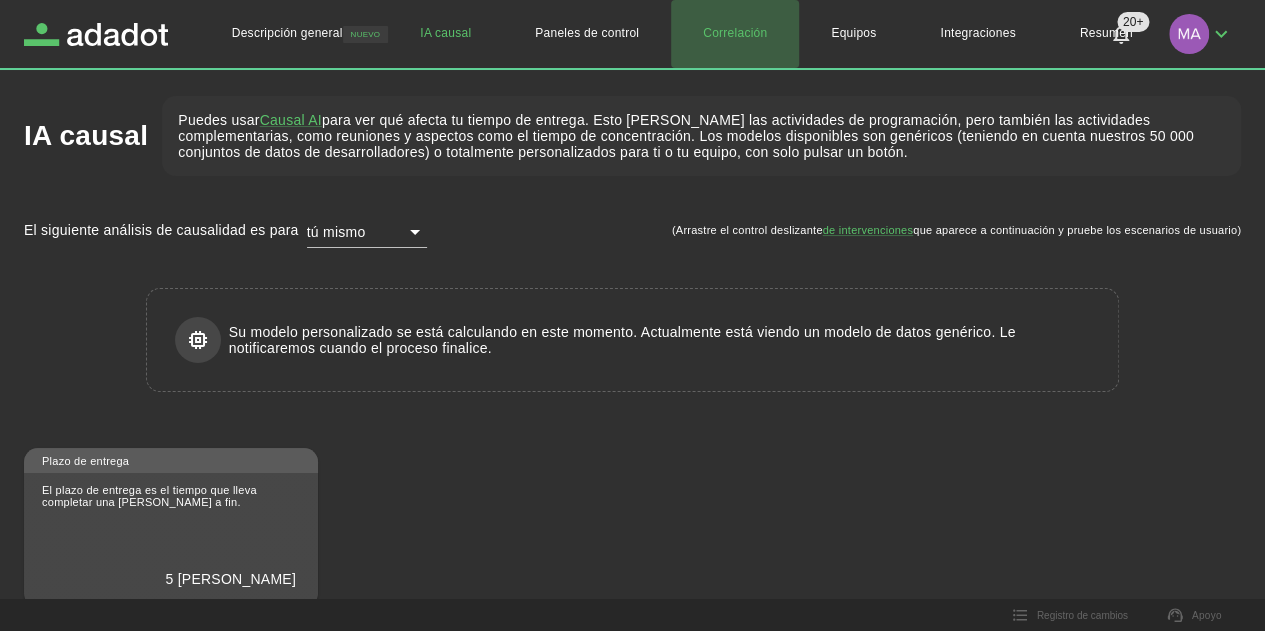 click on "Correlación" at bounding box center (735, 34) 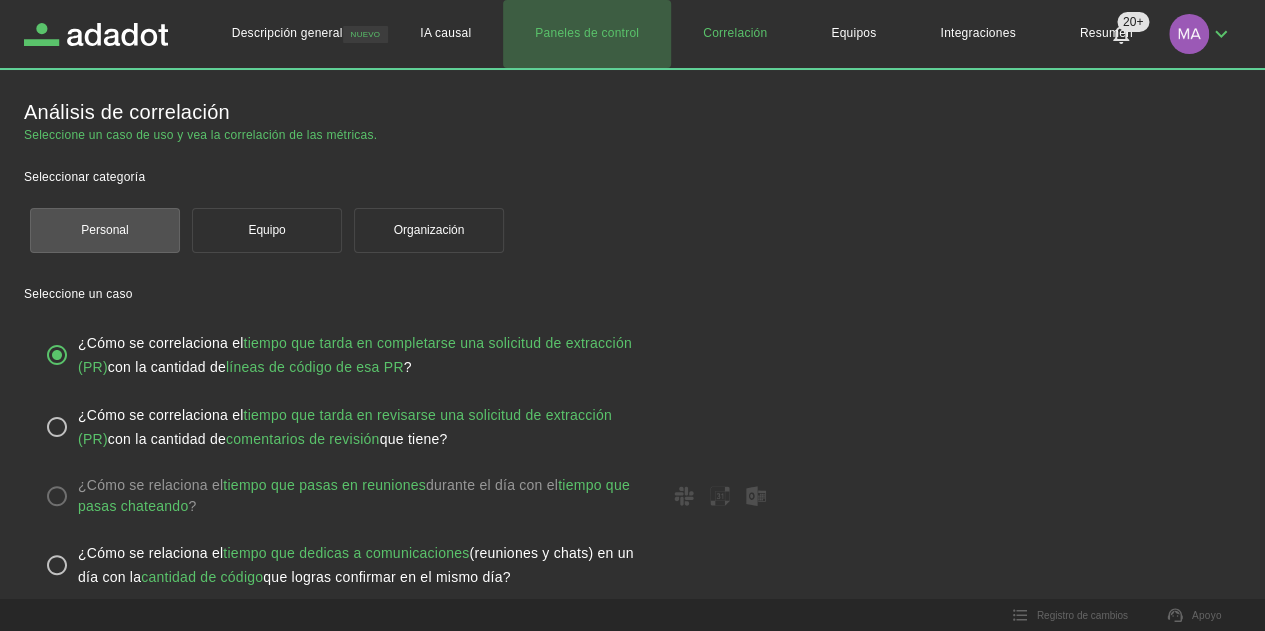 click on "Paneles de control" at bounding box center (587, 33) 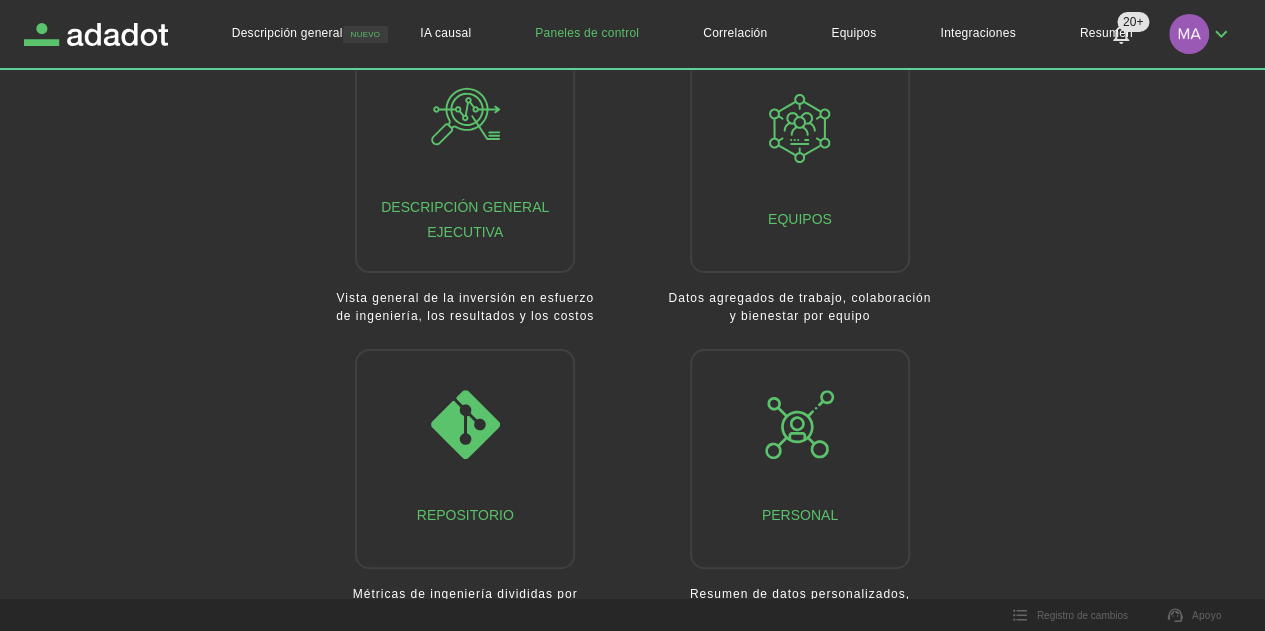 scroll, scrollTop: 120, scrollLeft: 0, axis: vertical 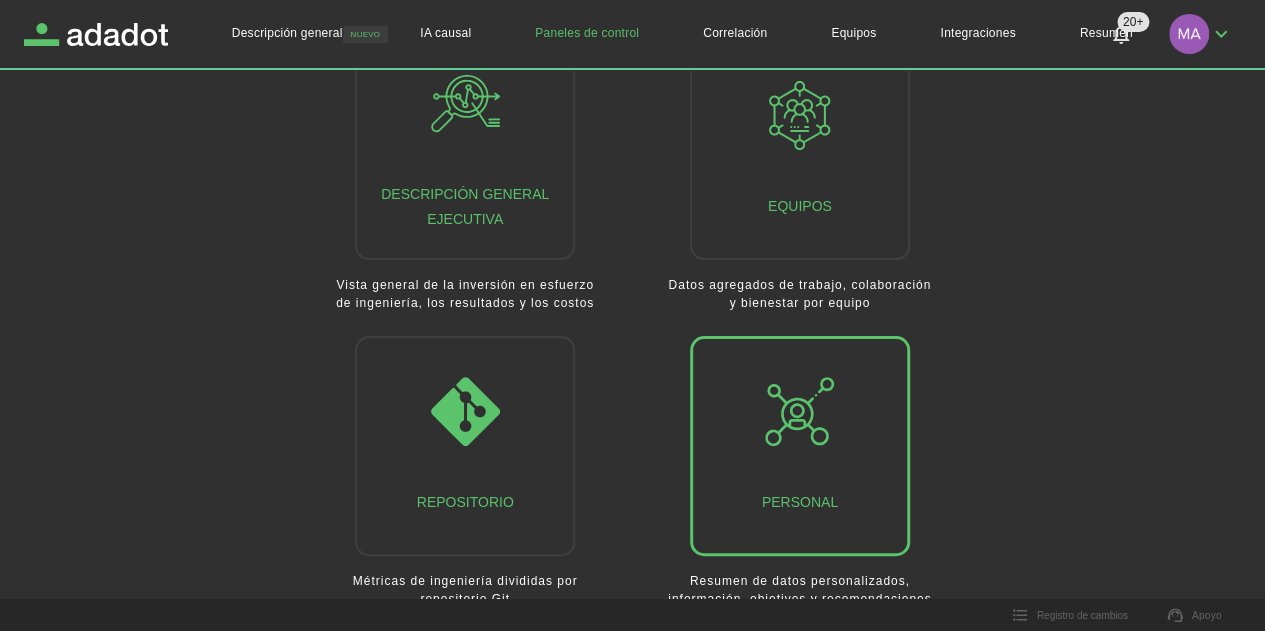 click on "Personal" at bounding box center [800, 502] 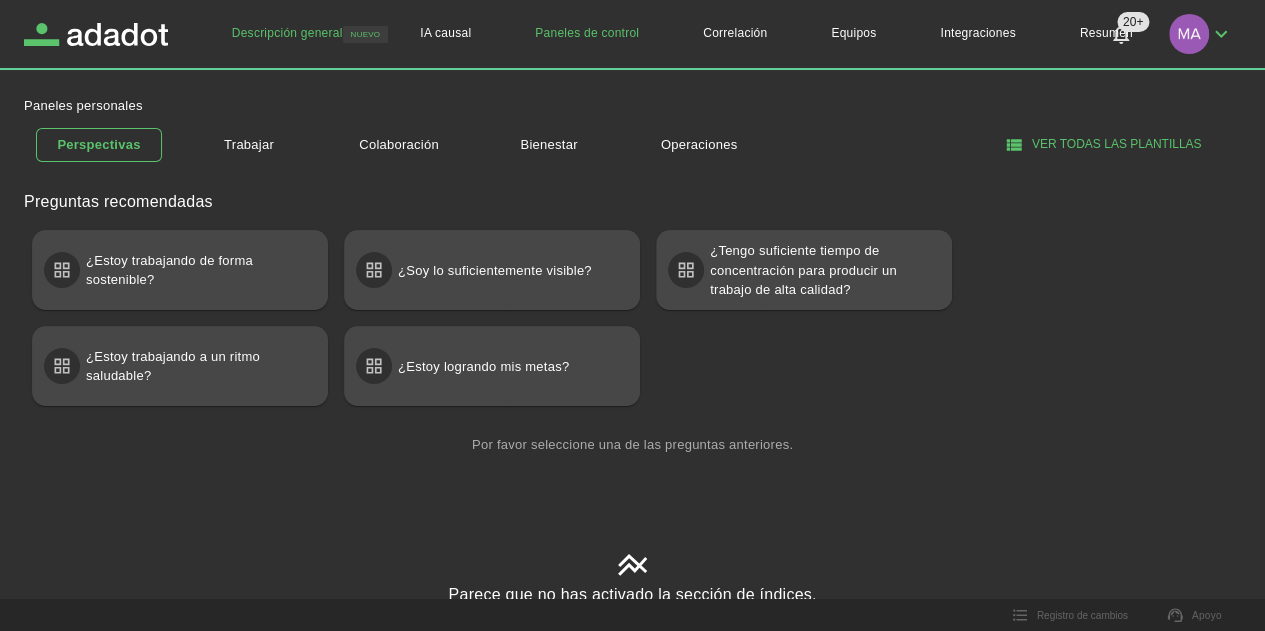 scroll, scrollTop: 139, scrollLeft: 0, axis: vertical 